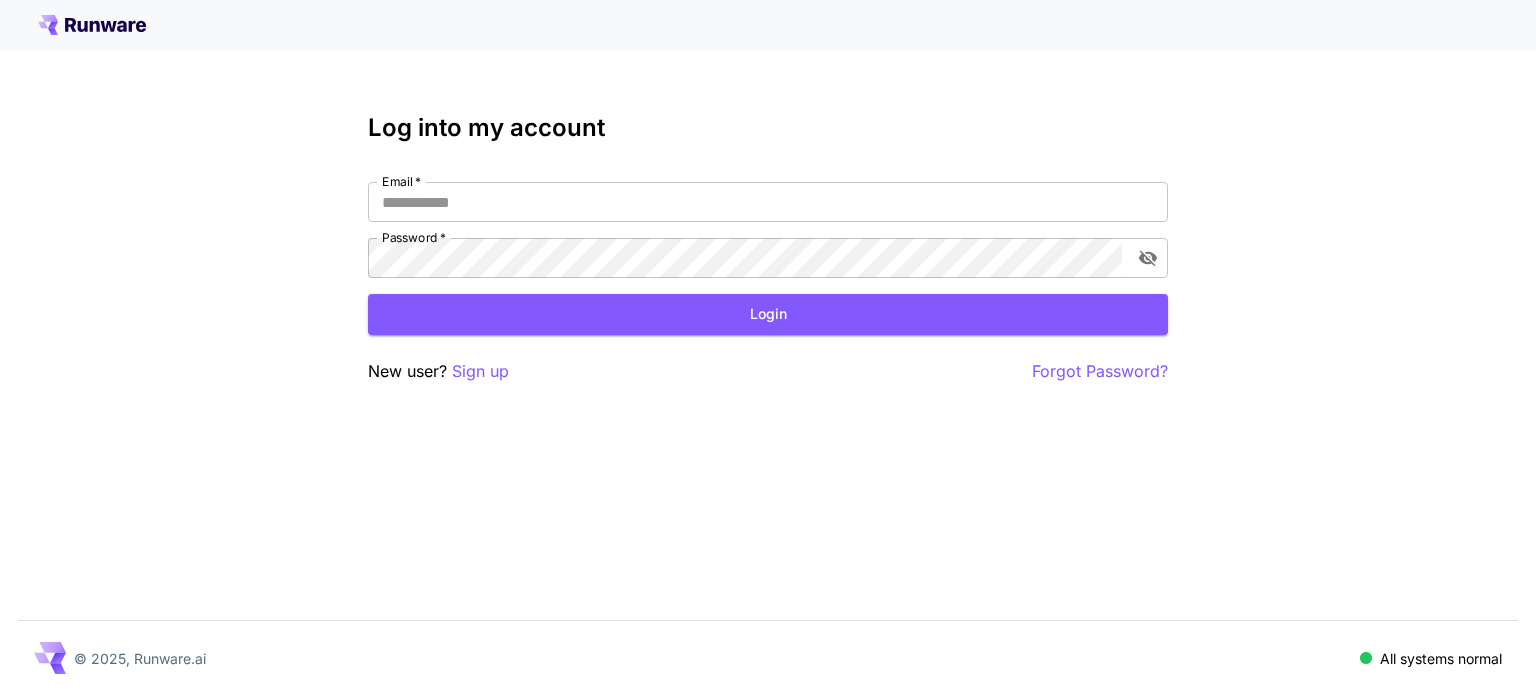 scroll, scrollTop: 0, scrollLeft: 0, axis: both 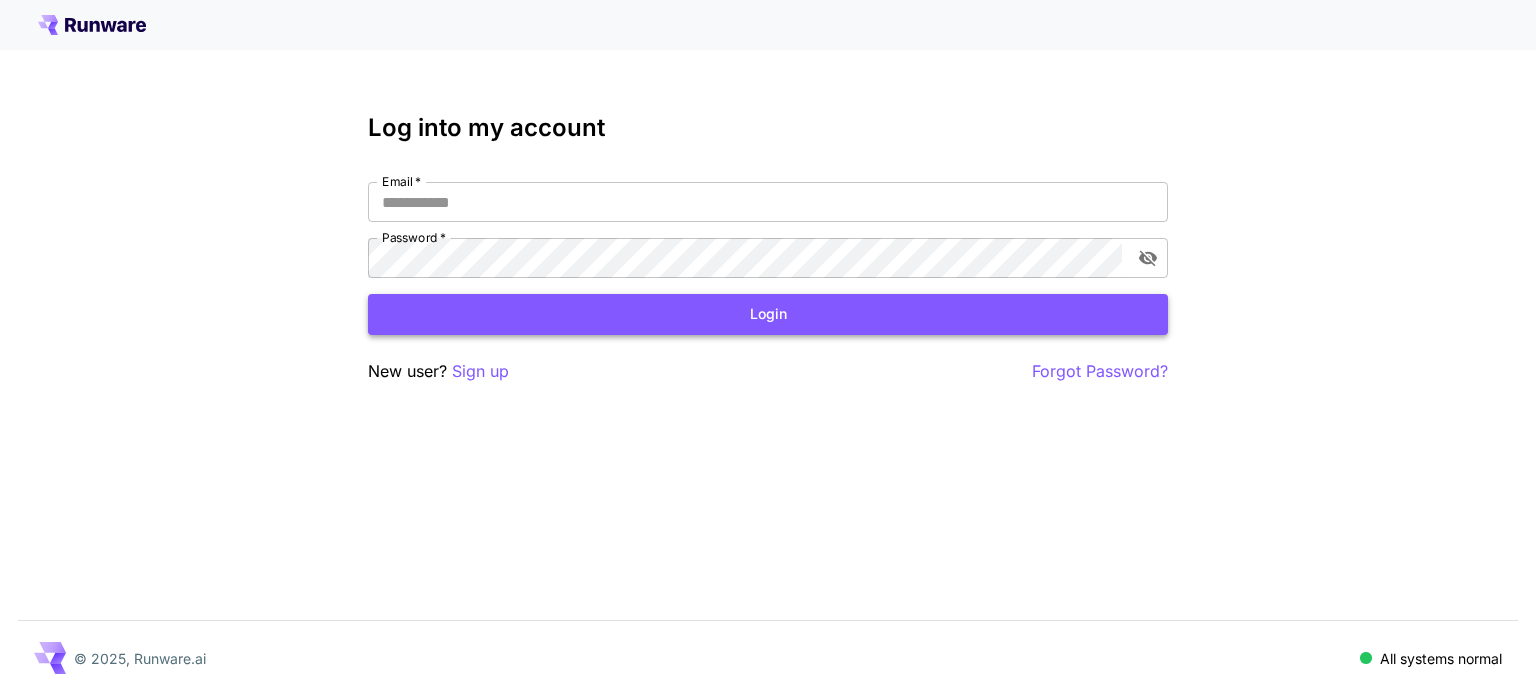 type on "**********" 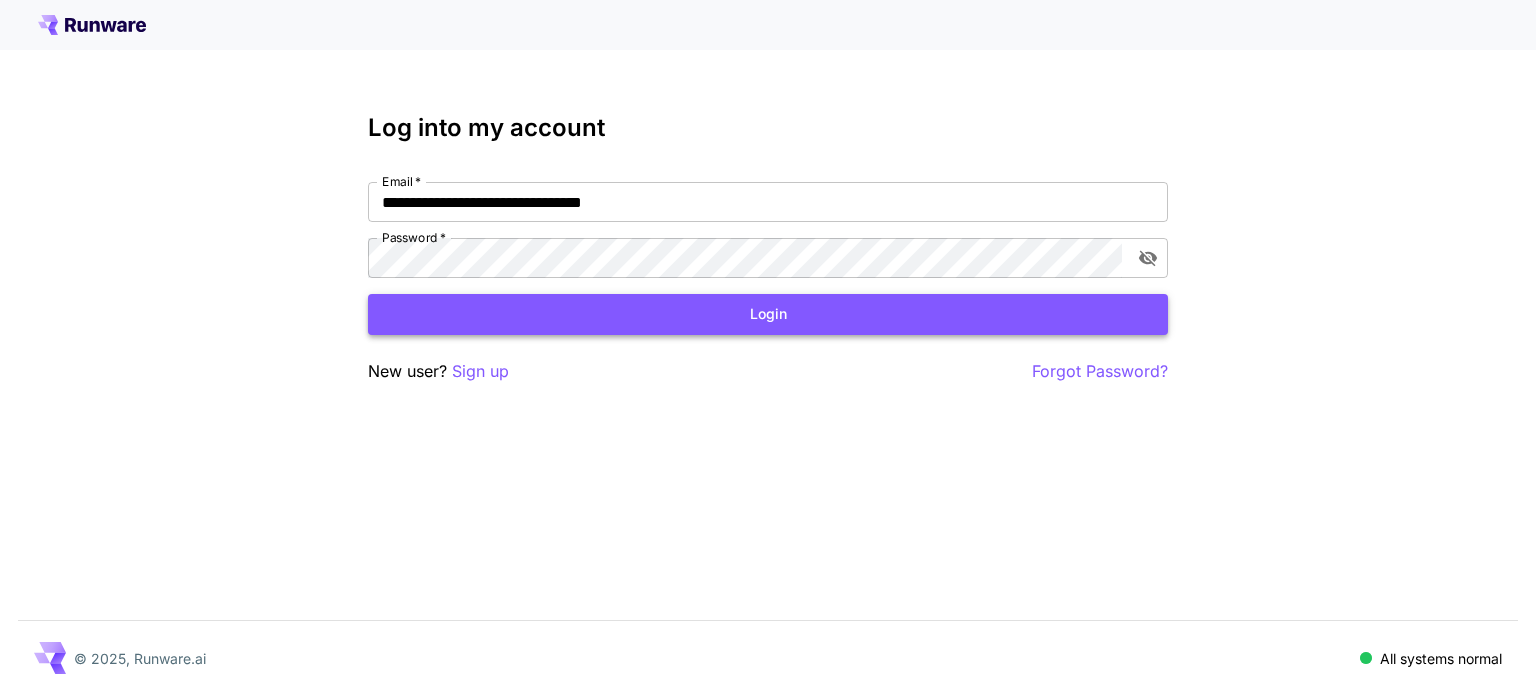 click on "Login" at bounding box center [768, 314] 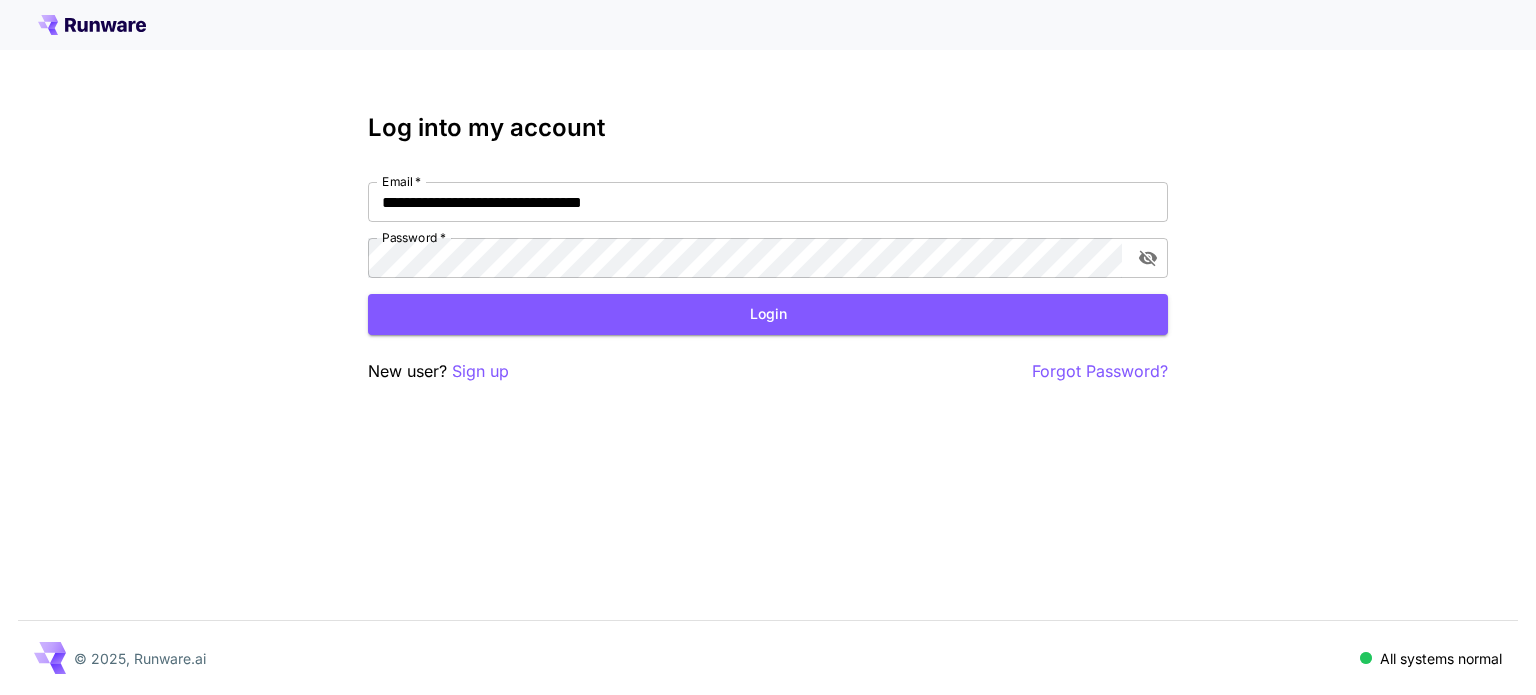 click on "**********" at bounding box center (768, 347) 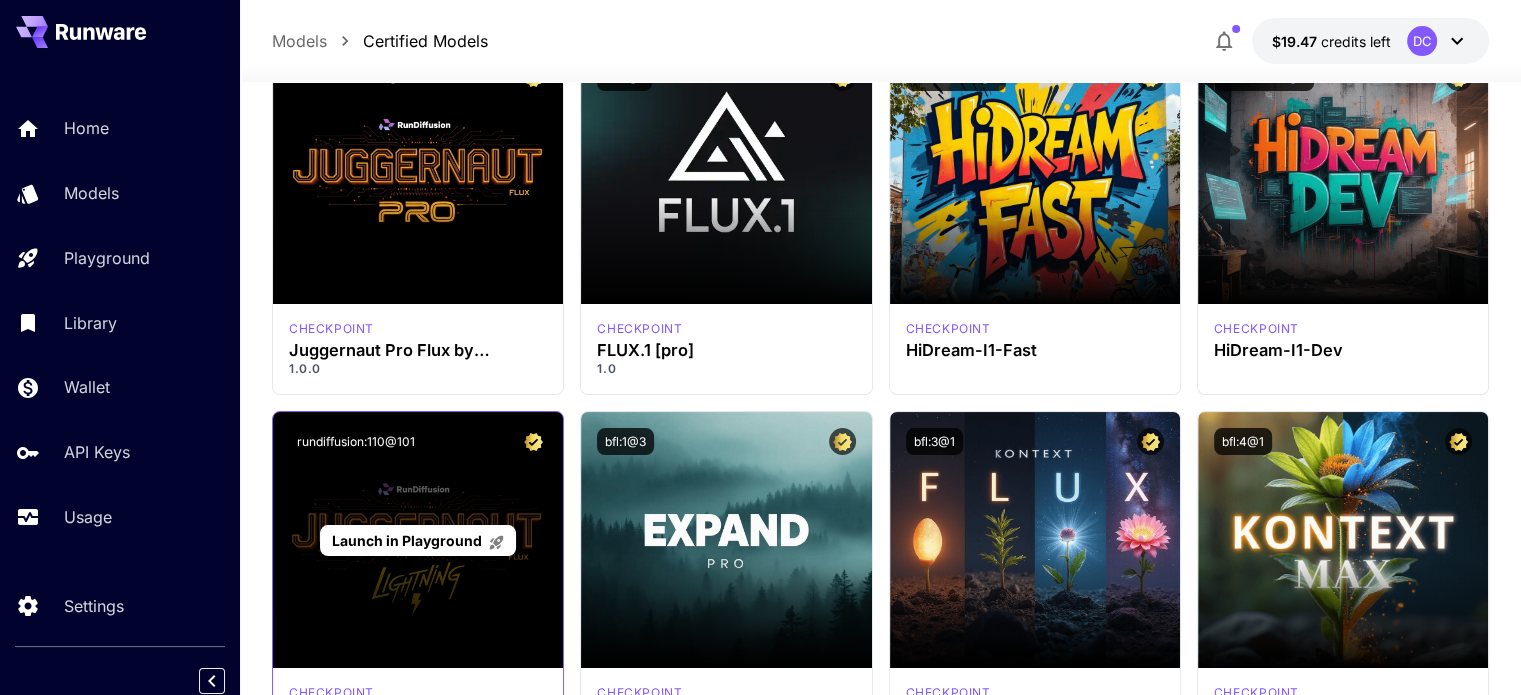 scroll, scrollTop: 0, scrollLeft: 0, axis: both 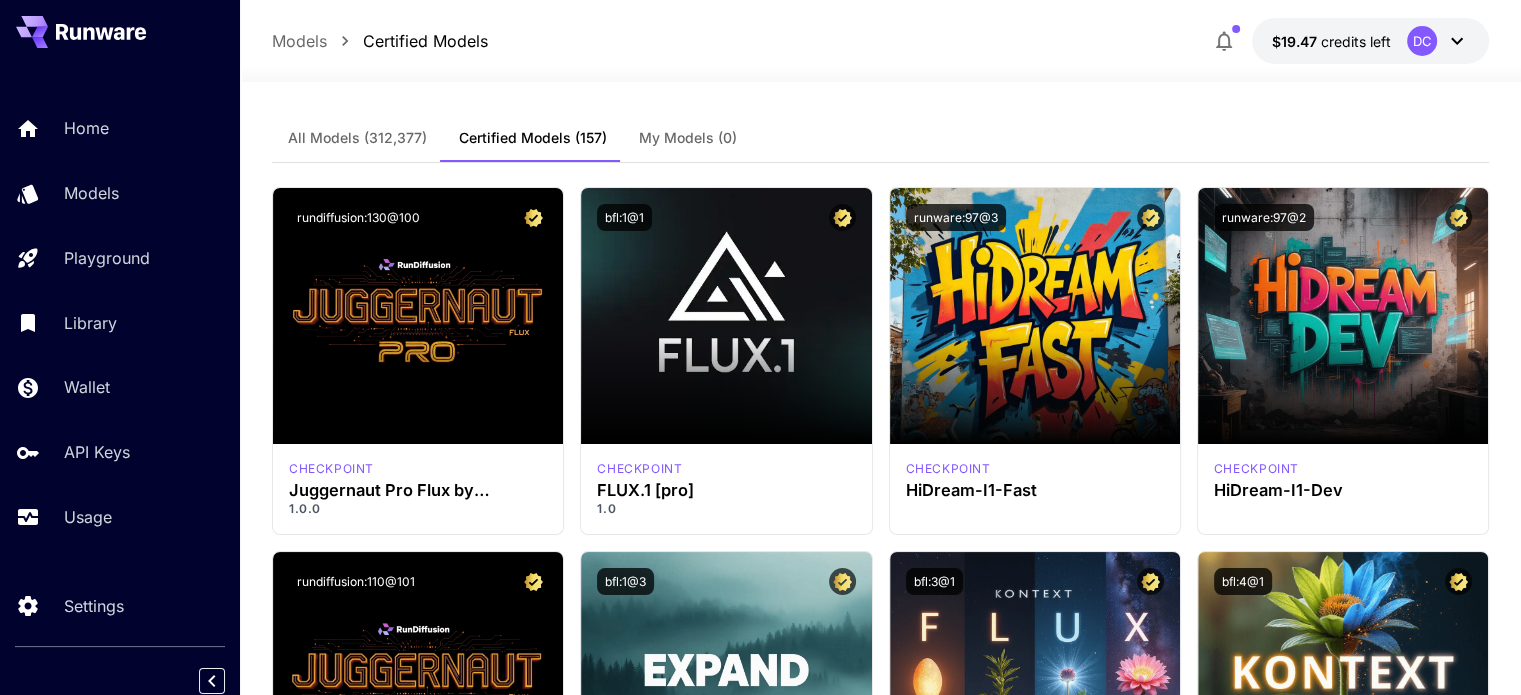 click on "My Models (0)" at bounding box center [688, 138] 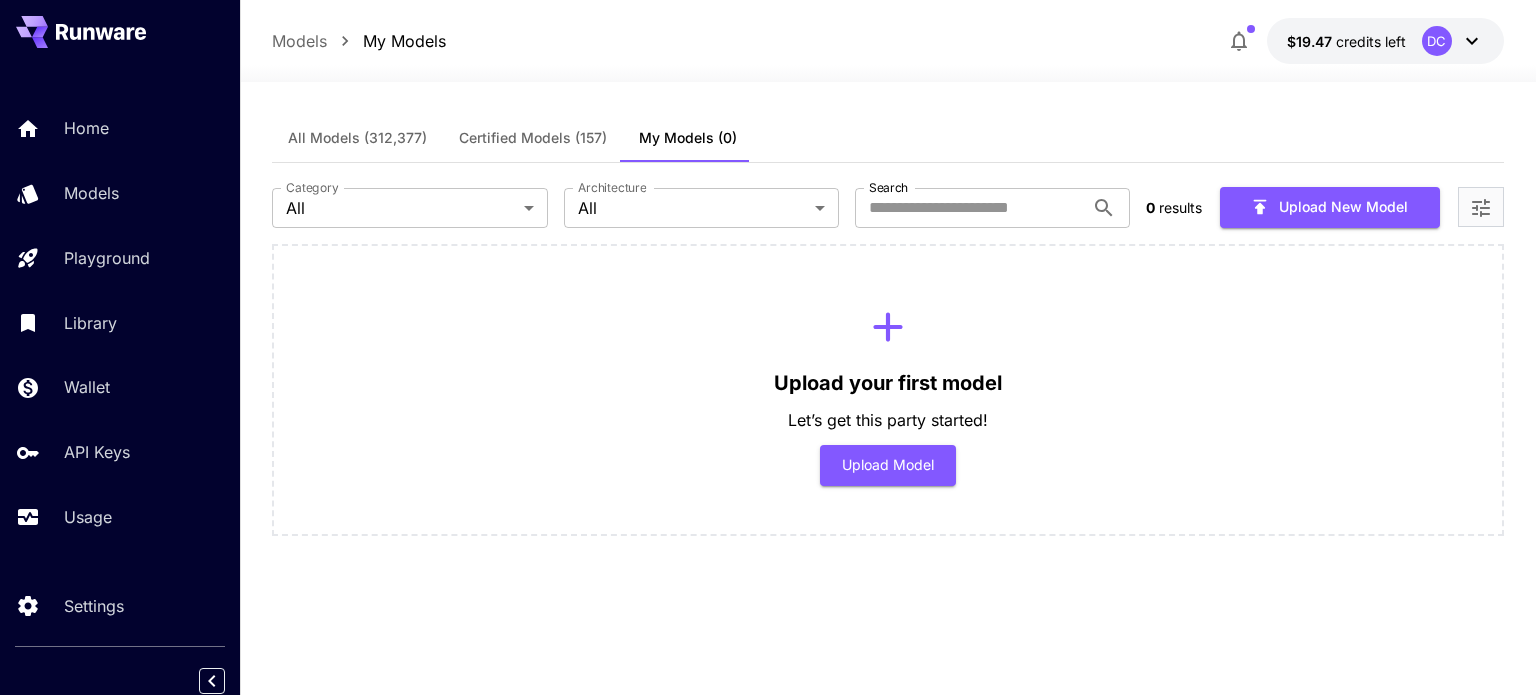 click on "All Models (312,377)" at bounding box center (357, 138) 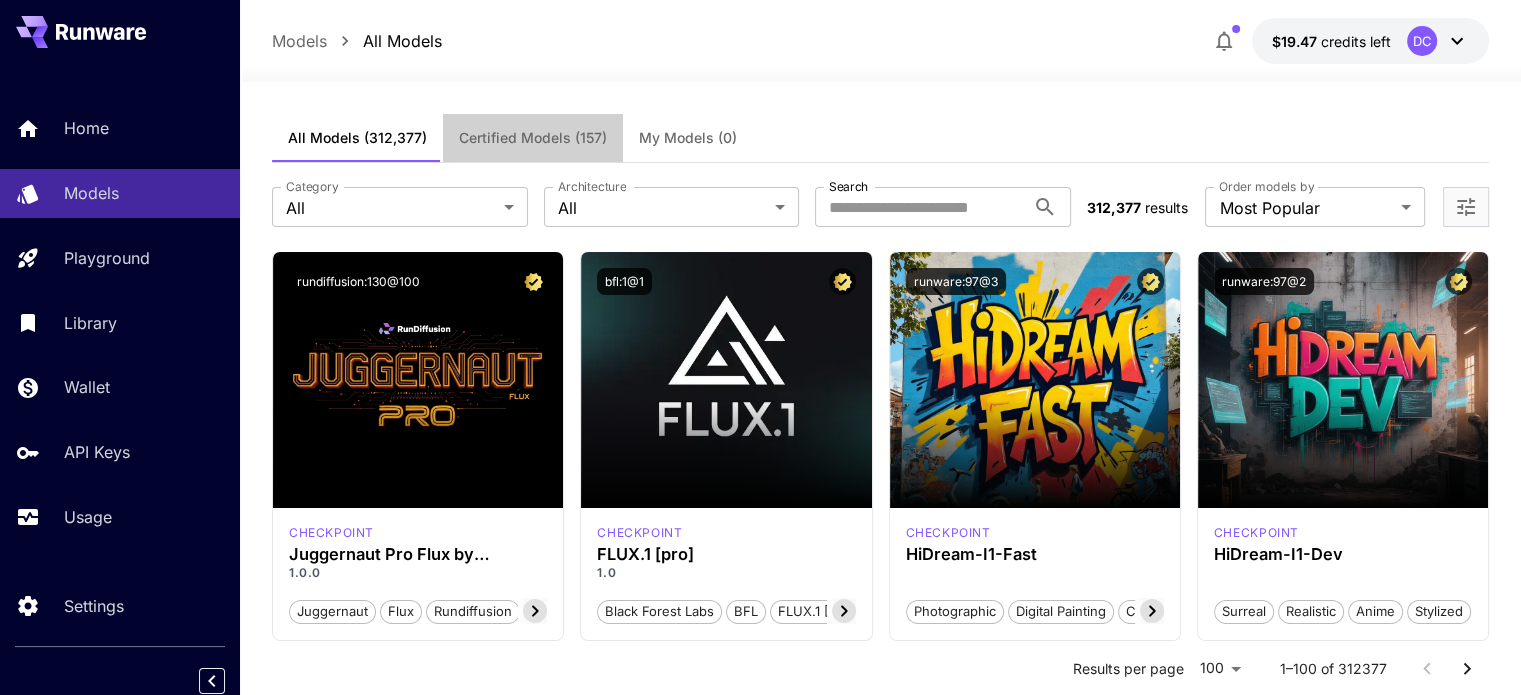 click on "Certified Models (157)" at bounding box center (533, 138) 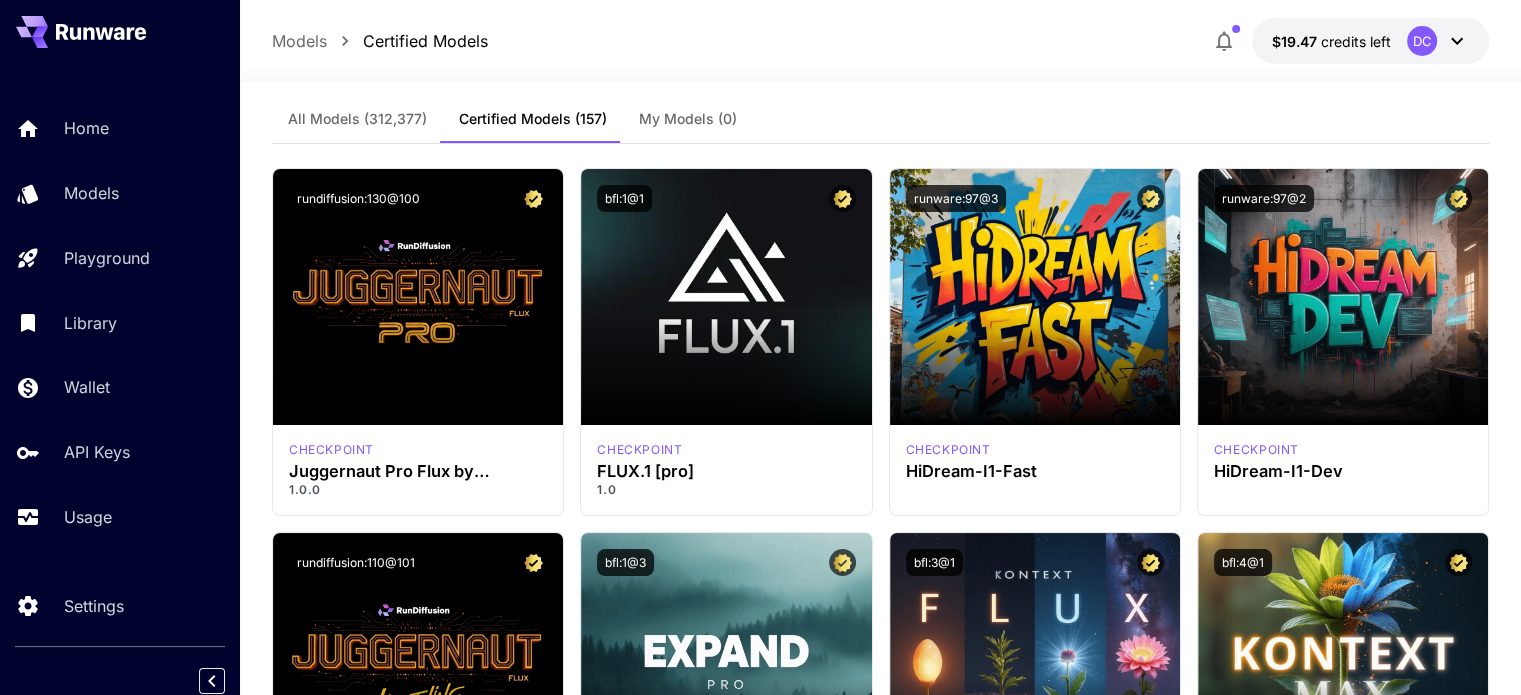 scroll, scrollTop: 0, scrollLeft: 0, axis: both 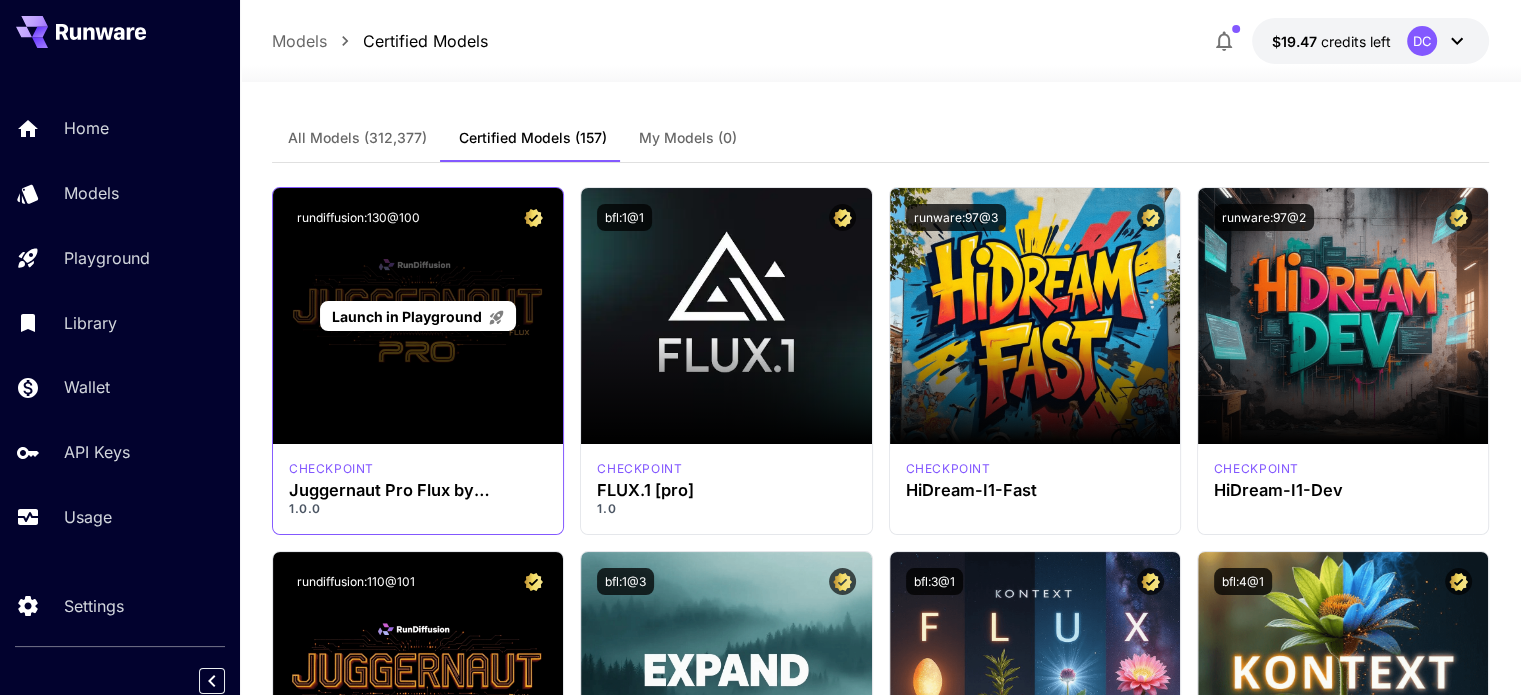 click on "Launch in Playground" at bounding box center (417, 316) 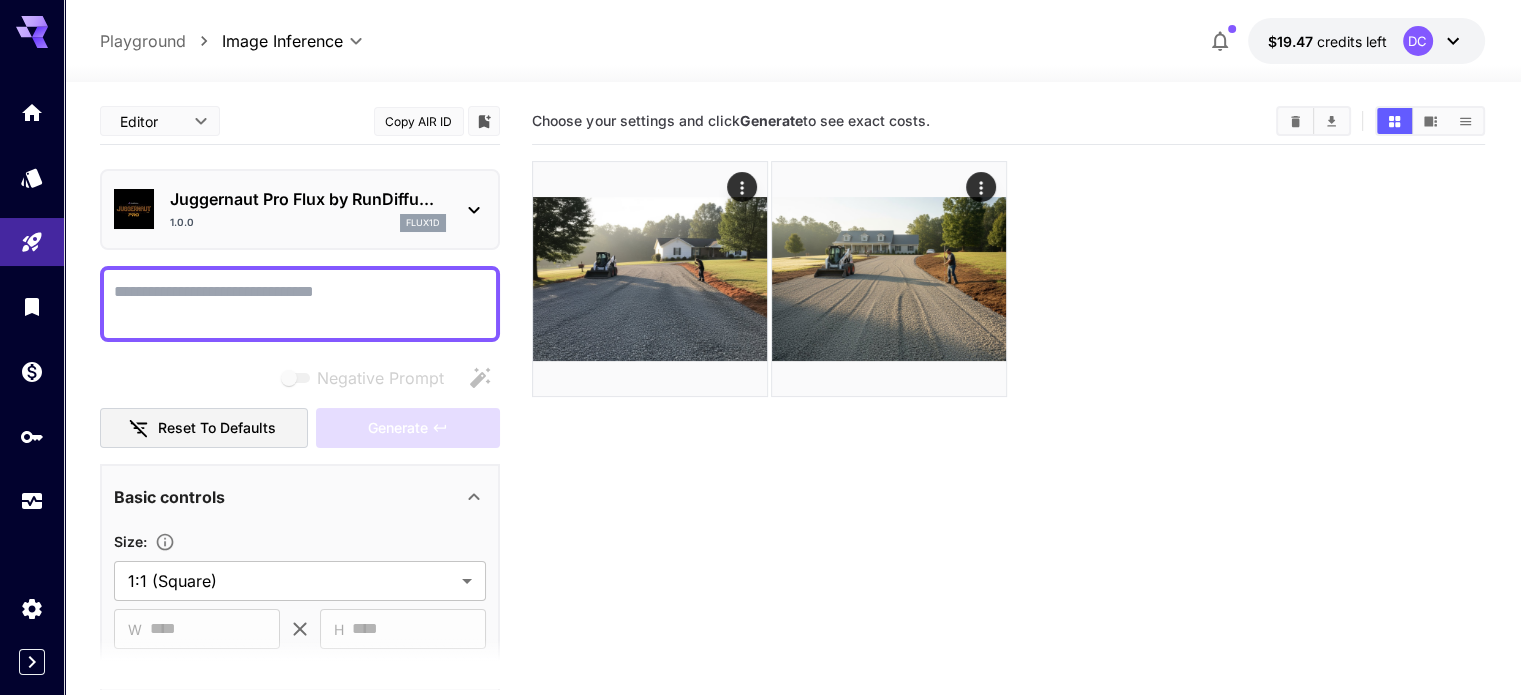 click on "Negative Prompt" at bounding box center (300, 304) 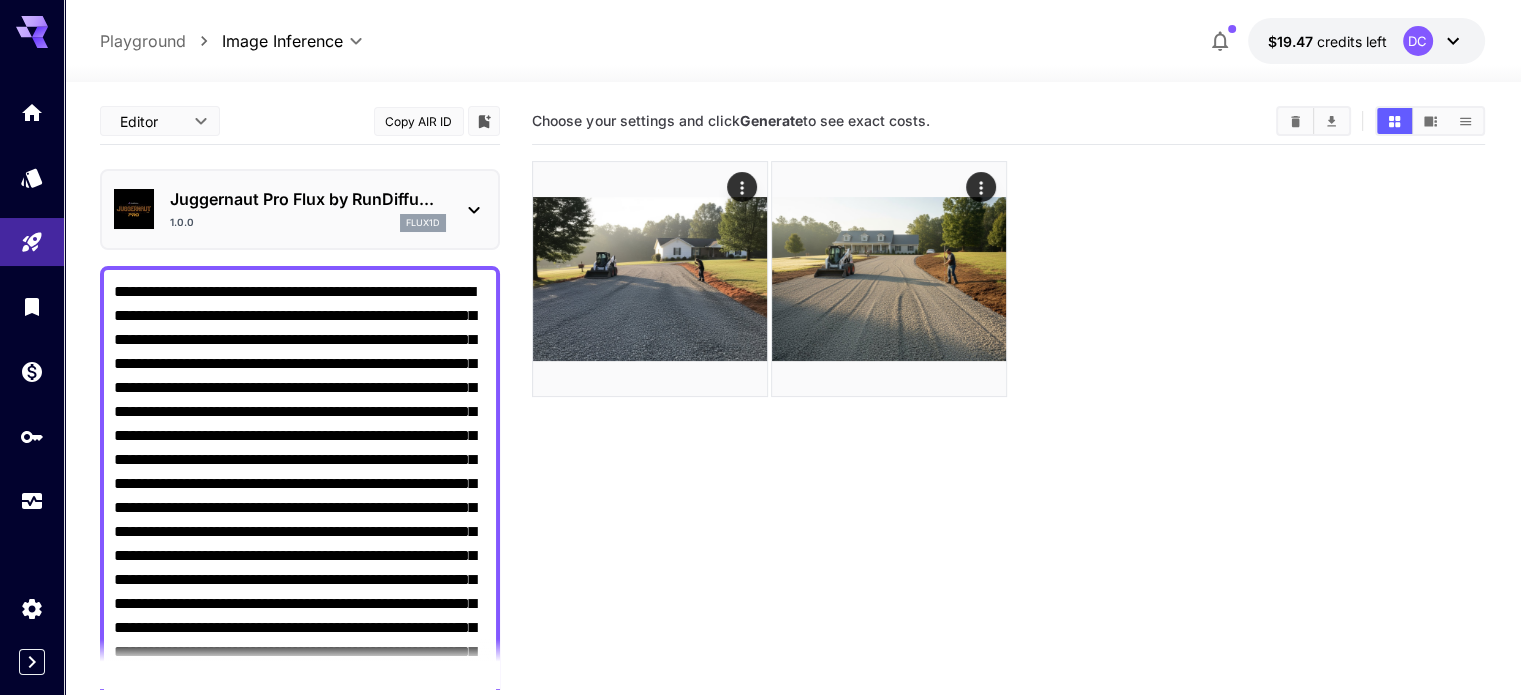 scroll, scrollTop: 140, scrollLeft: 0, axis: vertical 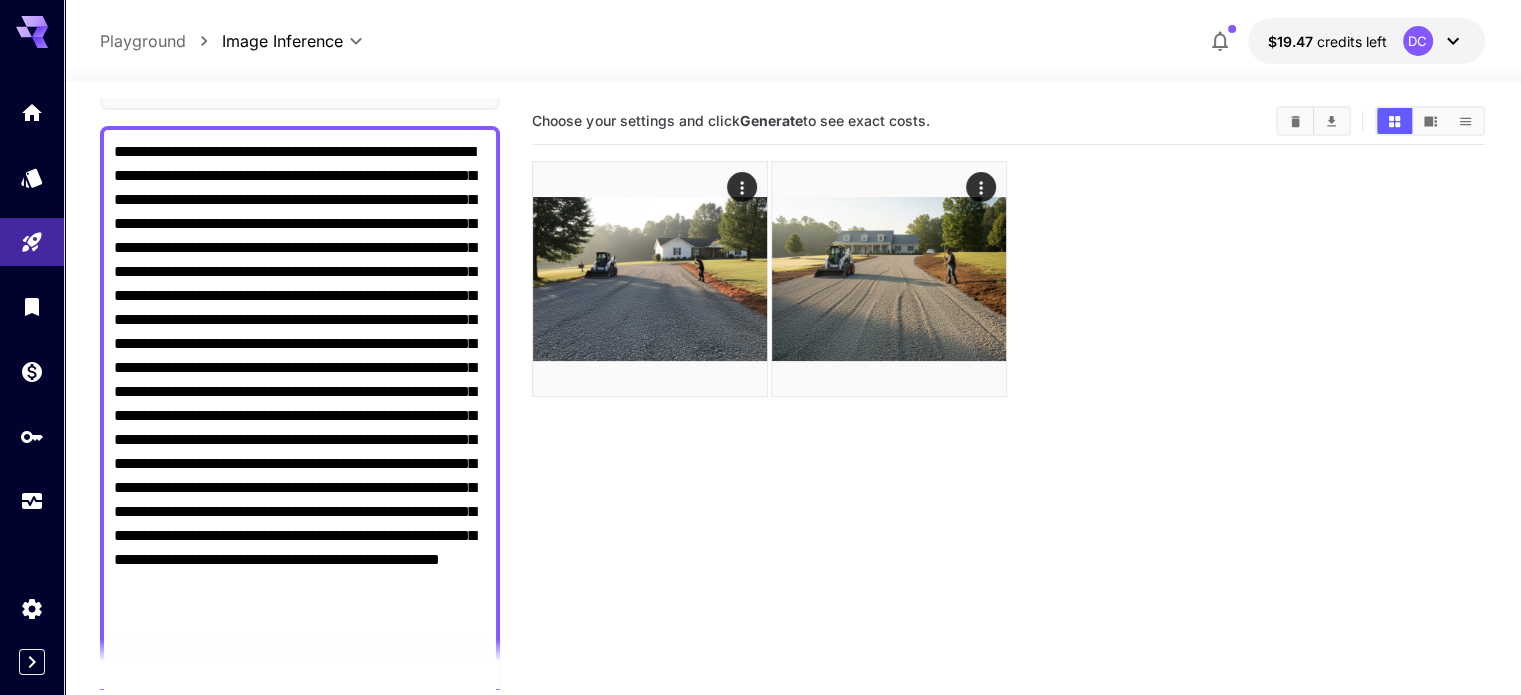 type on "**********" 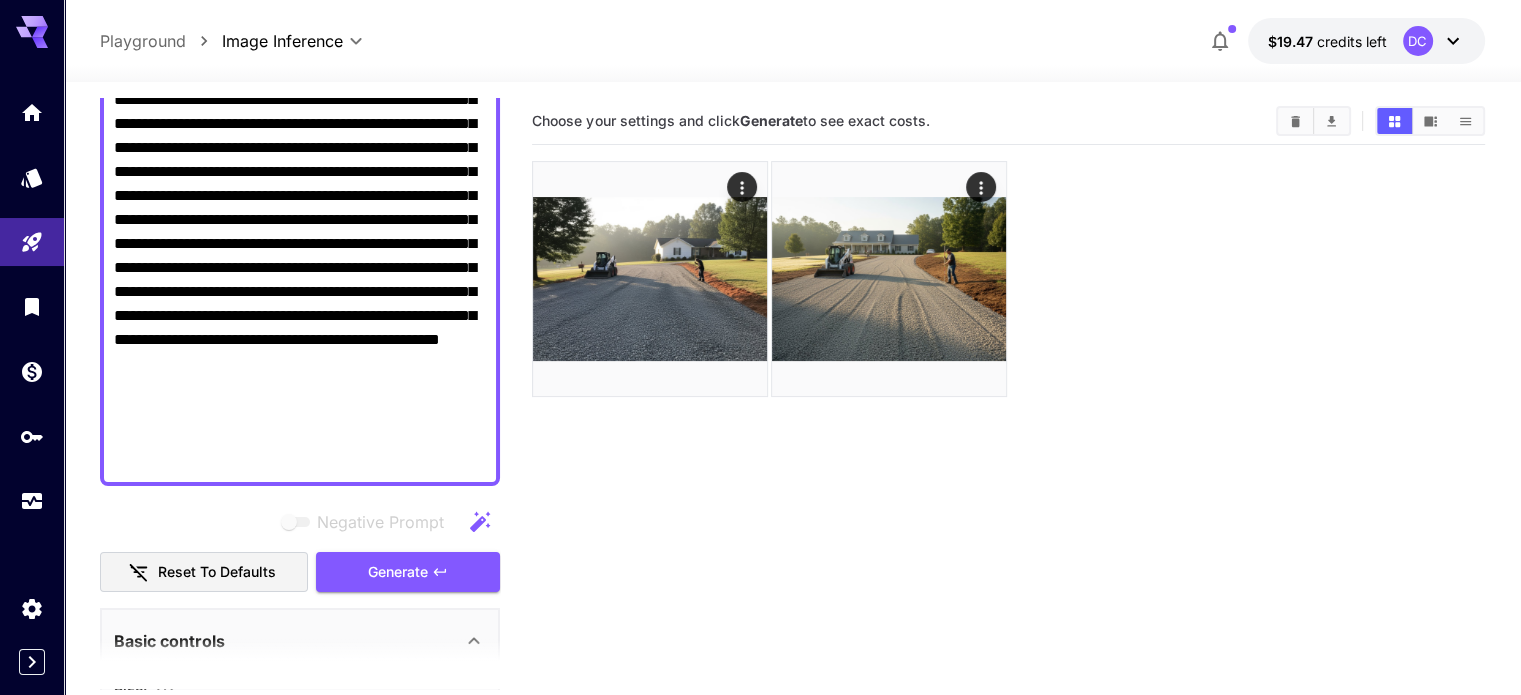 scroll, scrollTop: 440, scrollLeft: 0, axis: vertical 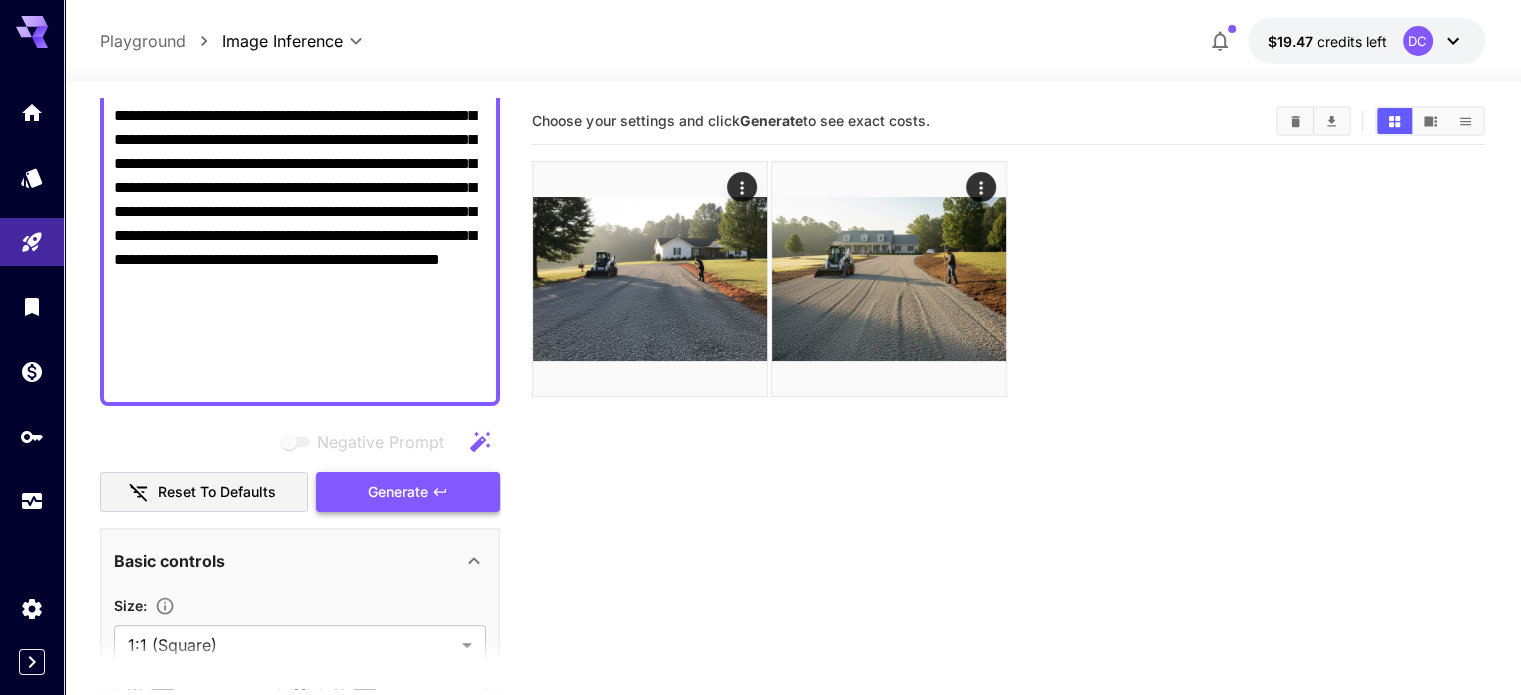 click on "Generate" at bounding box center [398, 492] 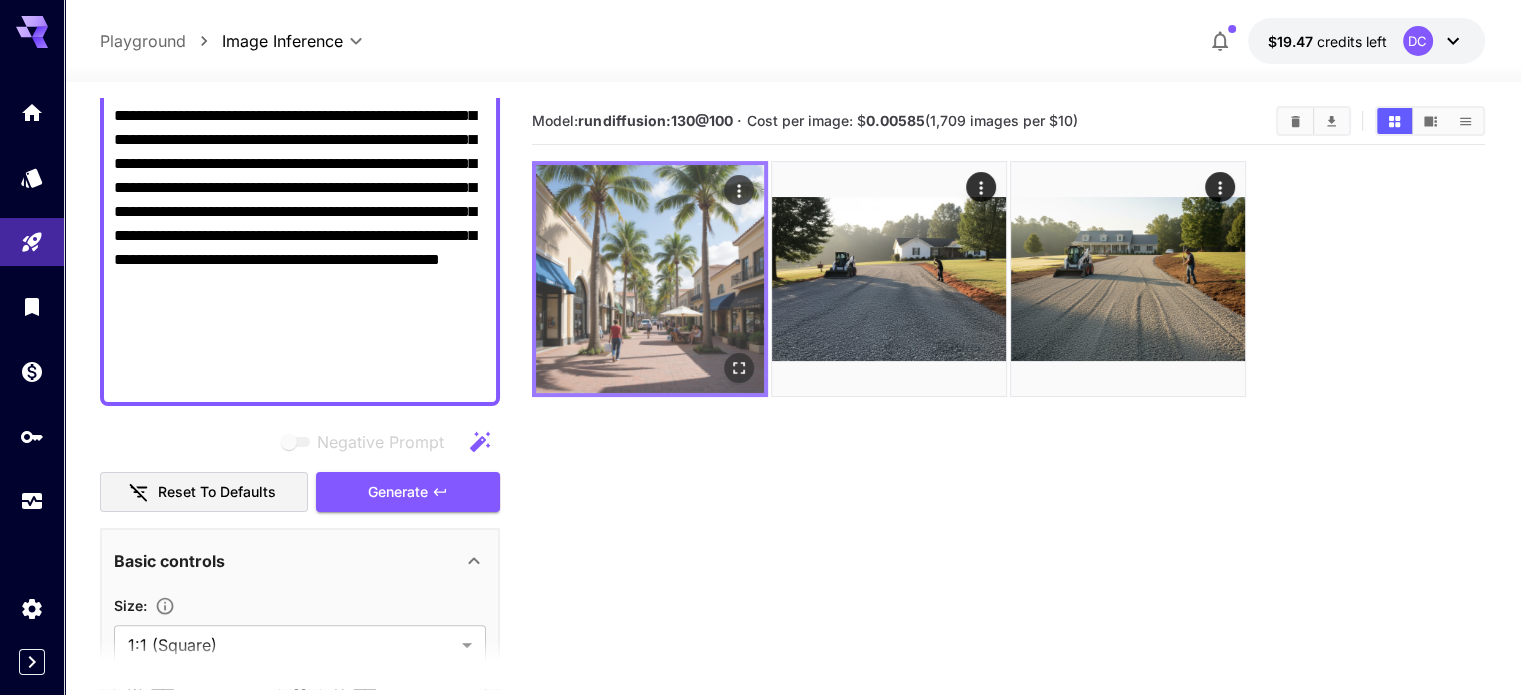 click at bounding box center (650, 279) 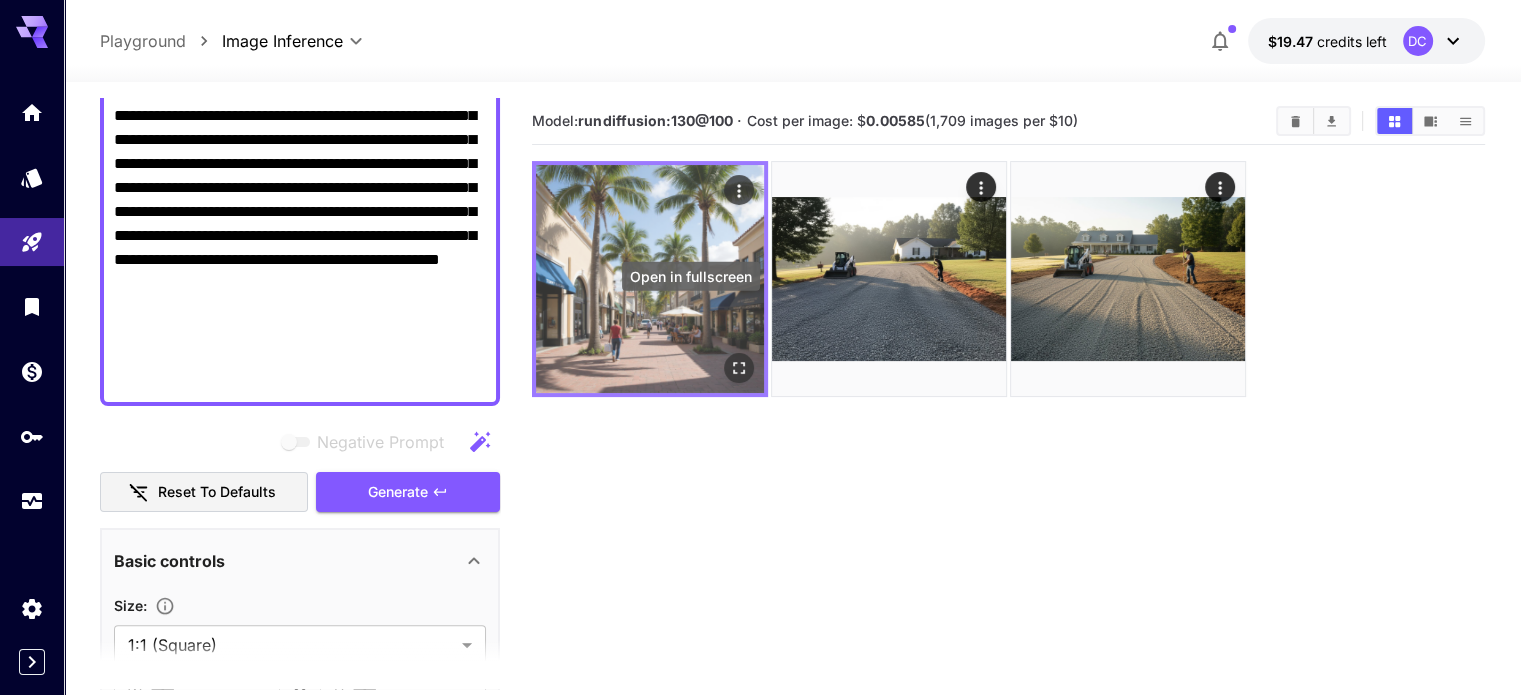 click 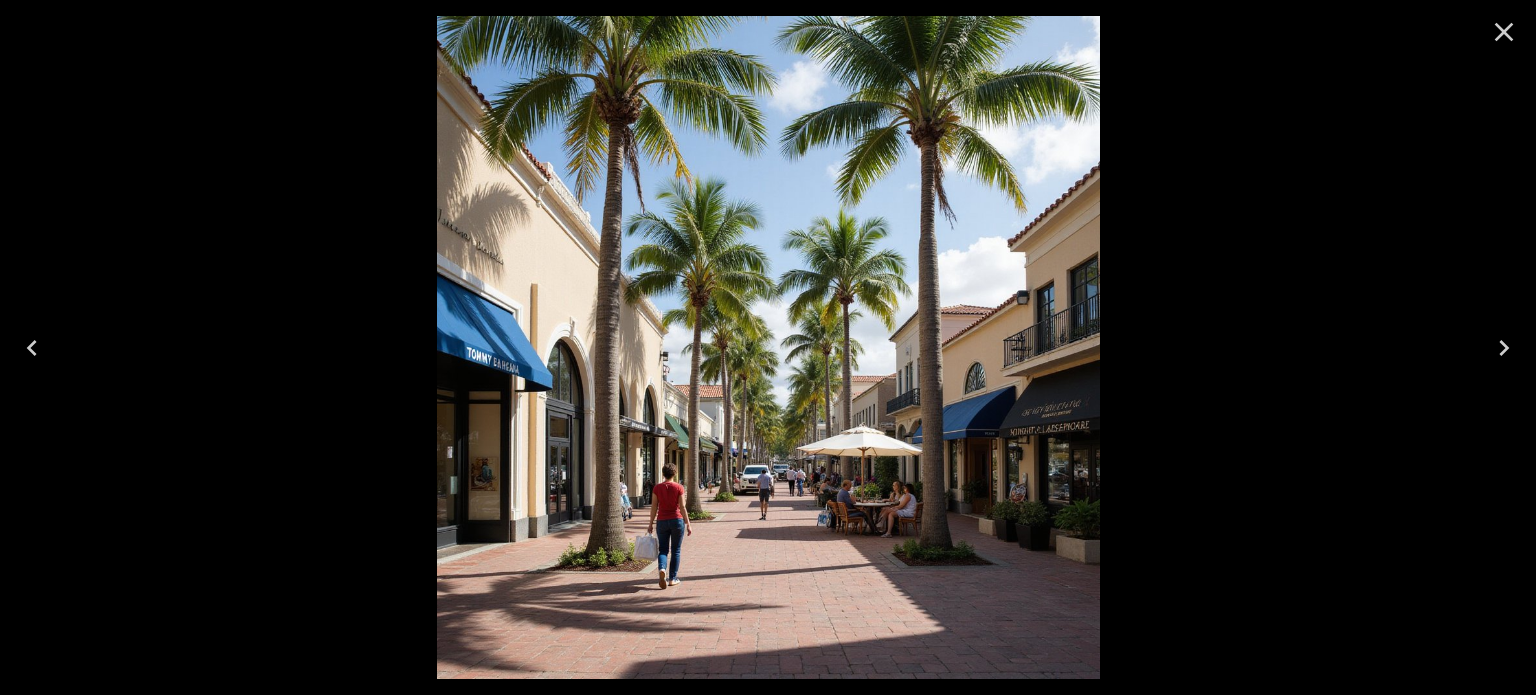 click 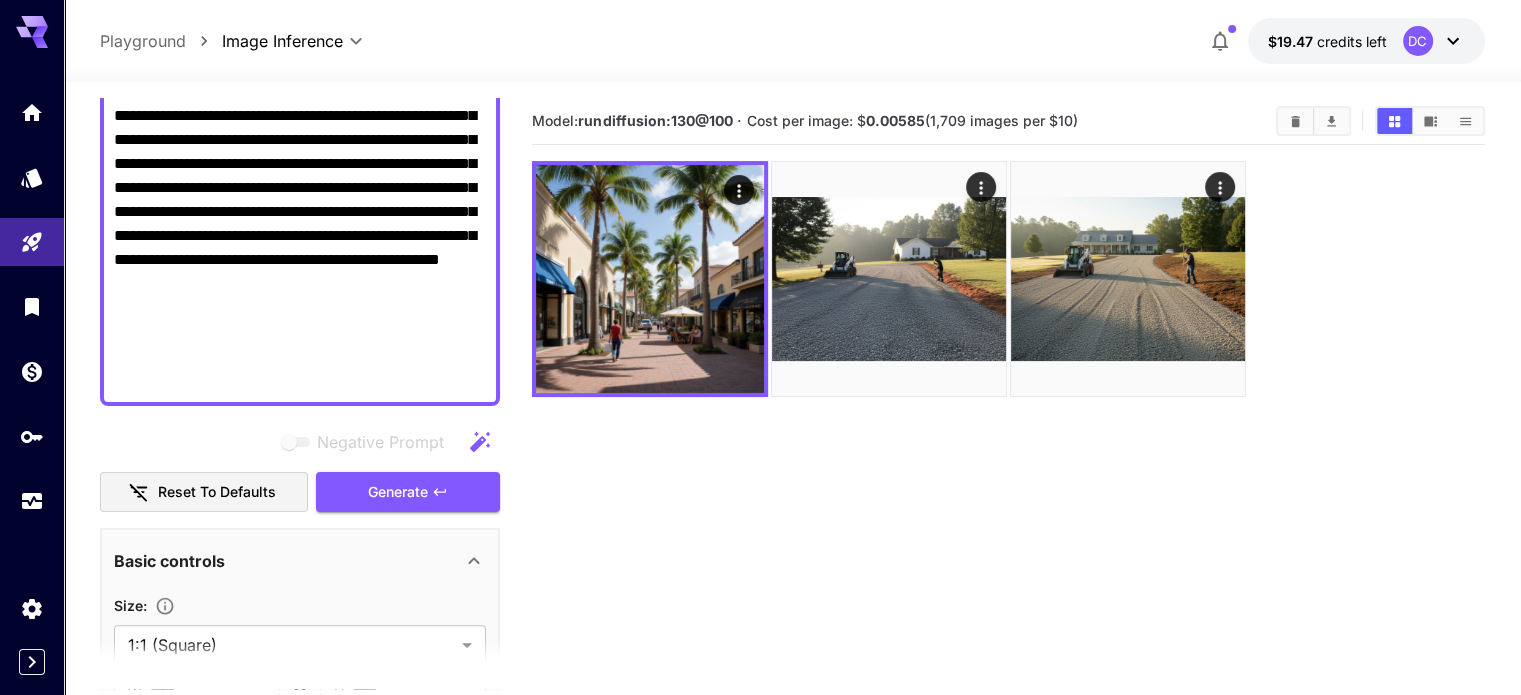 click on "Negative Prompt" at bounding box center (300, 116) 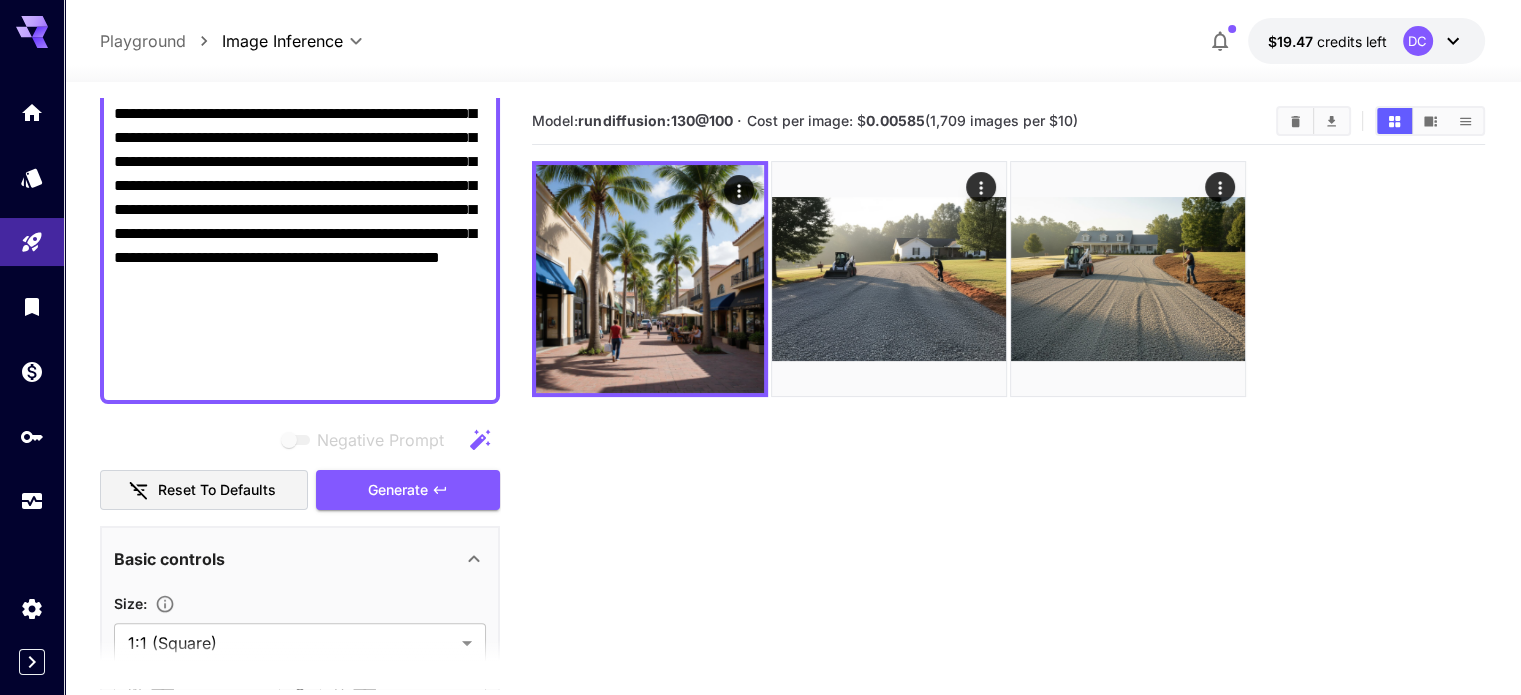 scroll, scrollTop: 440, scrollLeft: 0, axis: vertical 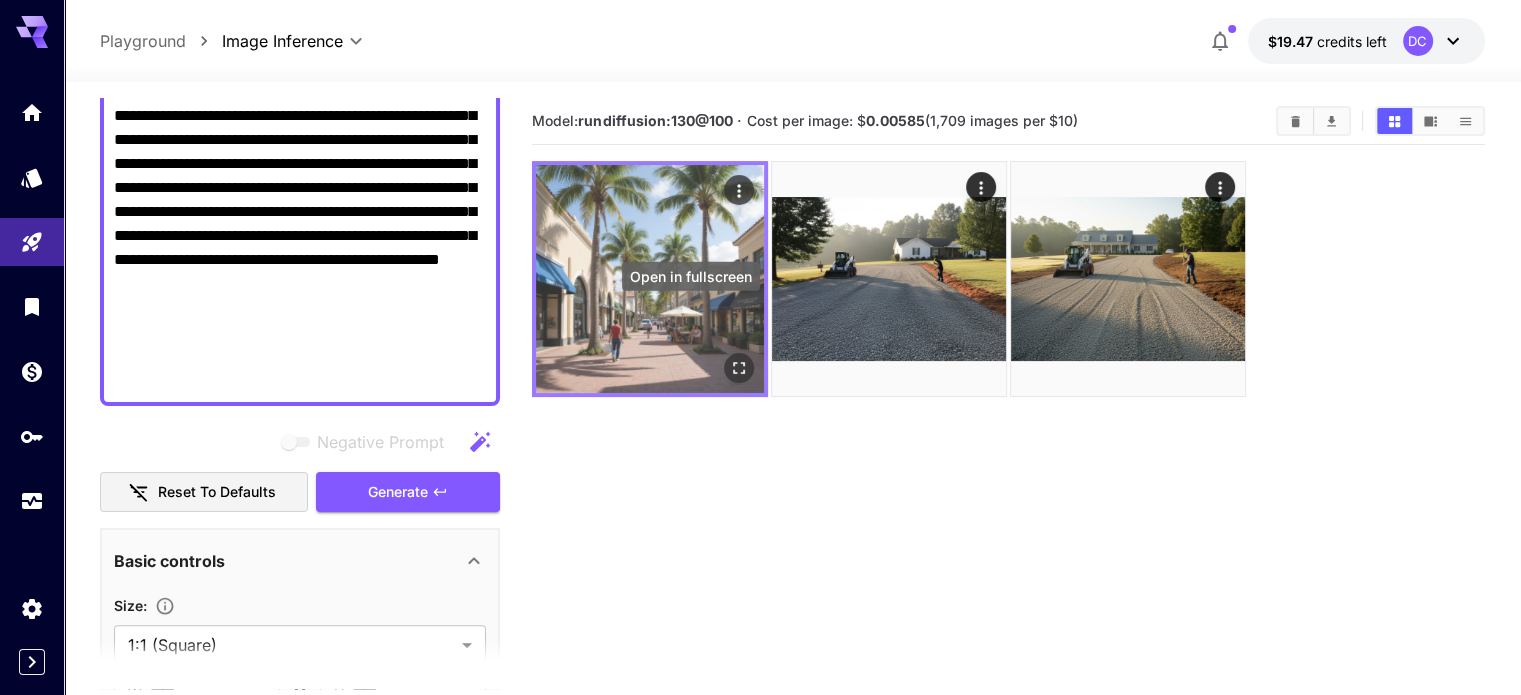 click 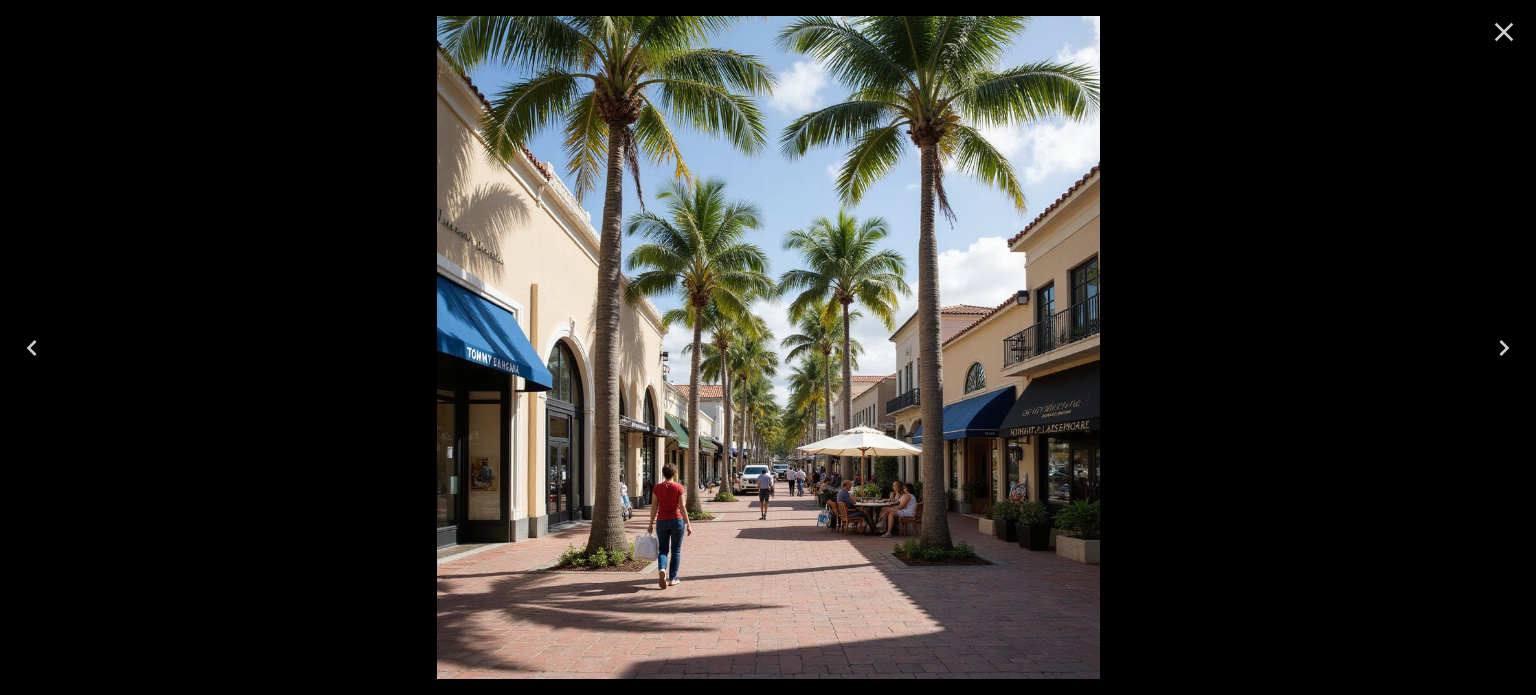 click 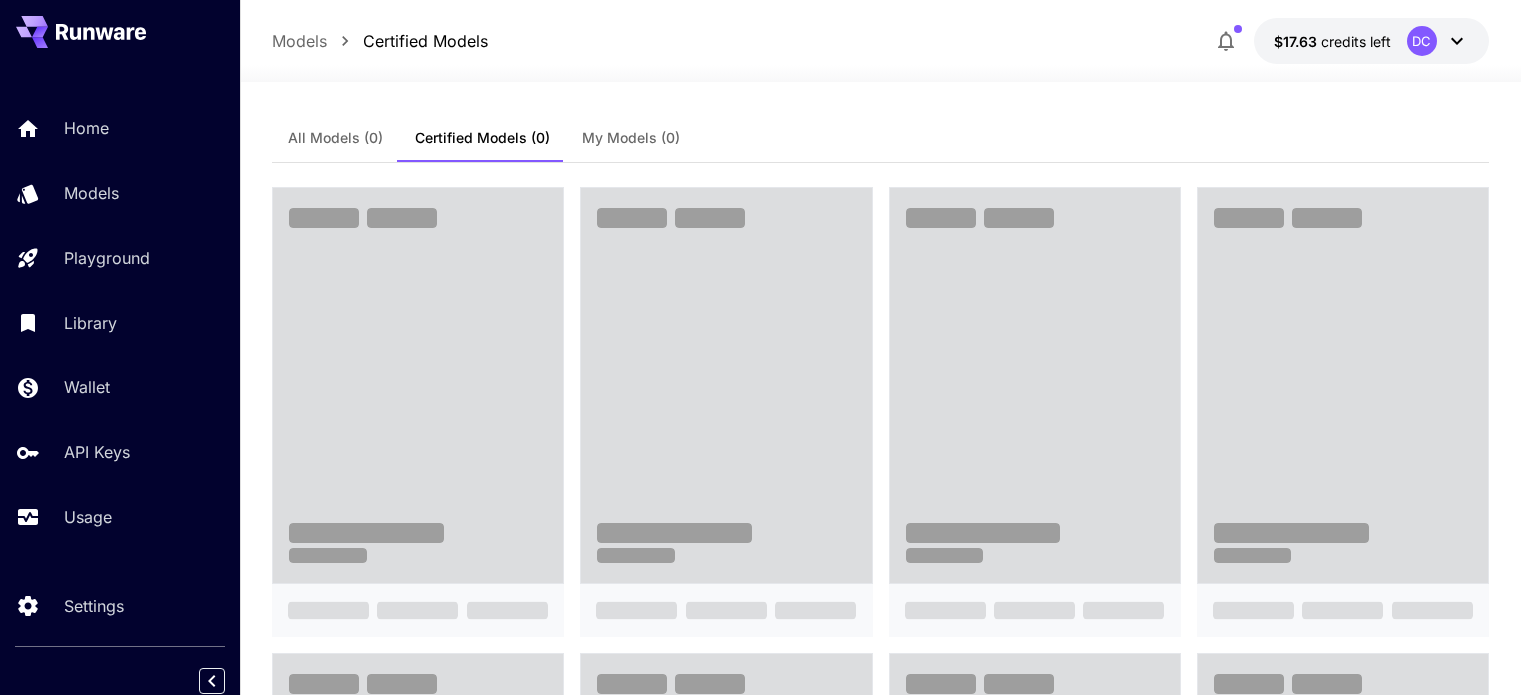 scroll, scrollTop: 0, scrollLeft: 0, axis: both 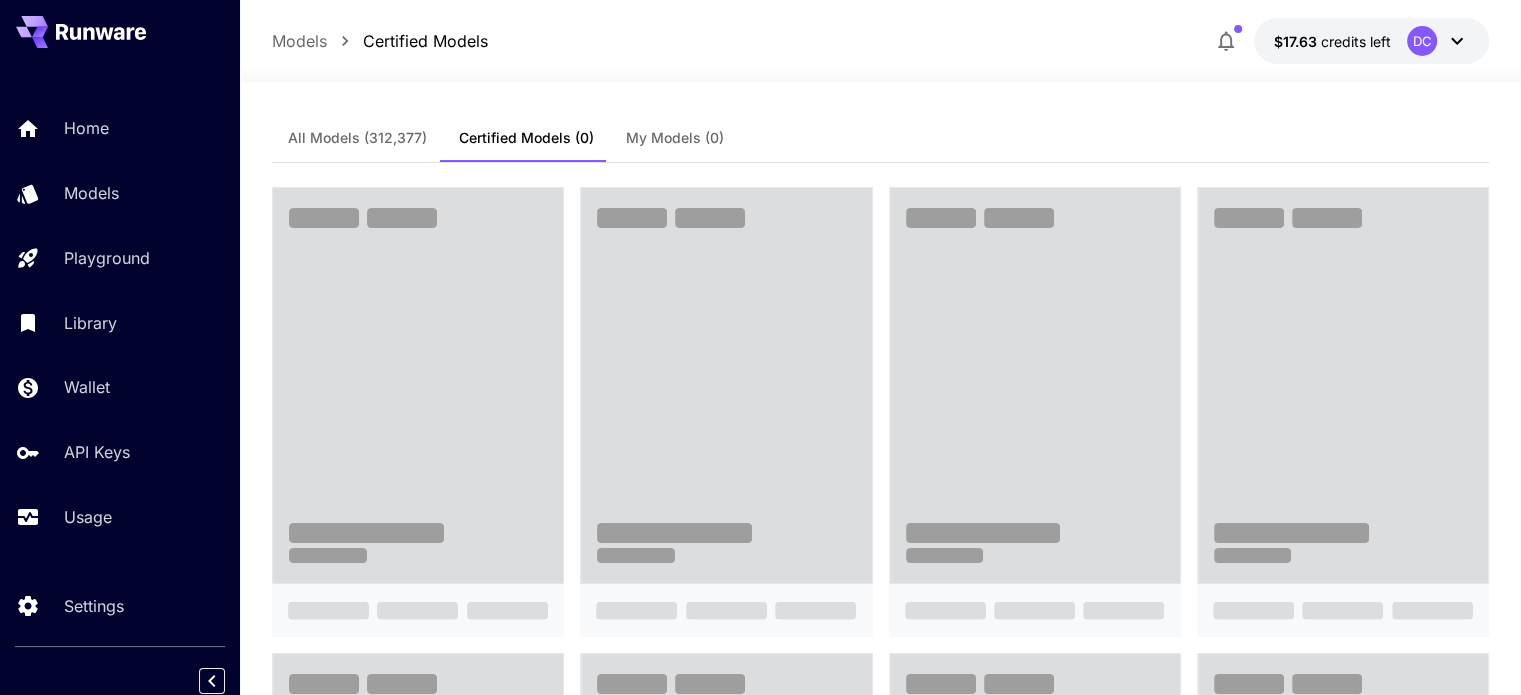 click at bounding box center (418, 385) 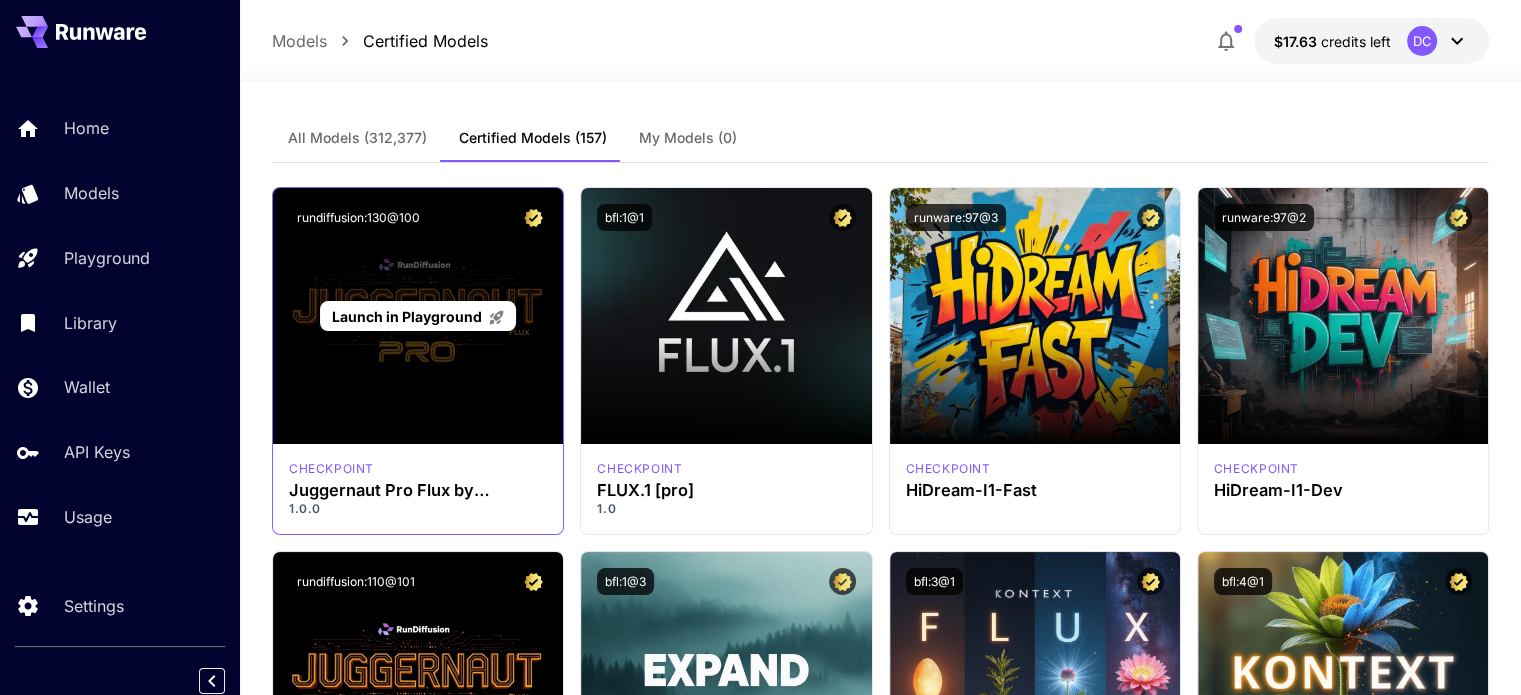 click on "Launch in Playground" at bounding box center [407, 316] 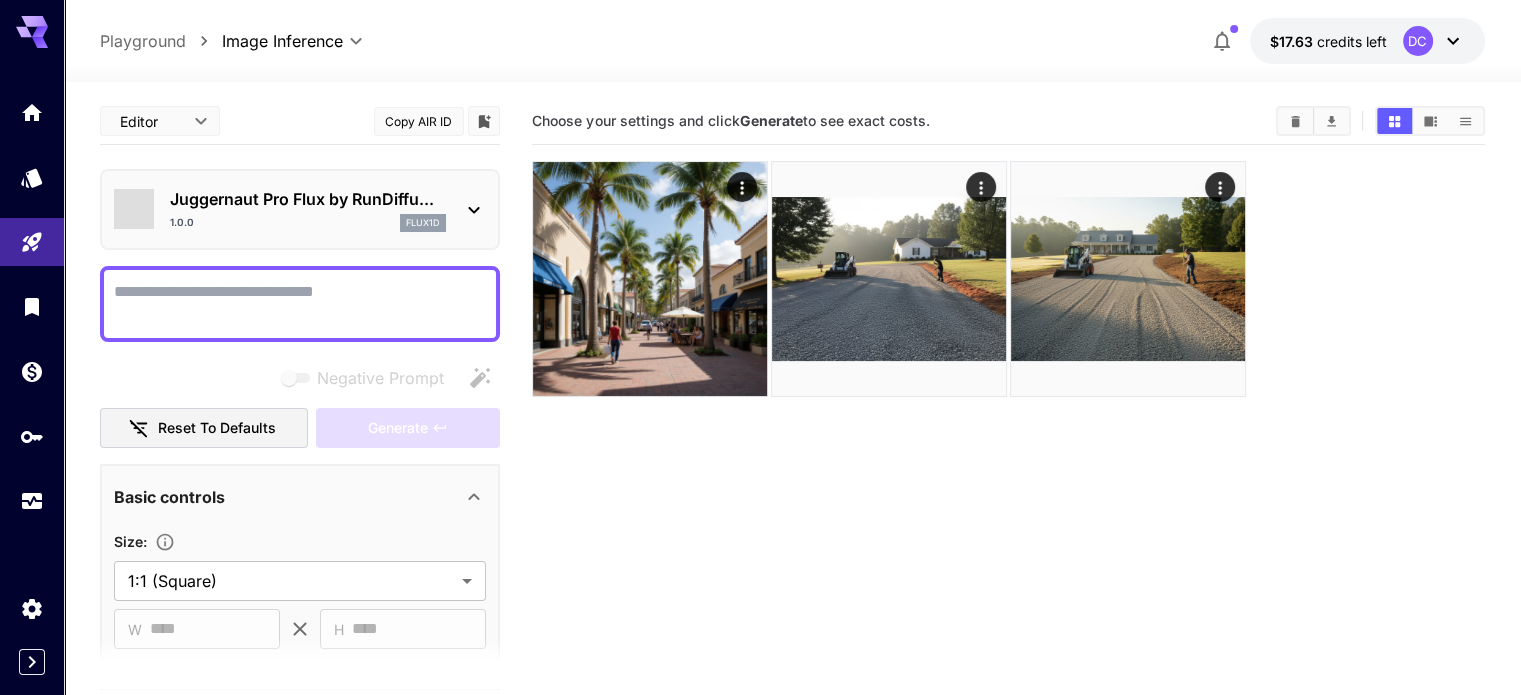 click on "Negative Prompt" at bounding box center (300, 304) 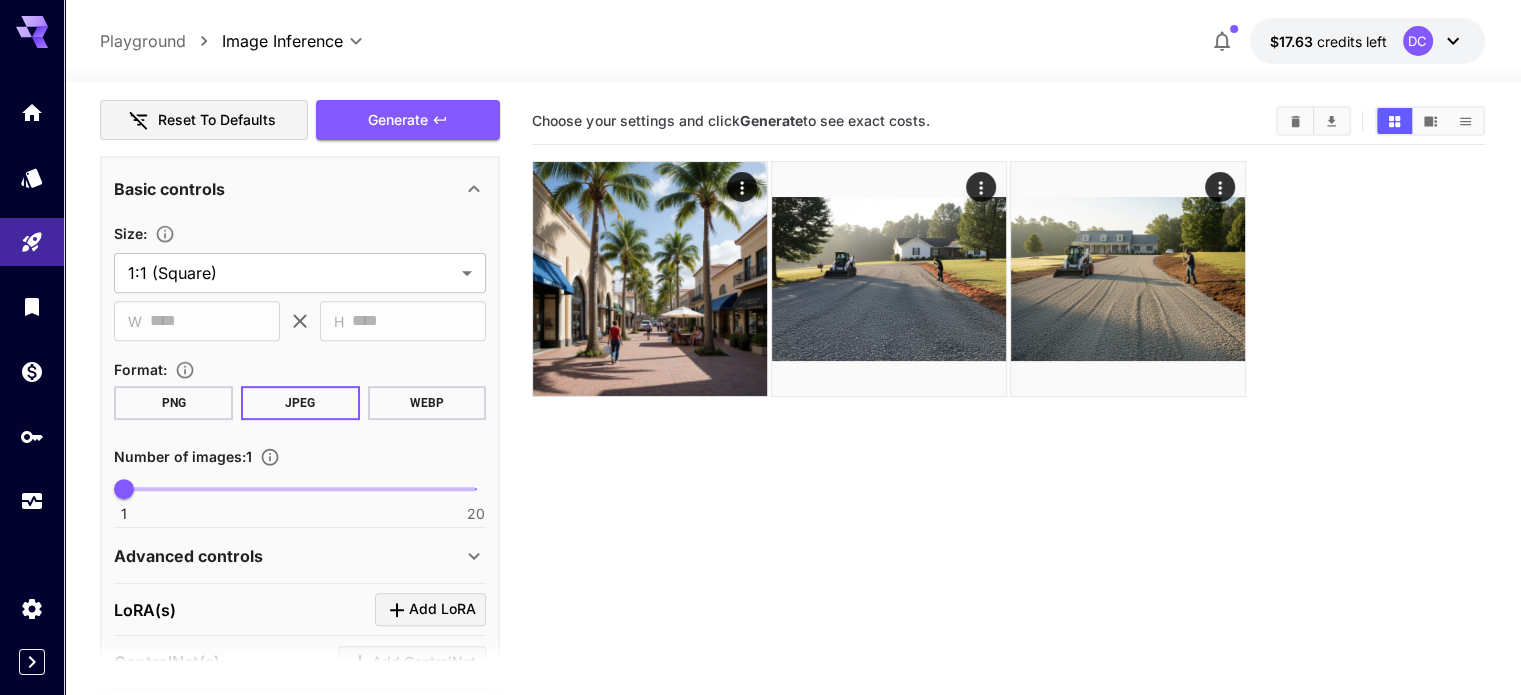 scroll, scrollTop: 816, scrollLeft: 0, axis: vertical 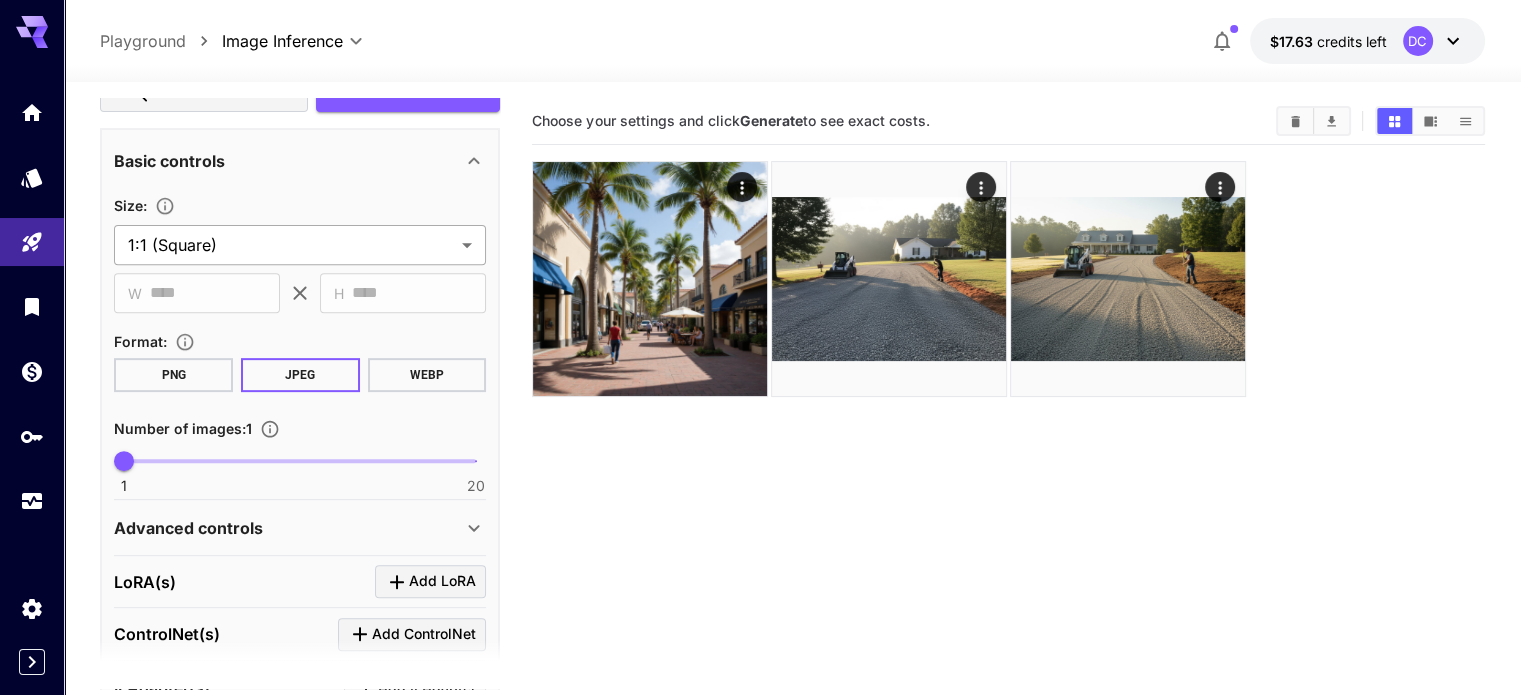 type on "**********" 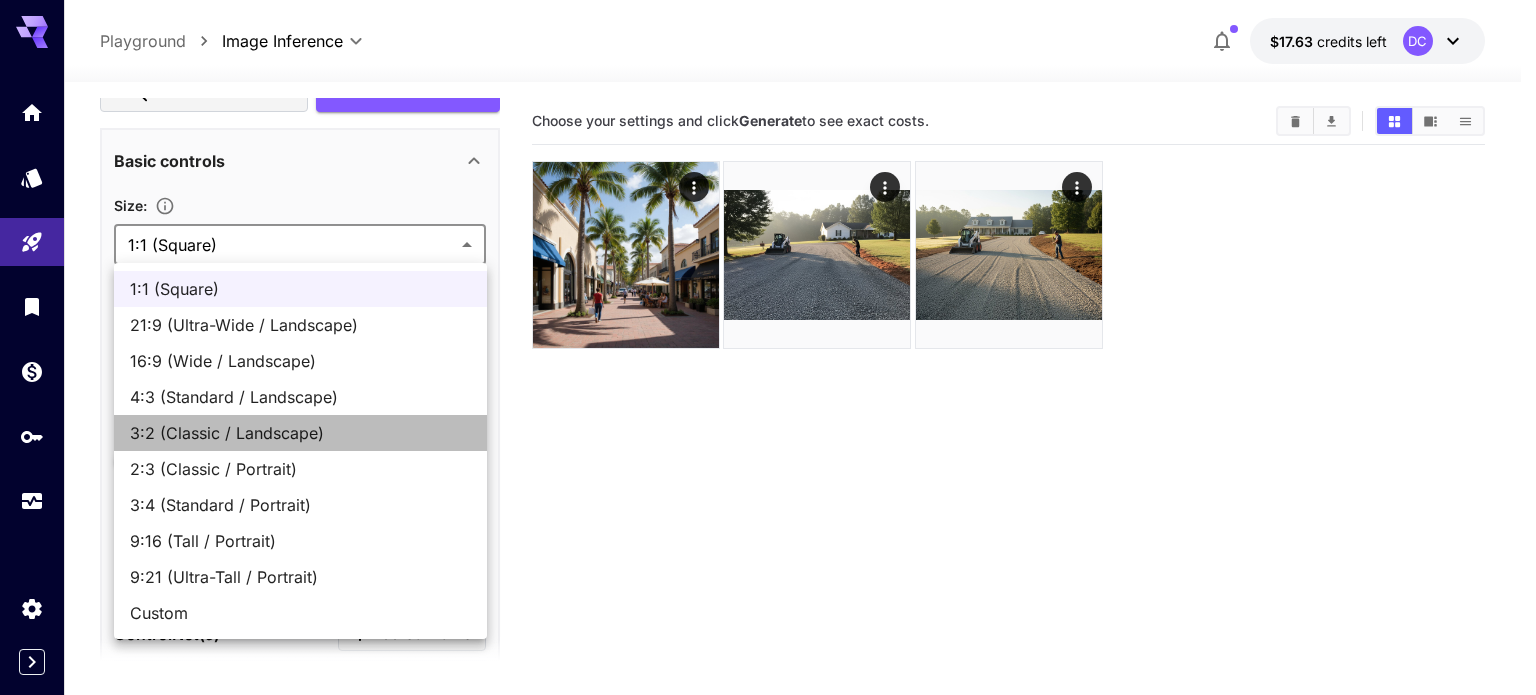 click on "3:2 (Classic / Landscape)" at bounding box center [300, 433] 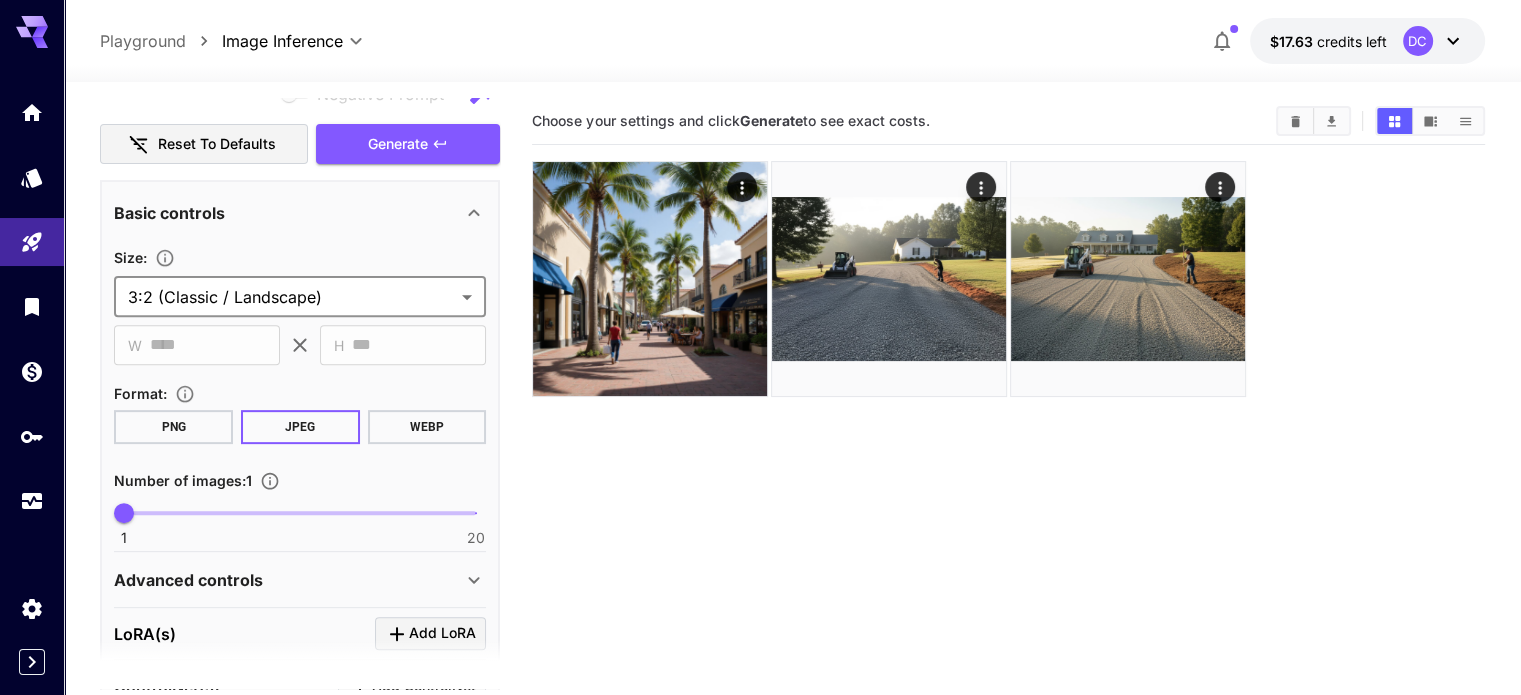 scroll, scrollTop: 716, scrollLeft: 0, axis: vertical 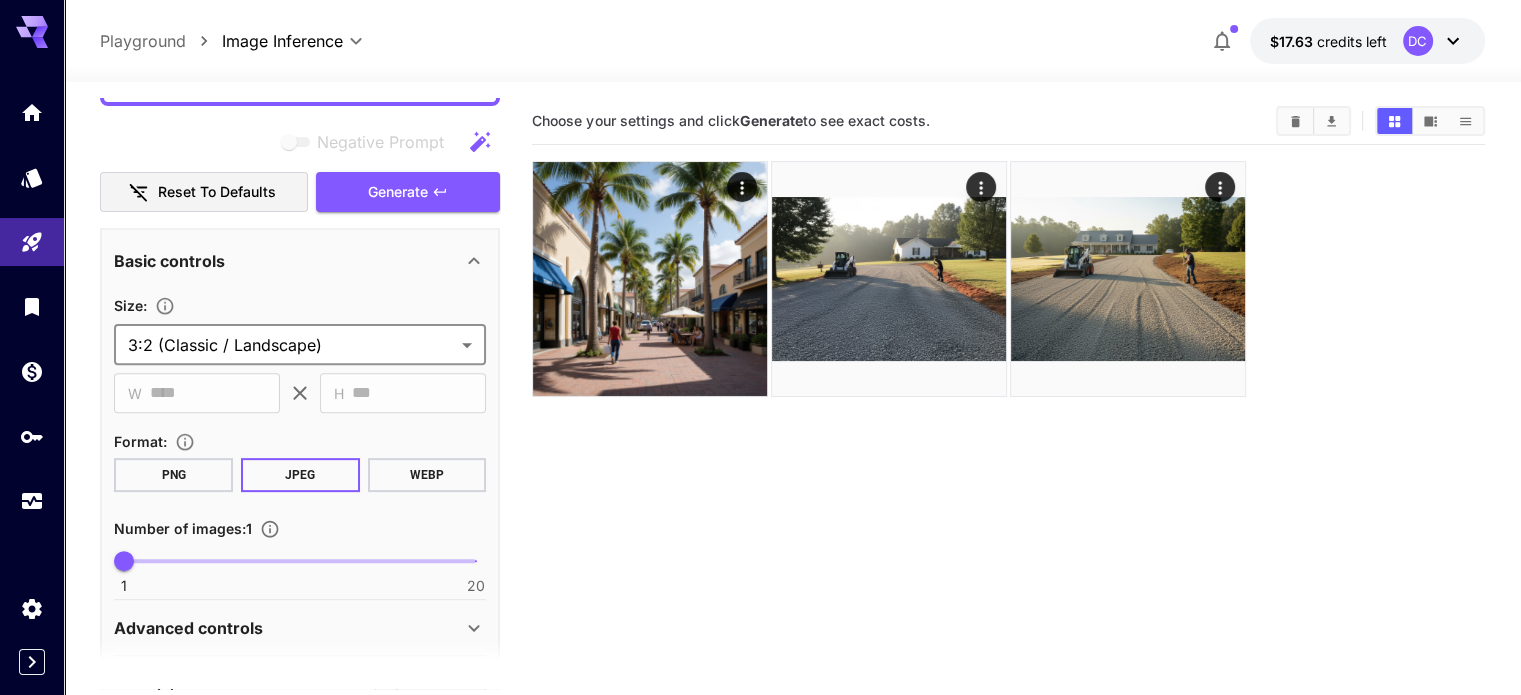 click on "Negative Prompt Reset to defaults Generate" at bounding box center [300, 167] 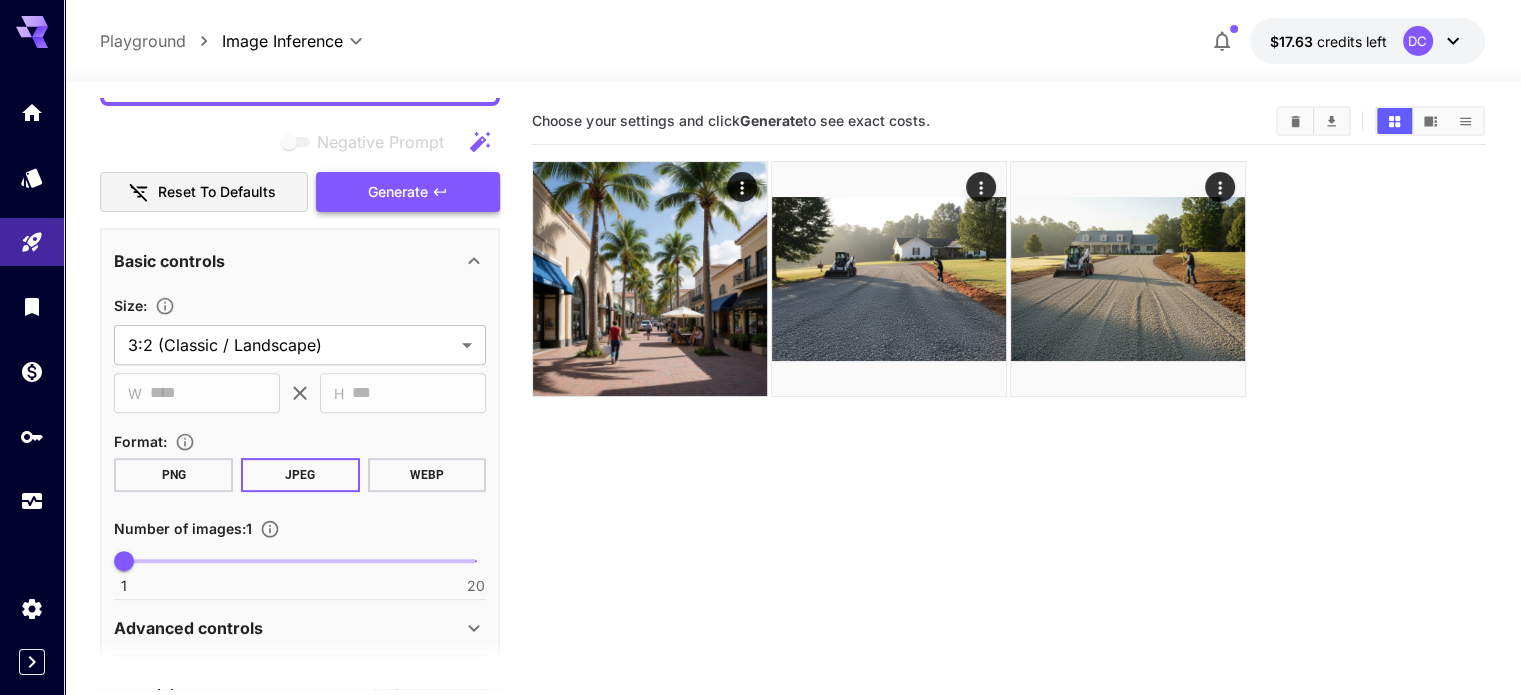 click on "Generate" at bounding box center [398, 192] 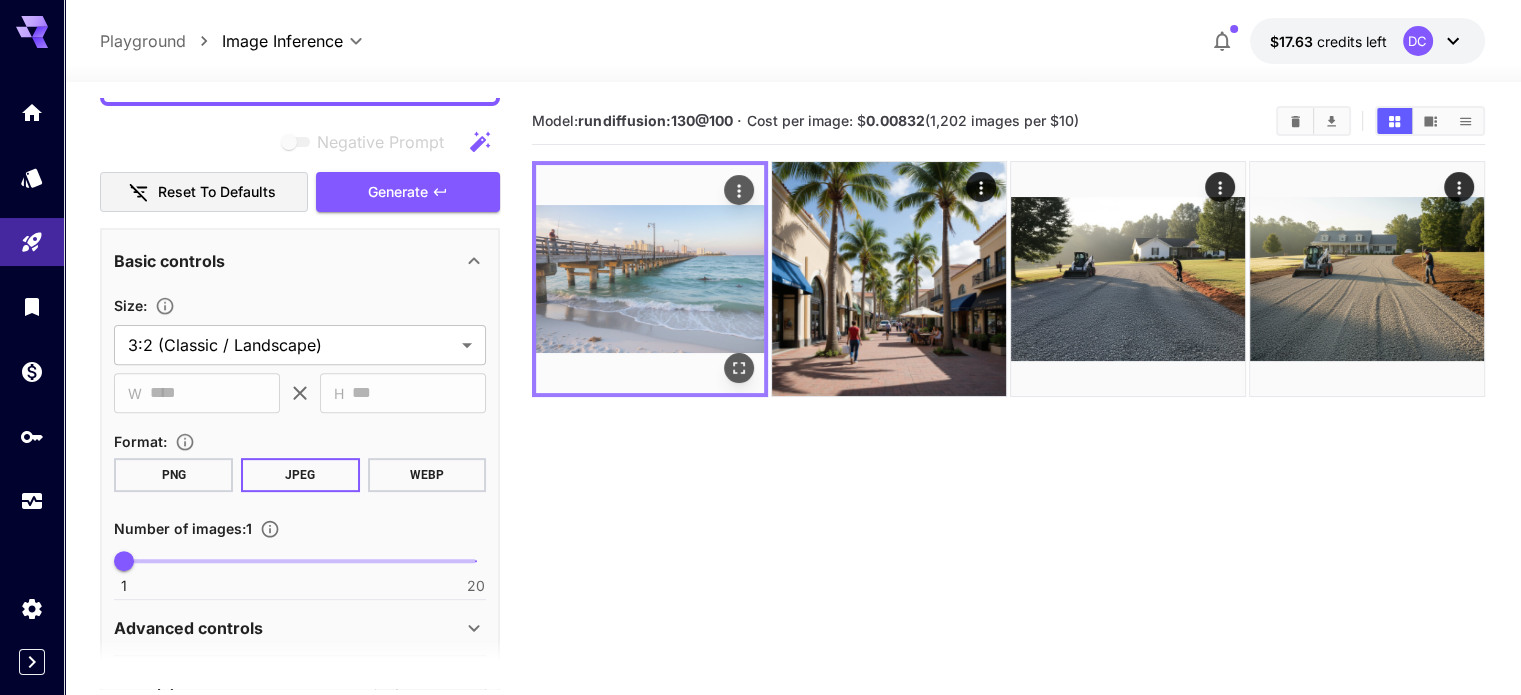 click at bounding box center [650, 279] 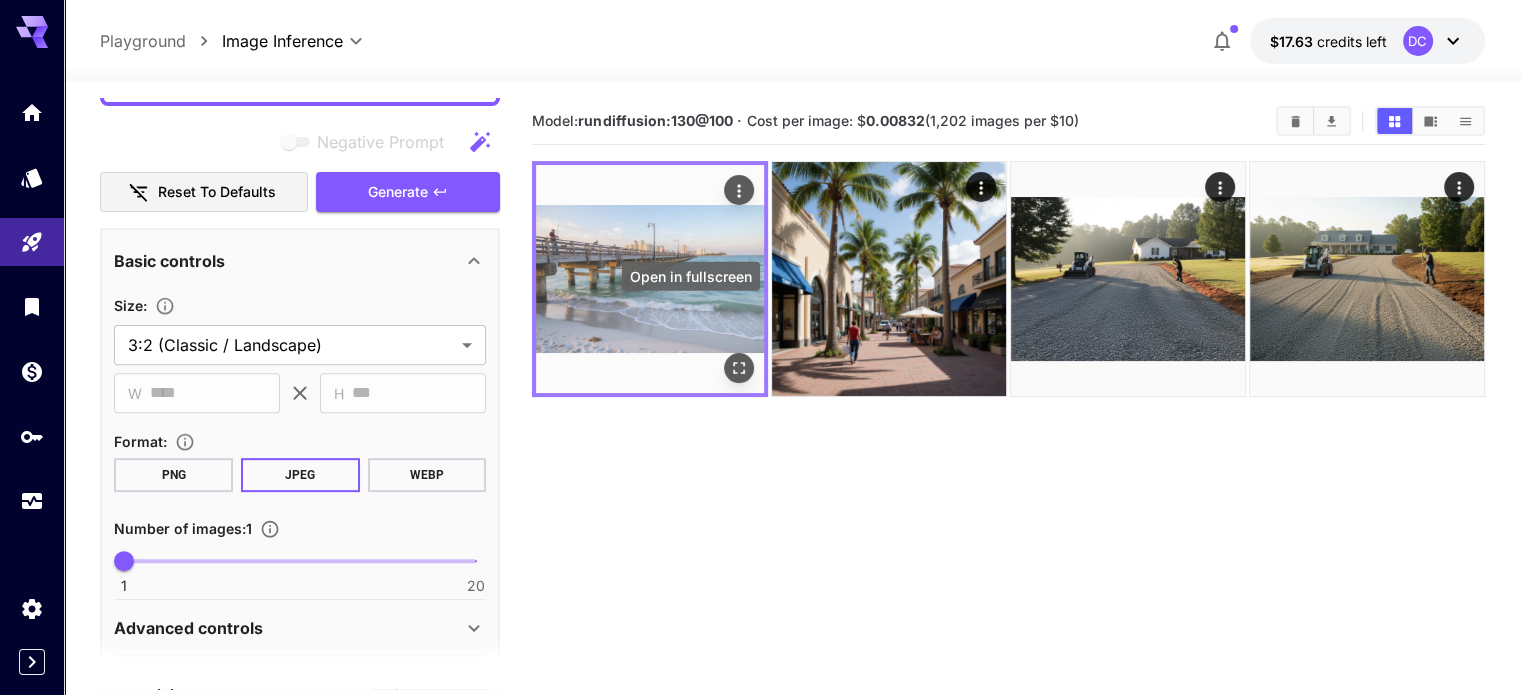 click 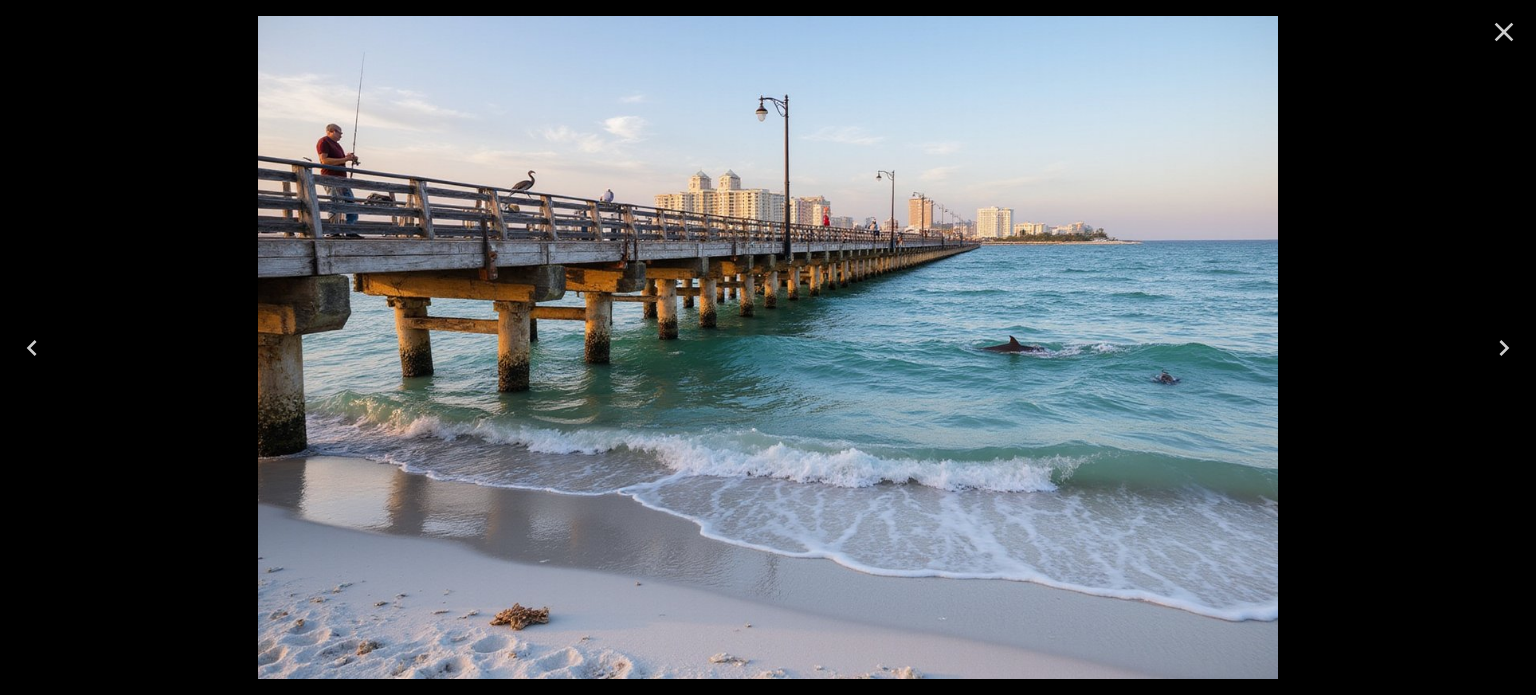 click 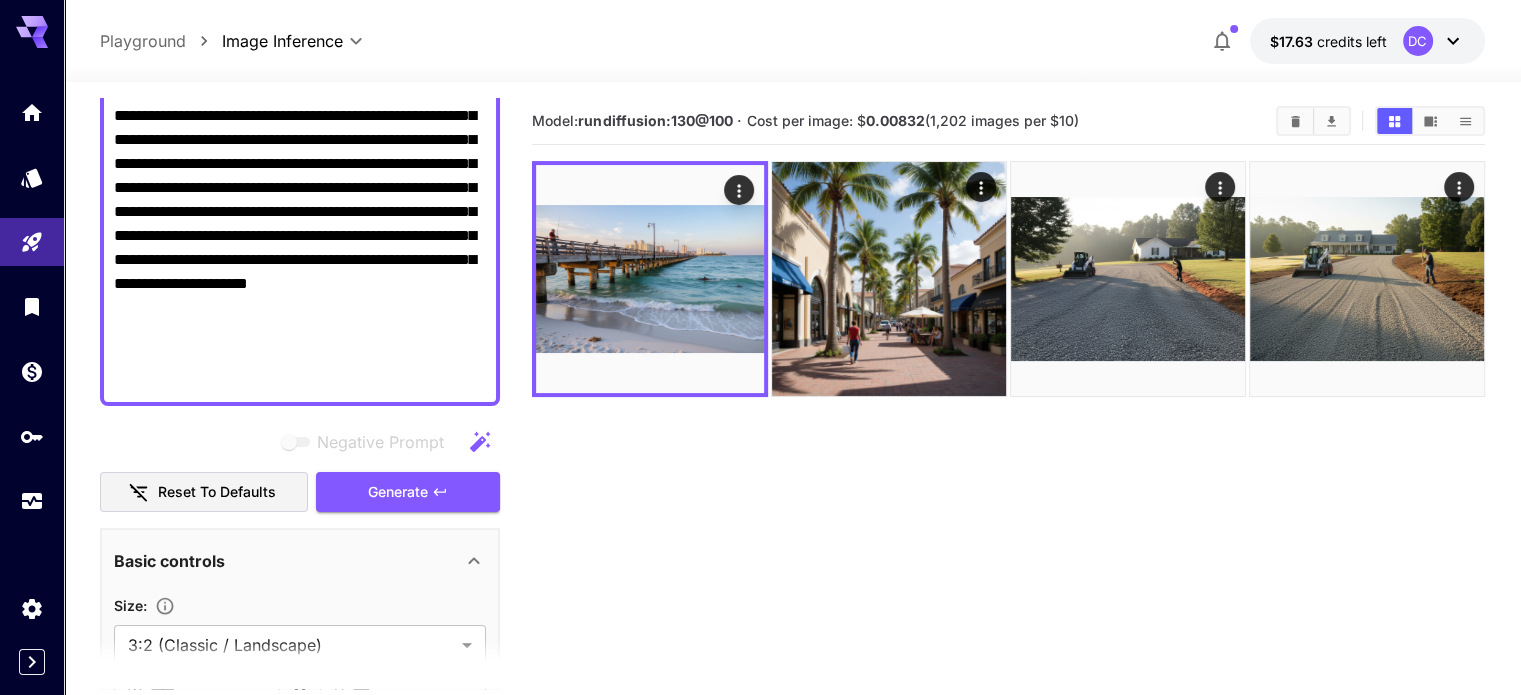 scroll, scrollTop: 0, scrollLeft: 0, axis: both 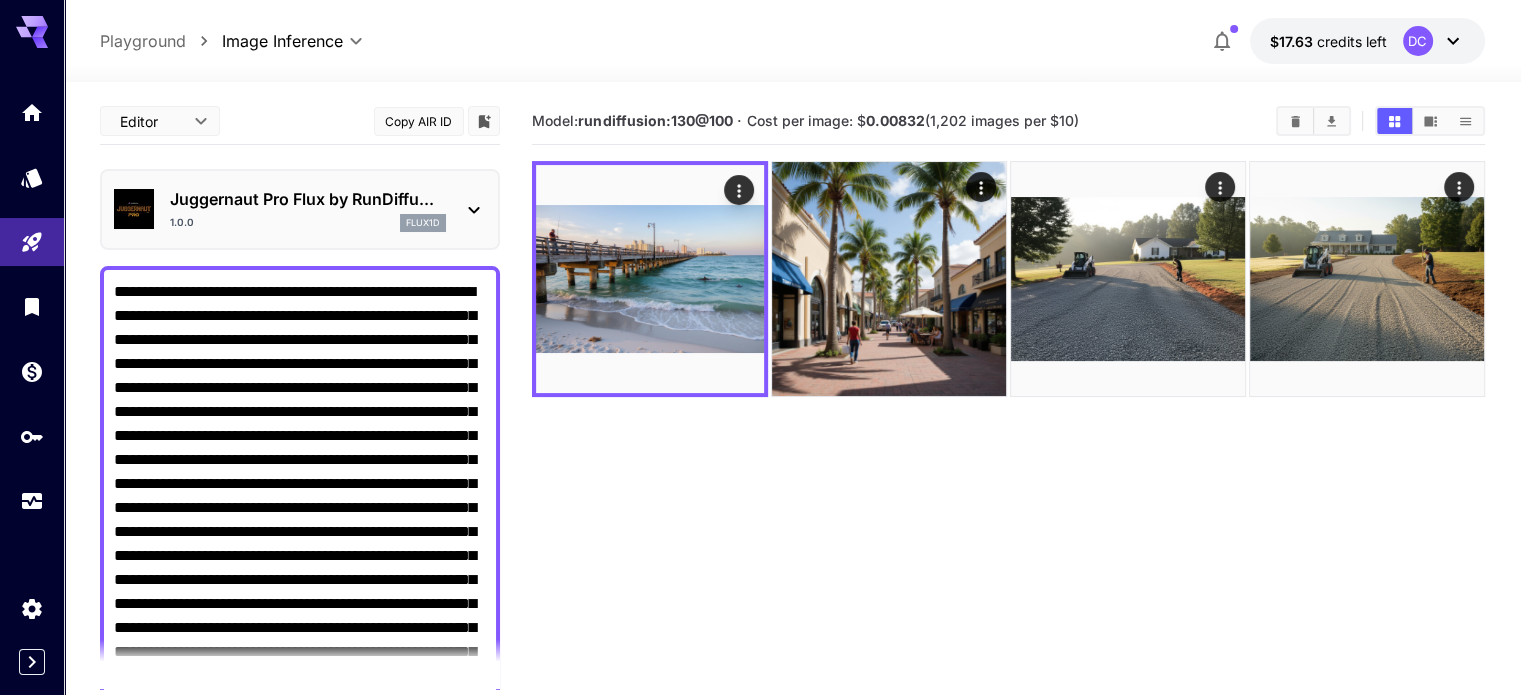 click on "Negative Prompt" at bounding box center [300, 544] 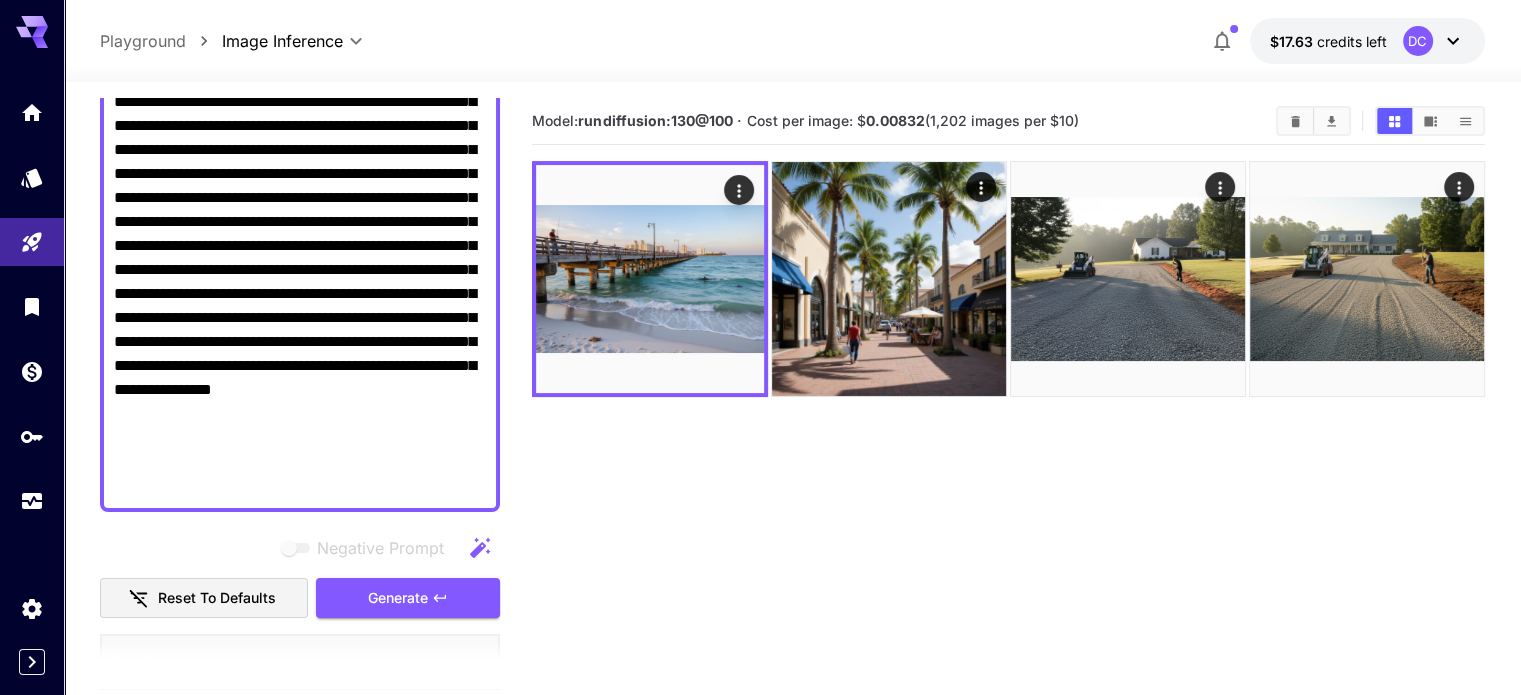 scroll, scrollTop: 400, scrollLeft: 0, axis: vertical 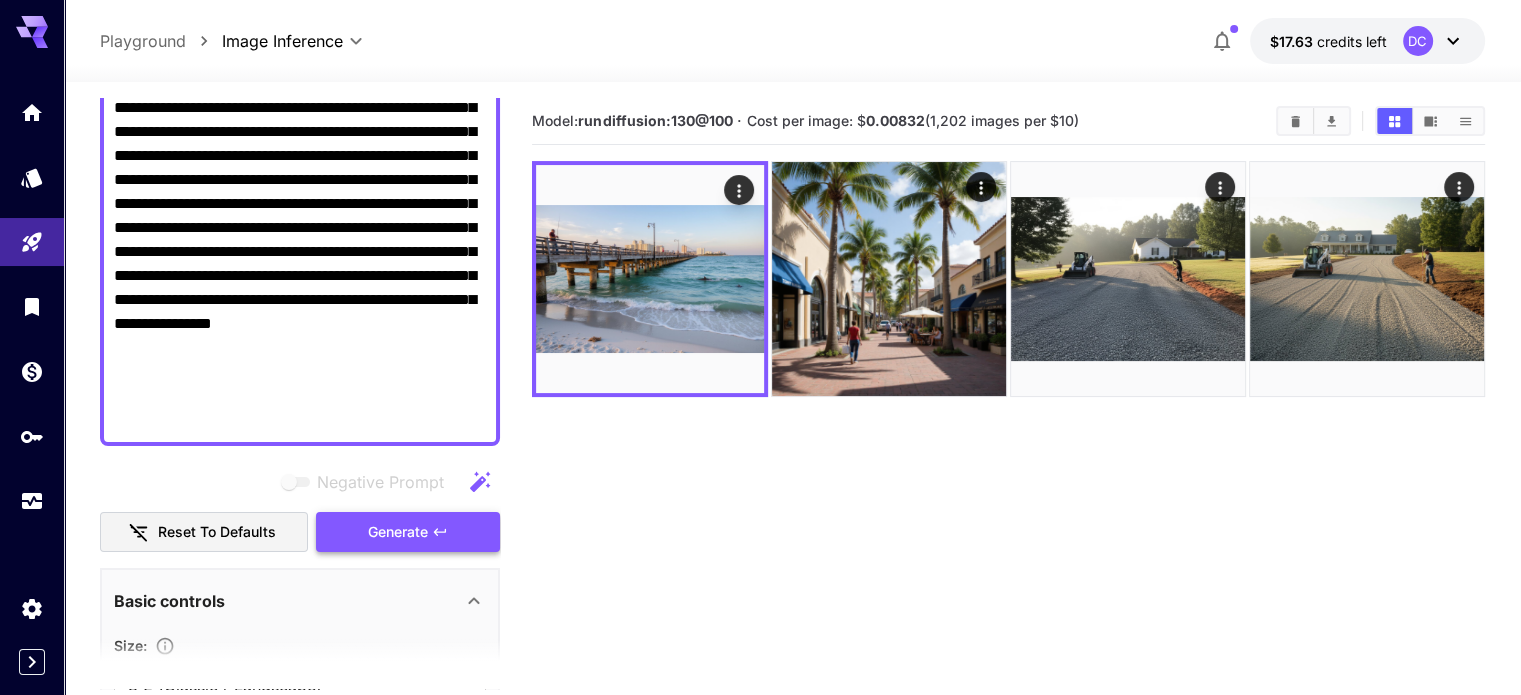 click on "Generate" at bounding box center [398, 532] 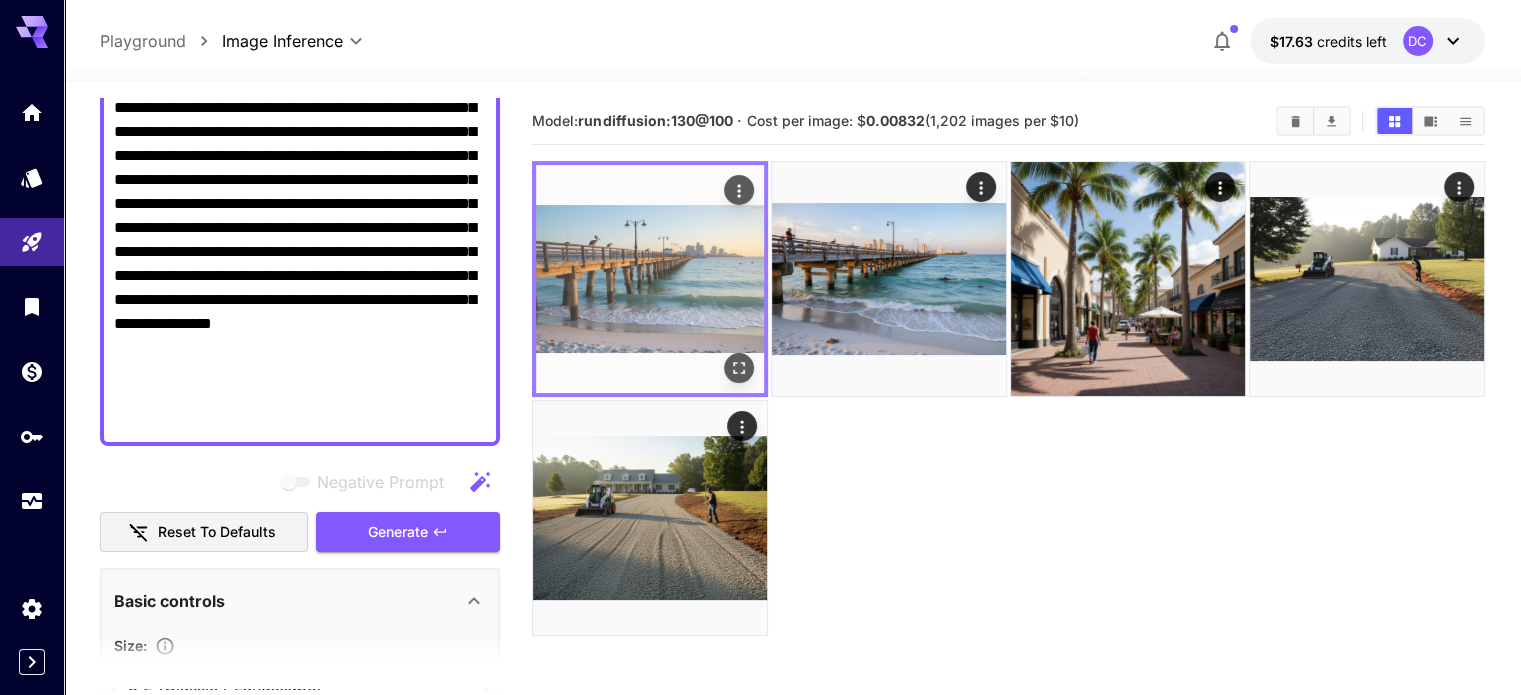 click at bounding box center [650, 279] 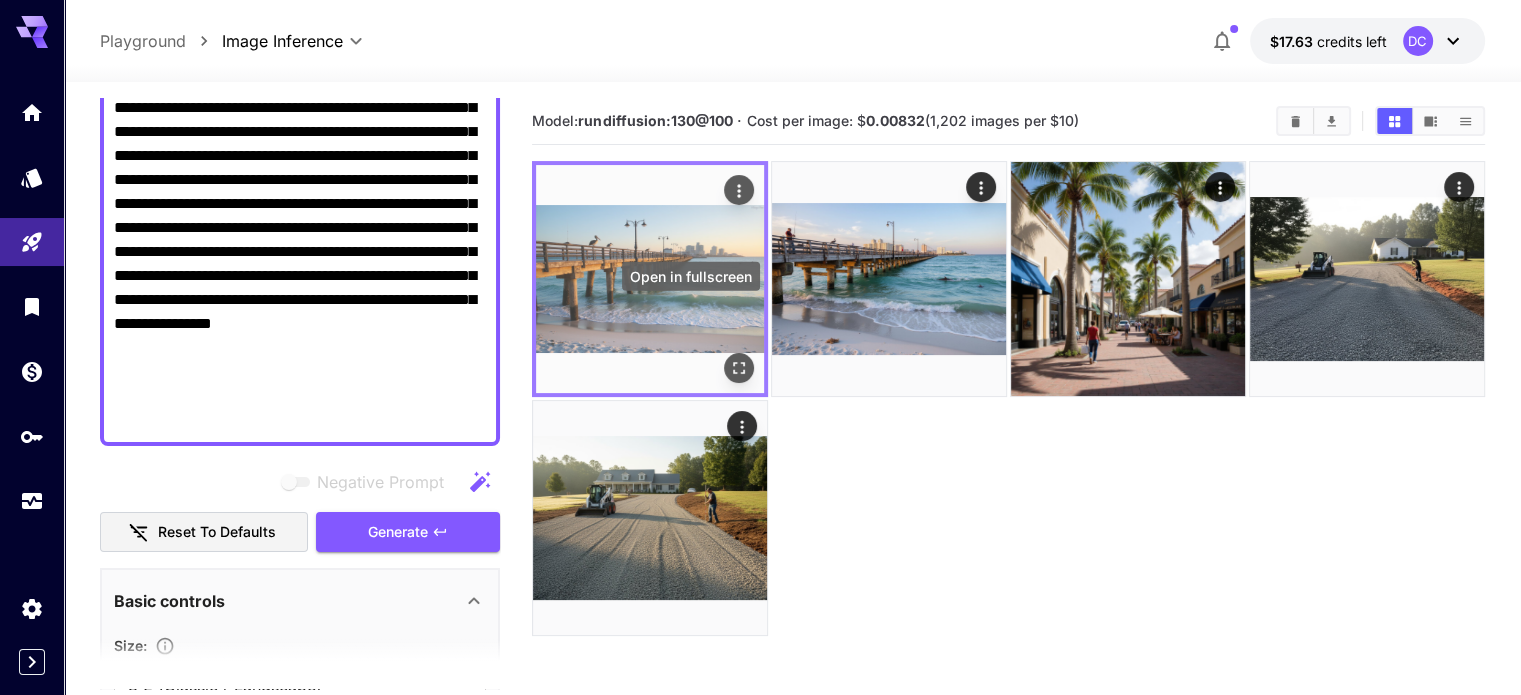 click 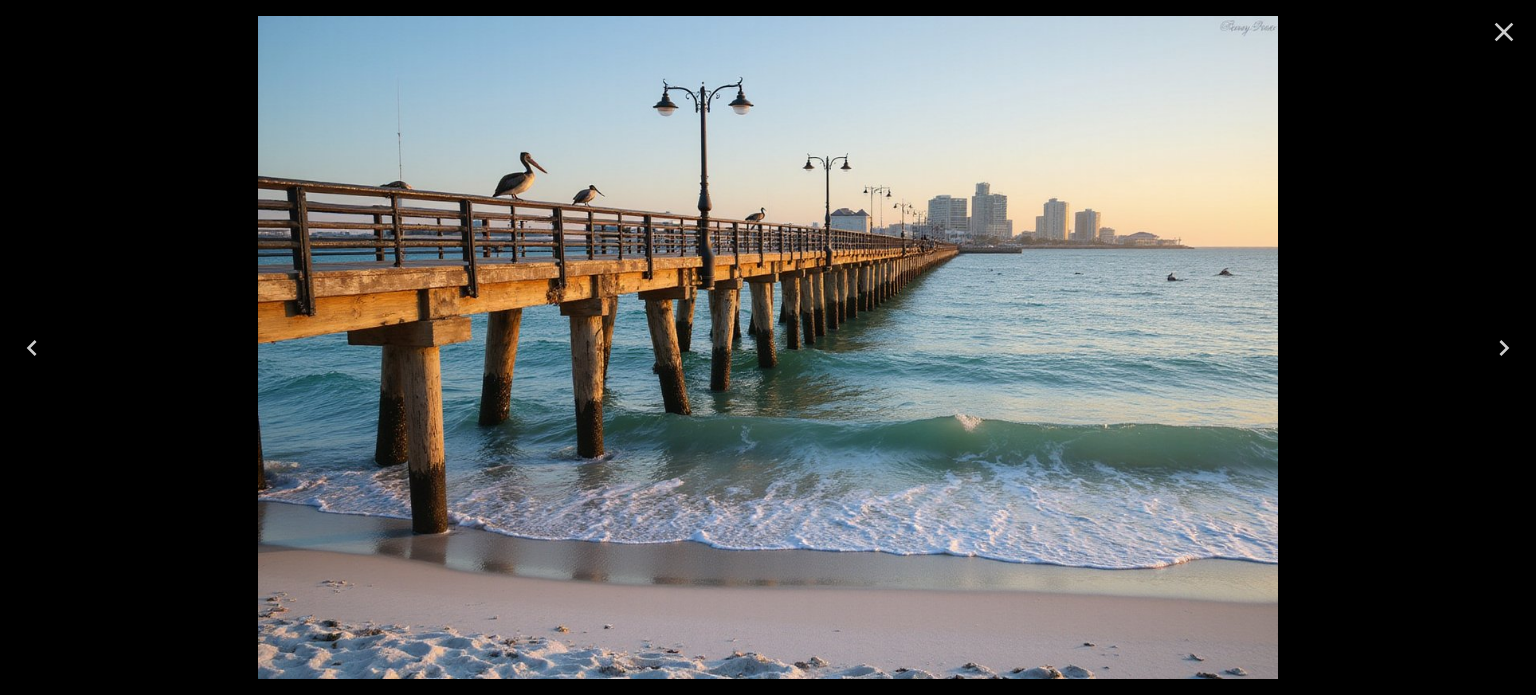 click 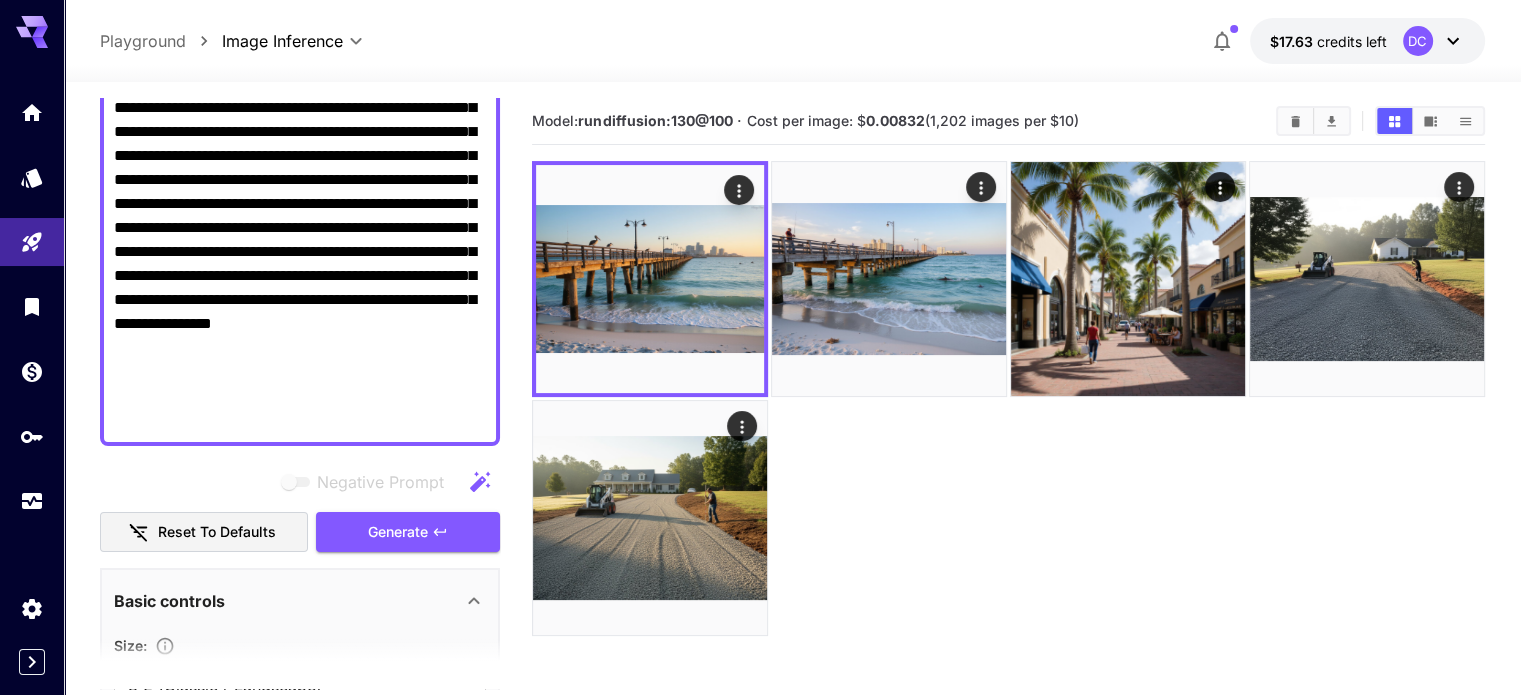click on "Negative Prompt" at bounding box center (300, 156) 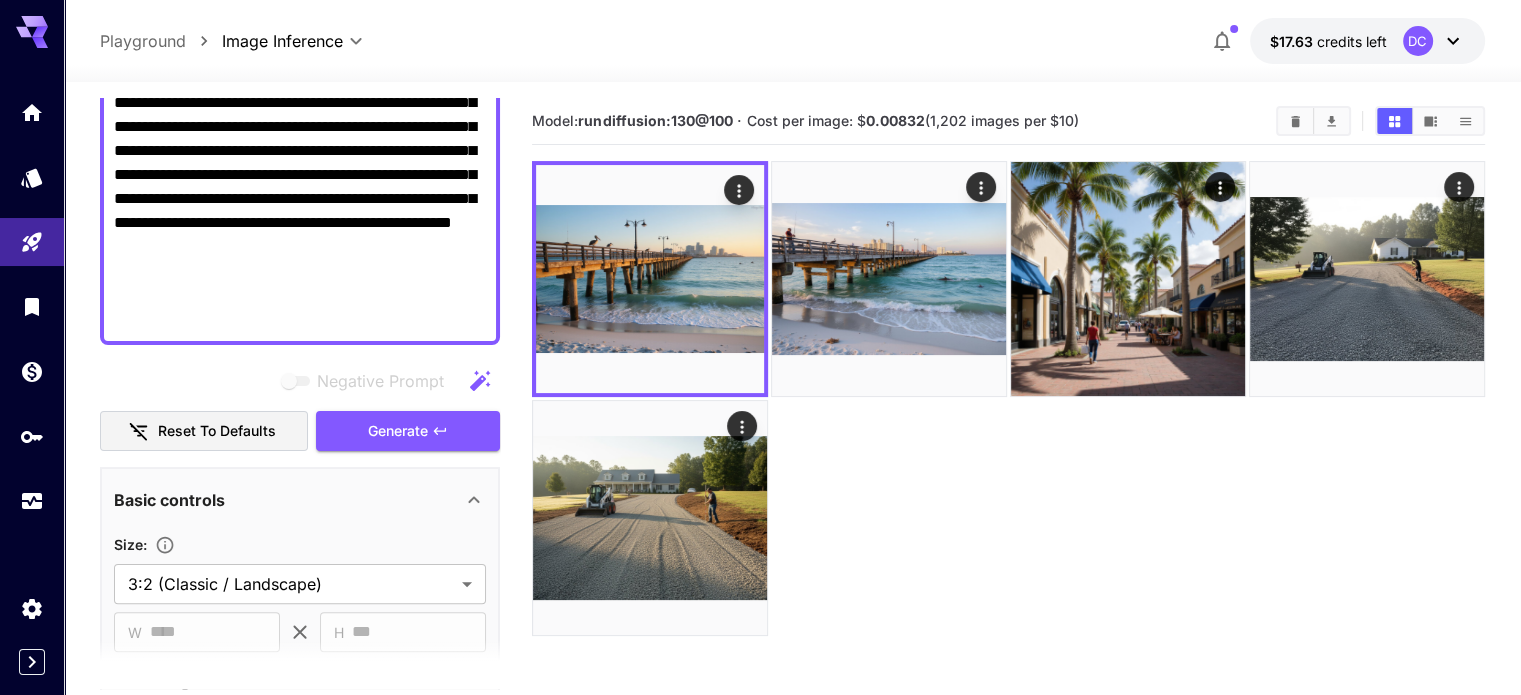 scroll, scrollTop: 500, scrollLeft: 0, axis: vertical 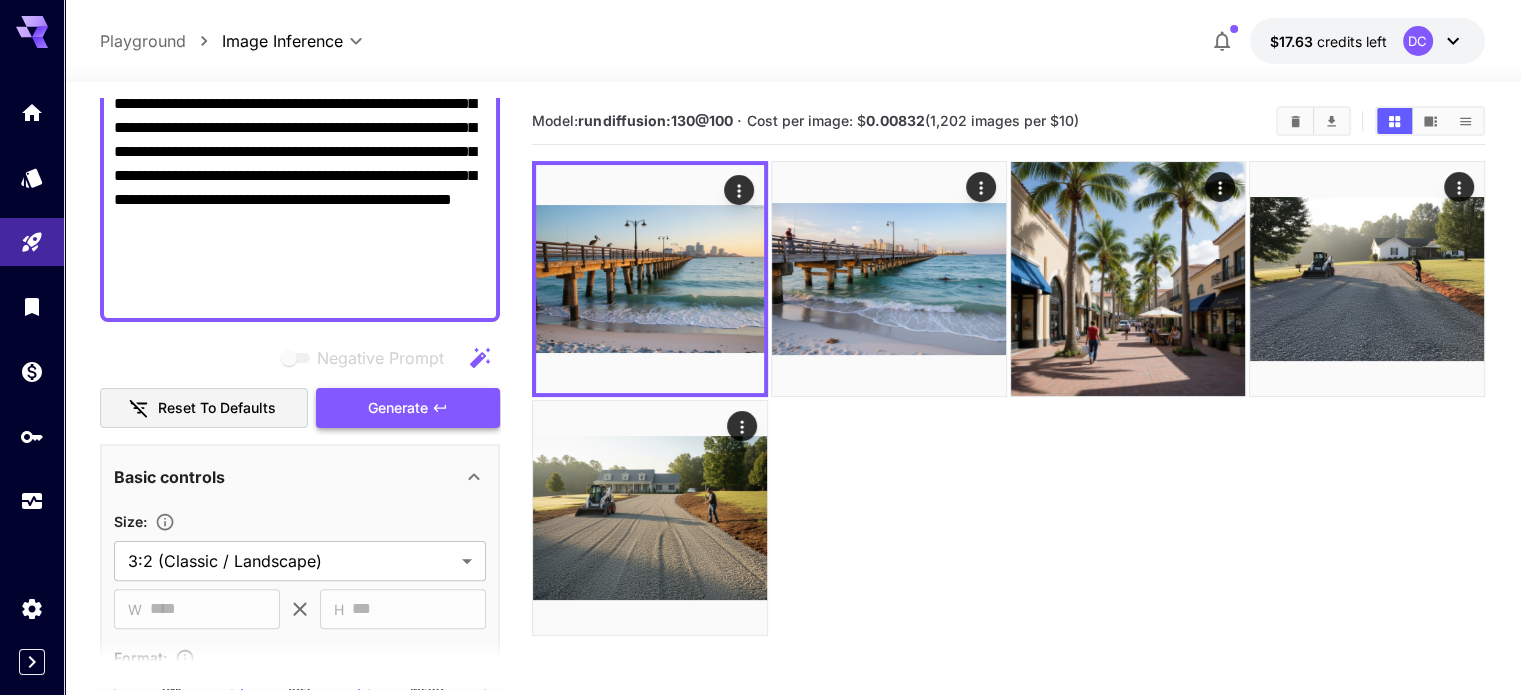 click on "Generate" at bounding box center [398, 408] 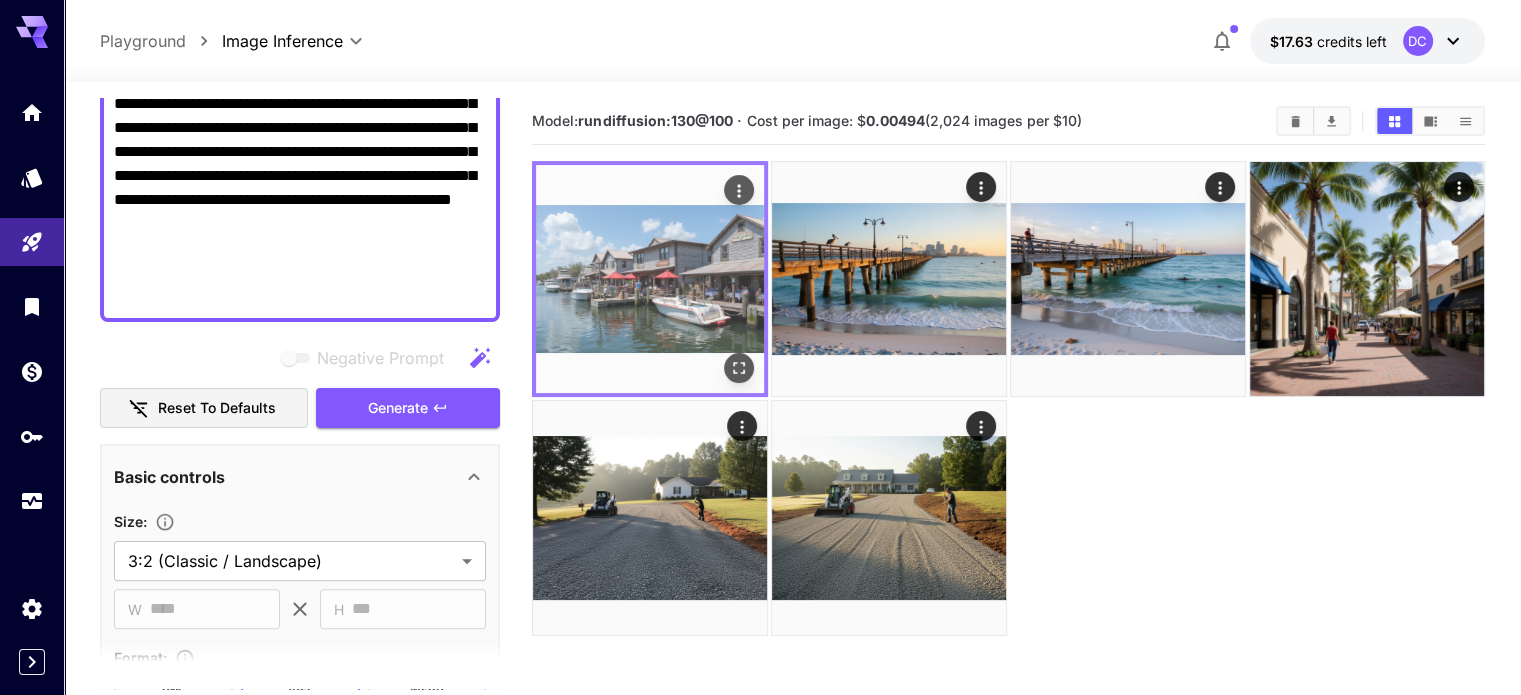 click at bounding box center (650, 279) 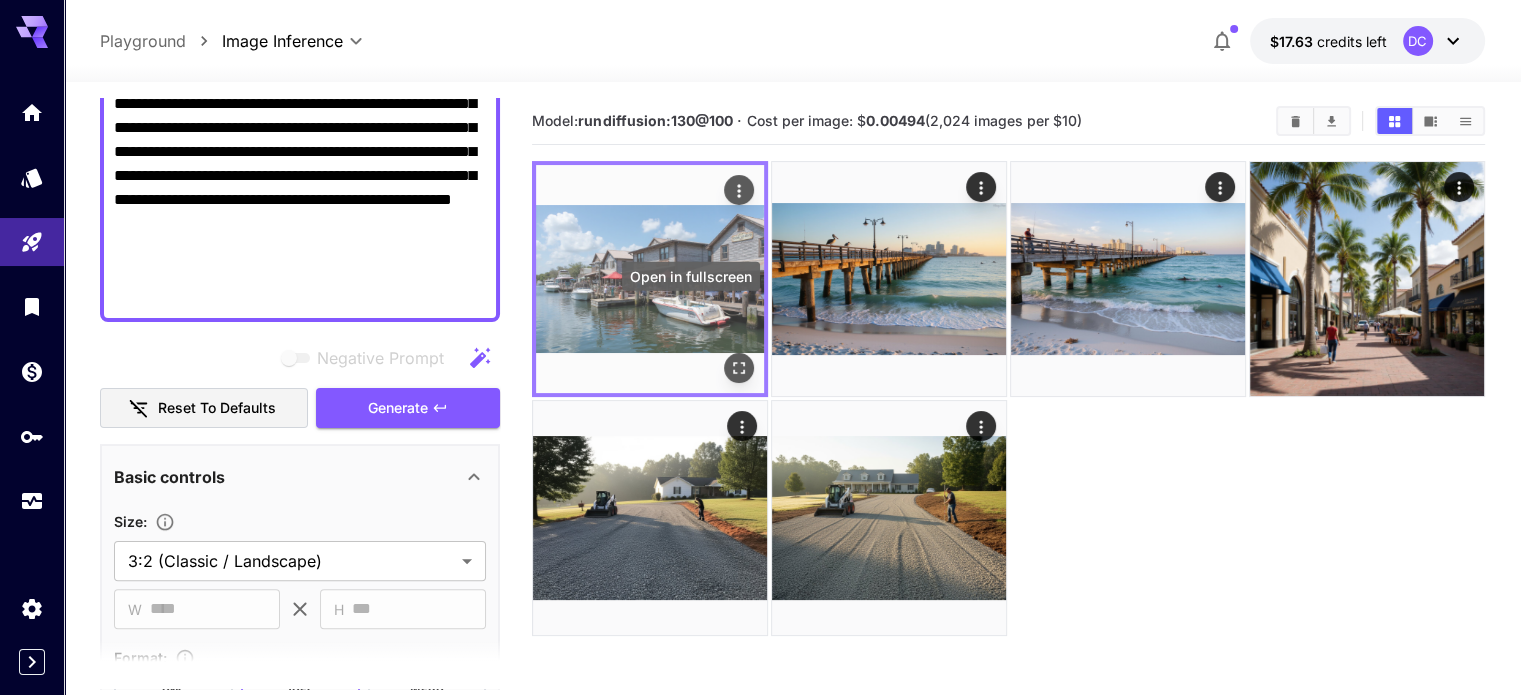 click 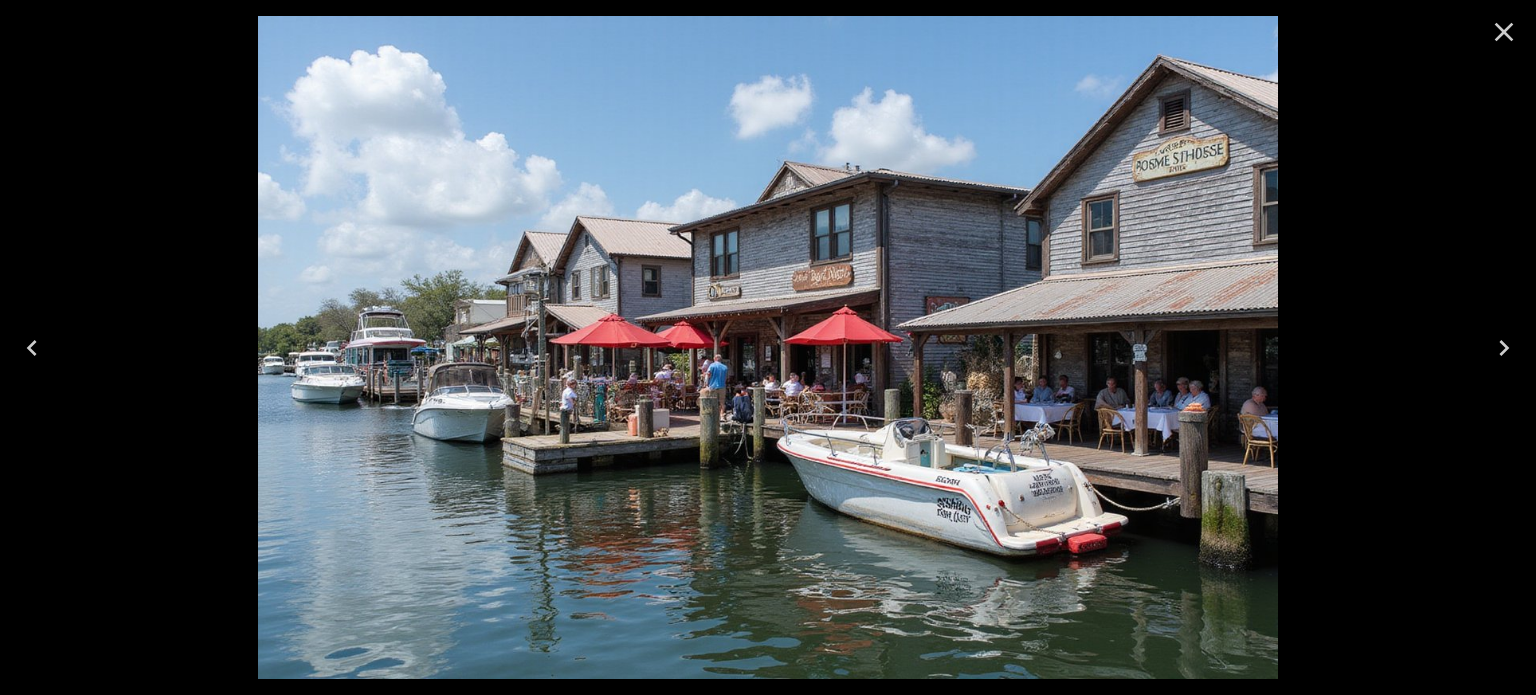 click 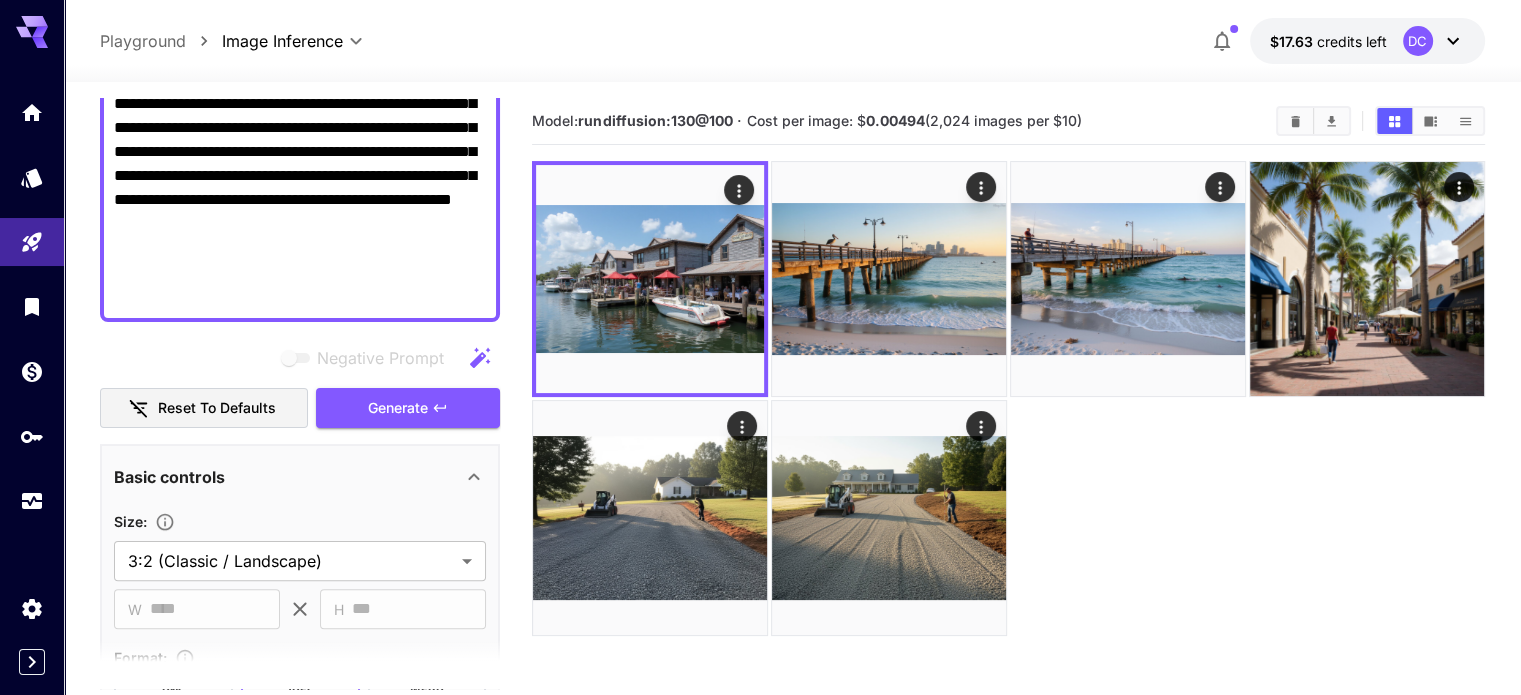click on "Negative Prompt" at bounding box center (300, 44) 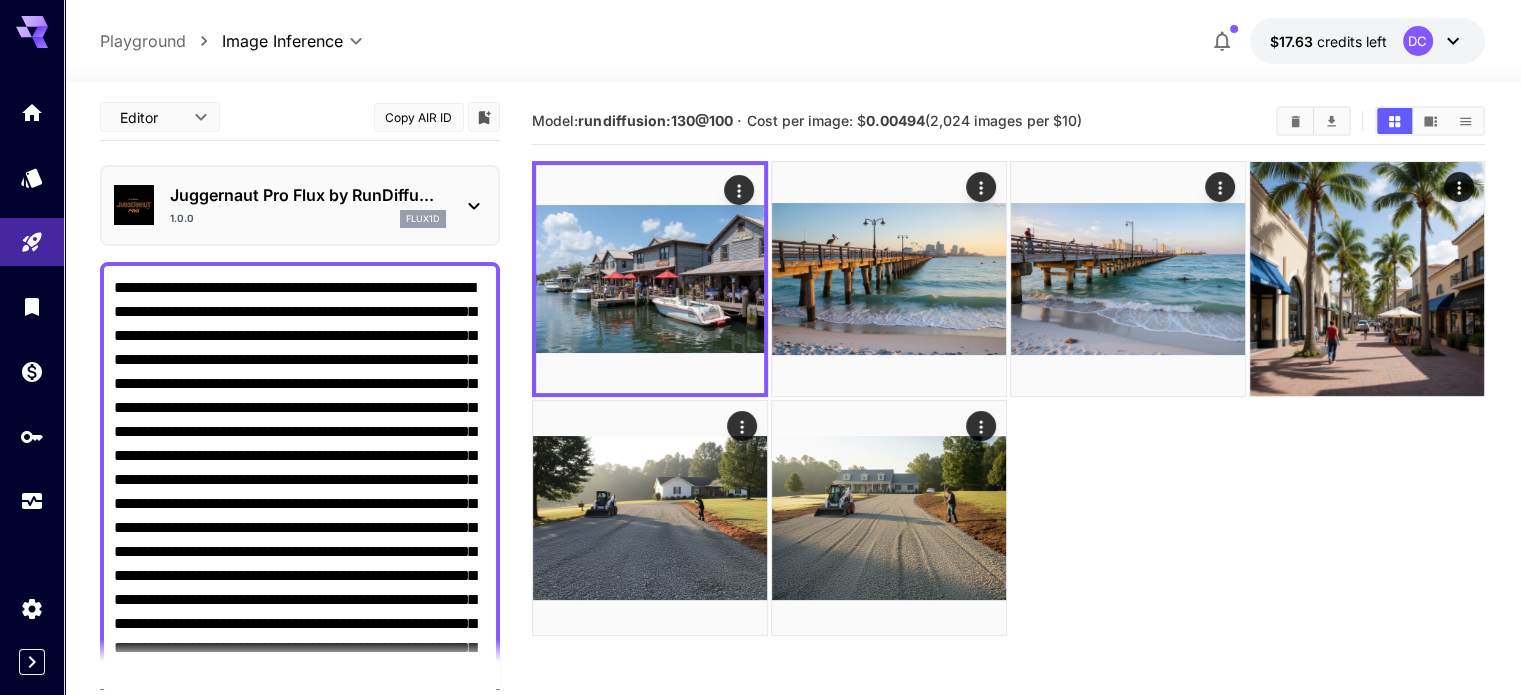 scroll, scrollTop: 0, scrollLeft: 0, axis: both 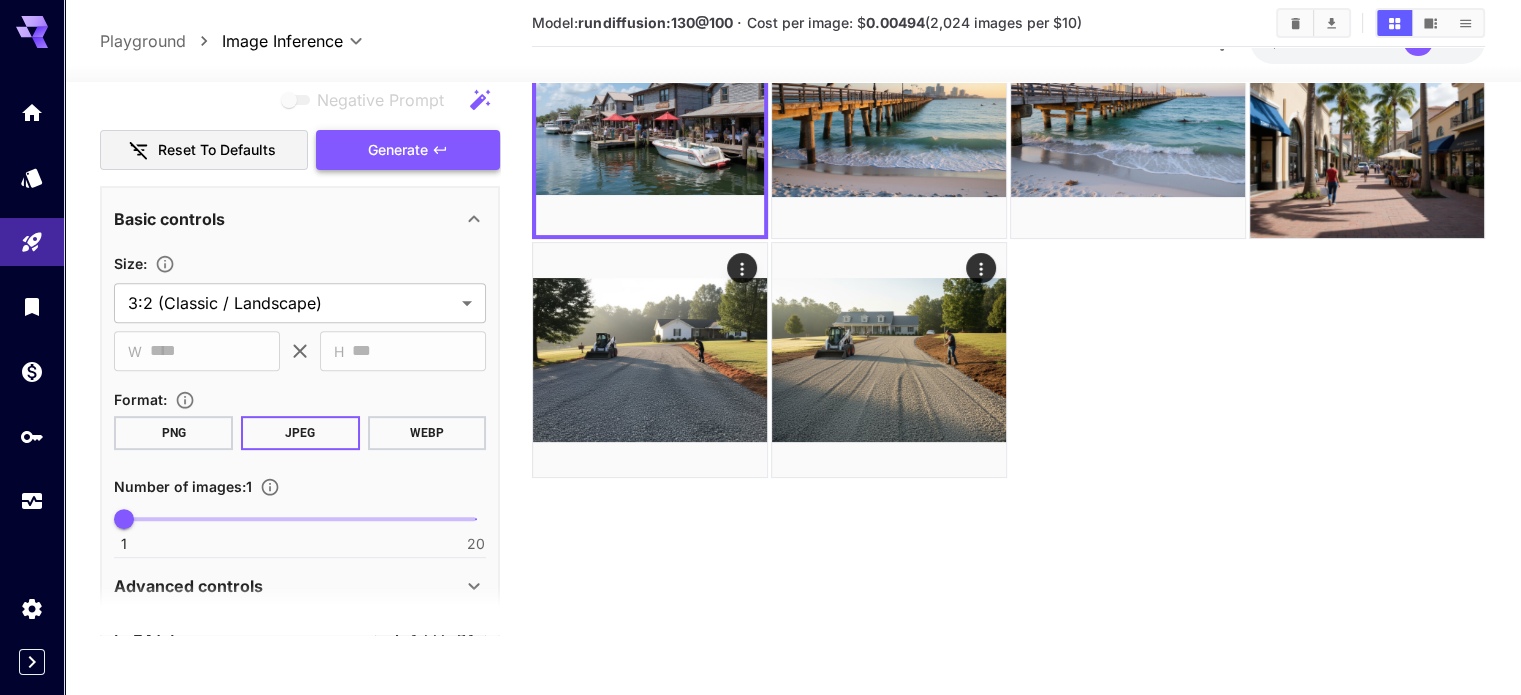 click on "Generate" at bounding box center (398, 150) 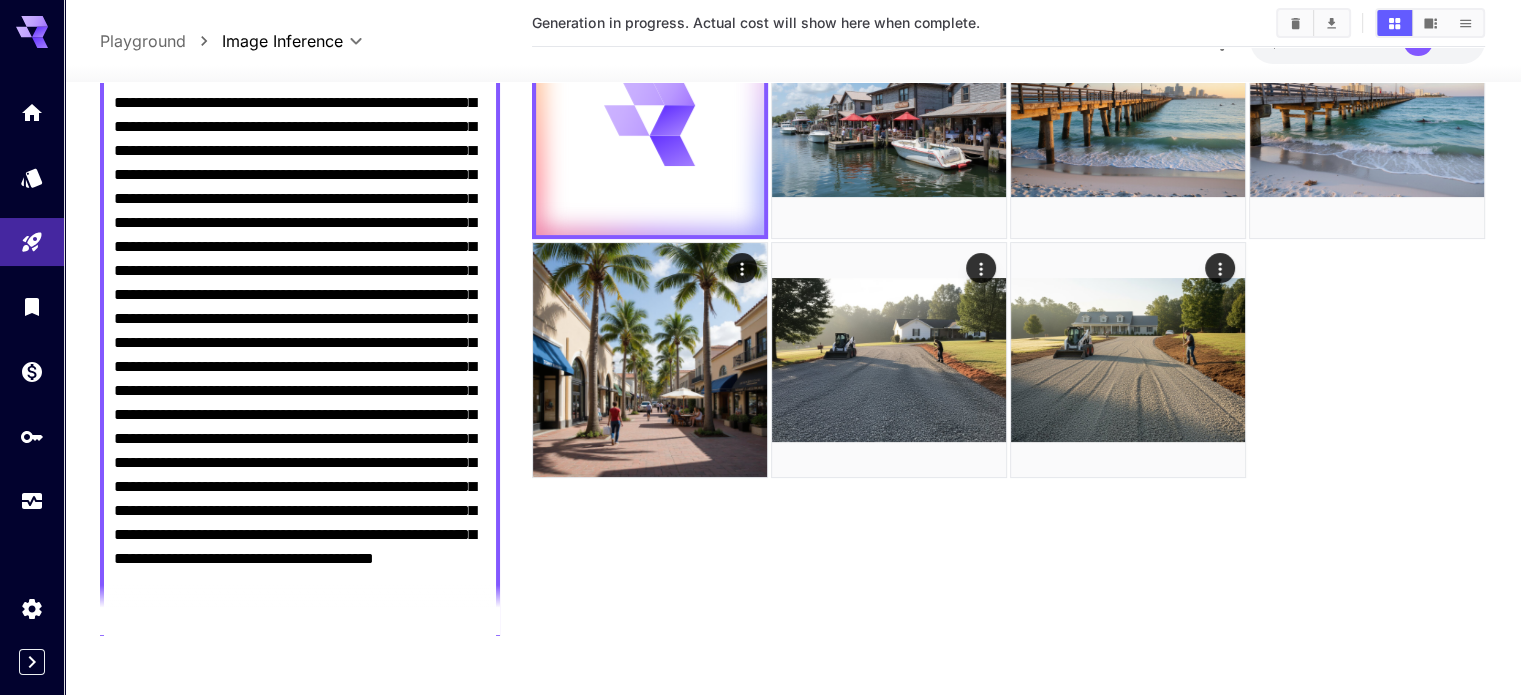 scroll, scrollTop: 100, scrollLeft: 0, axis: vertical 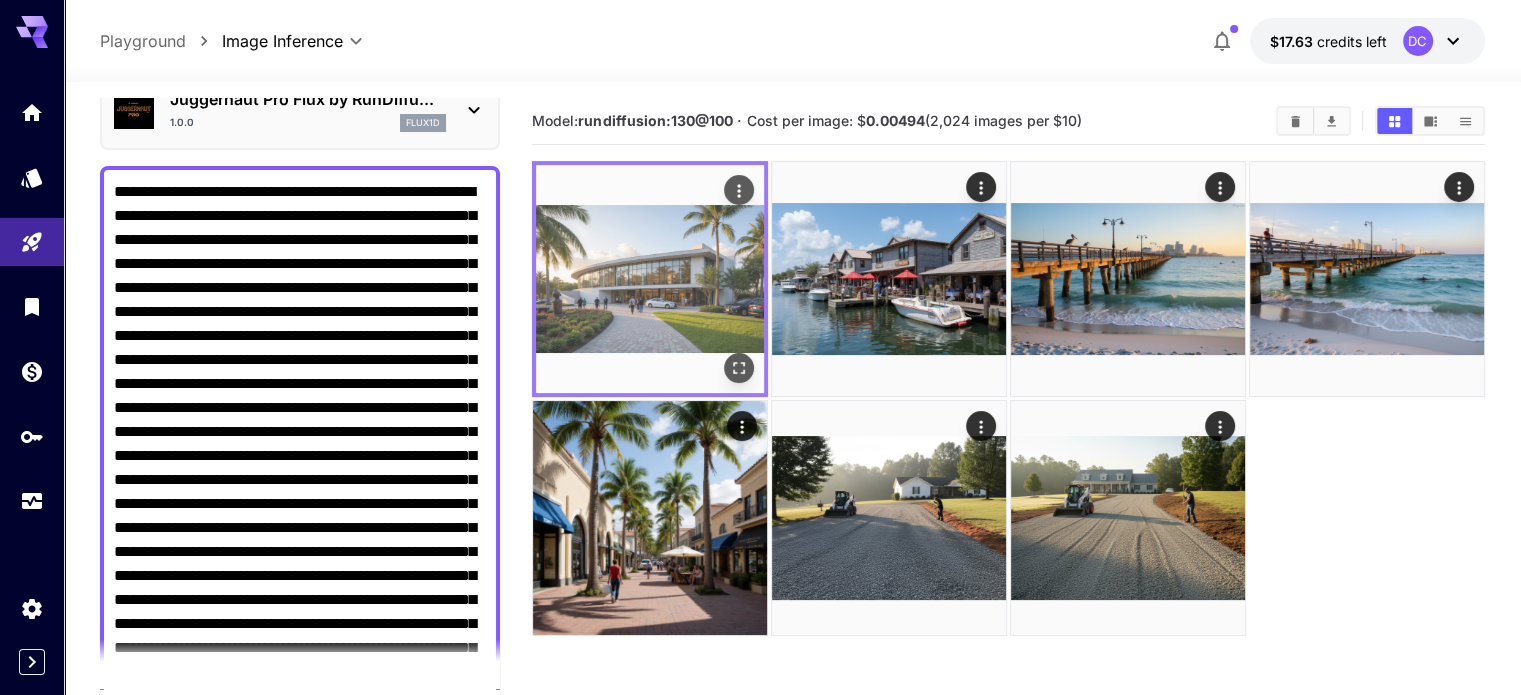 click at bounding box center (650, 279) 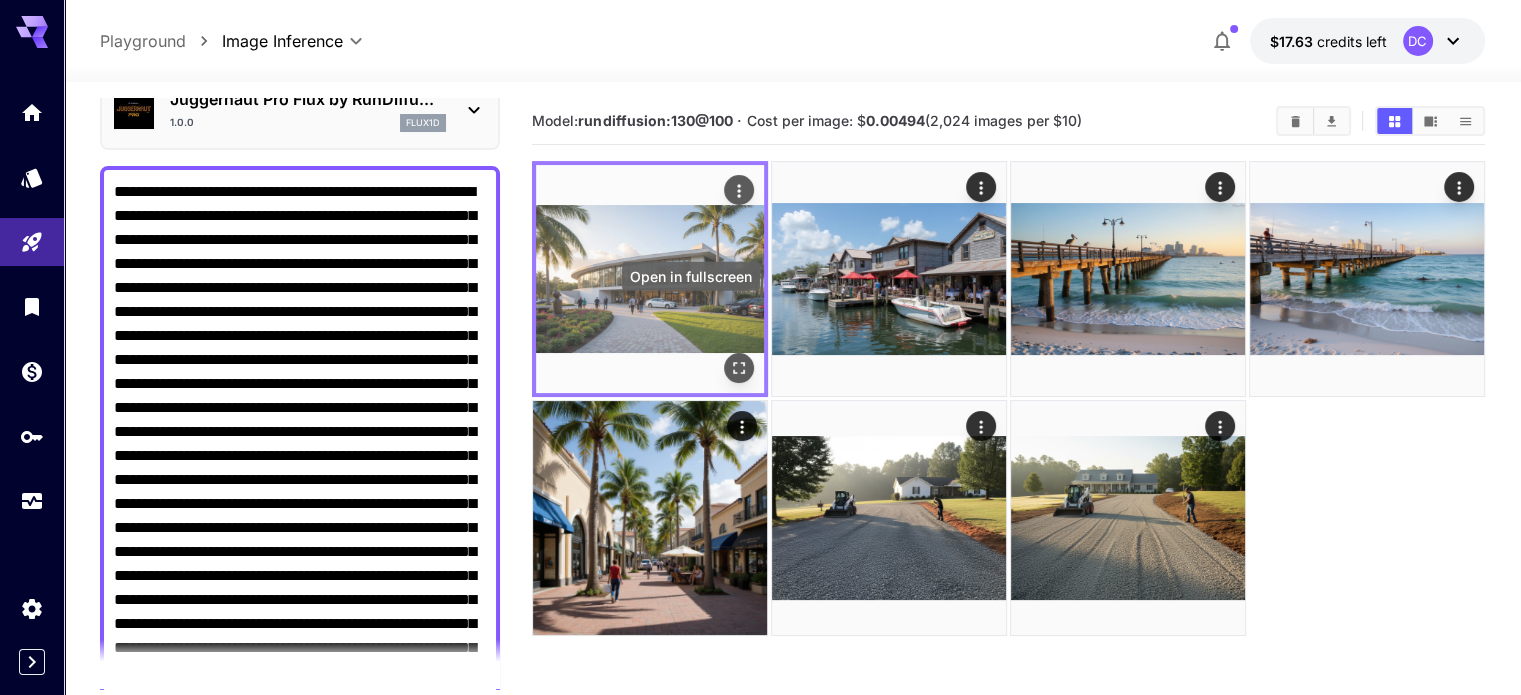 click 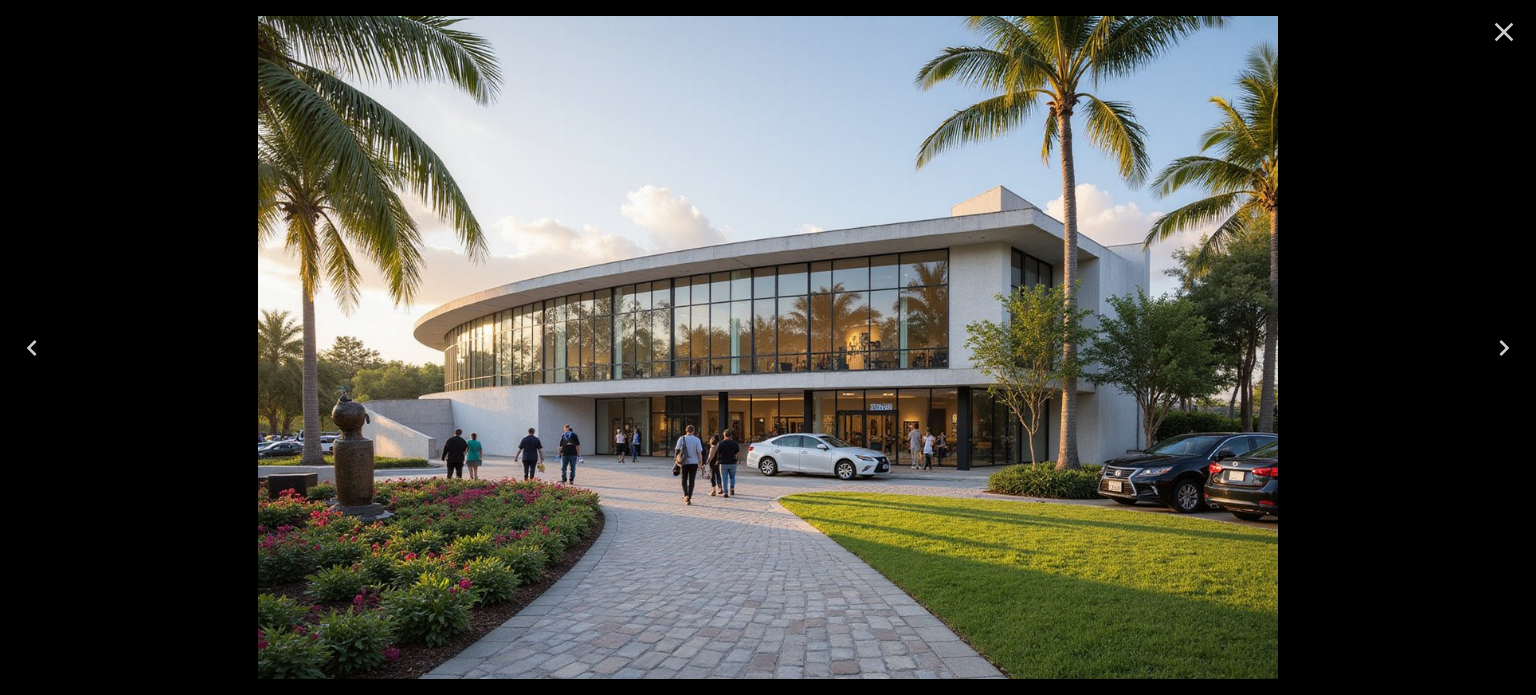 click 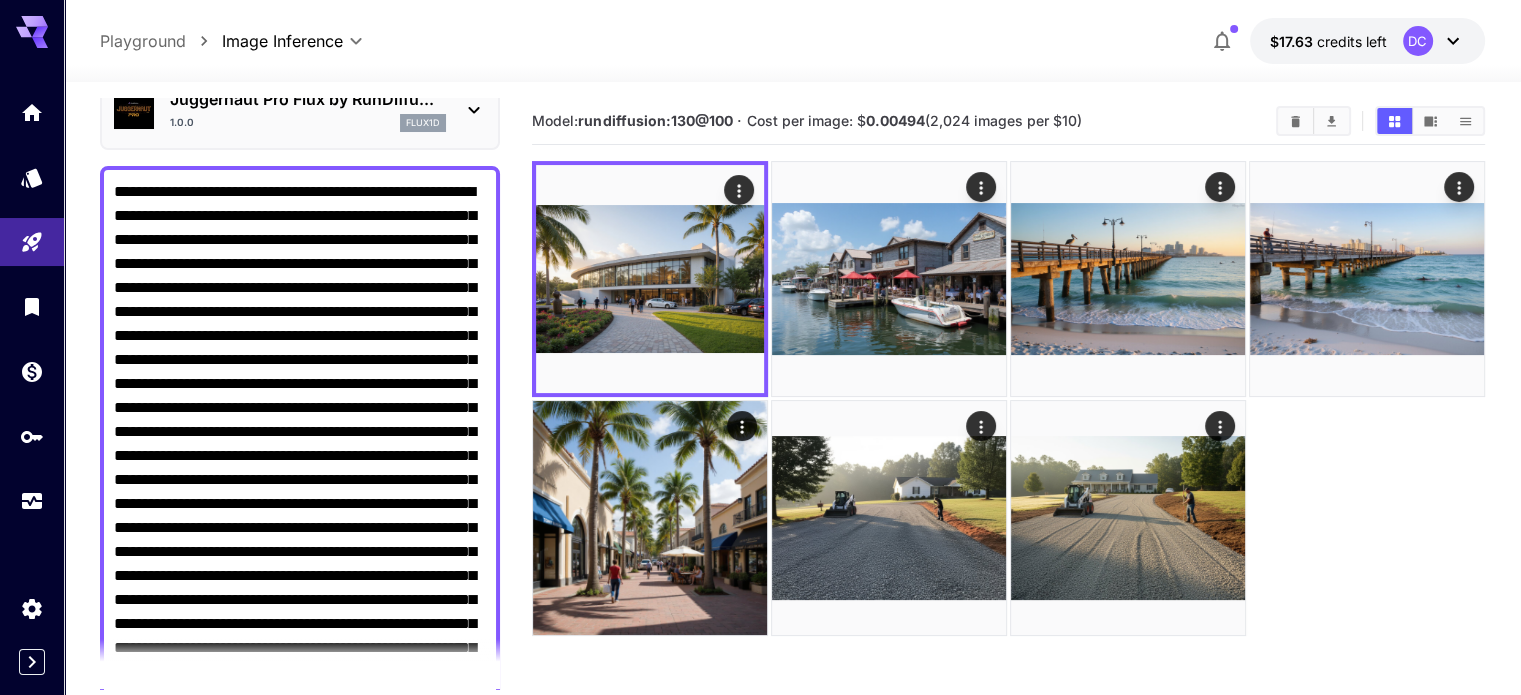click on "Negative Prompt" at bounding box center (300, 492) 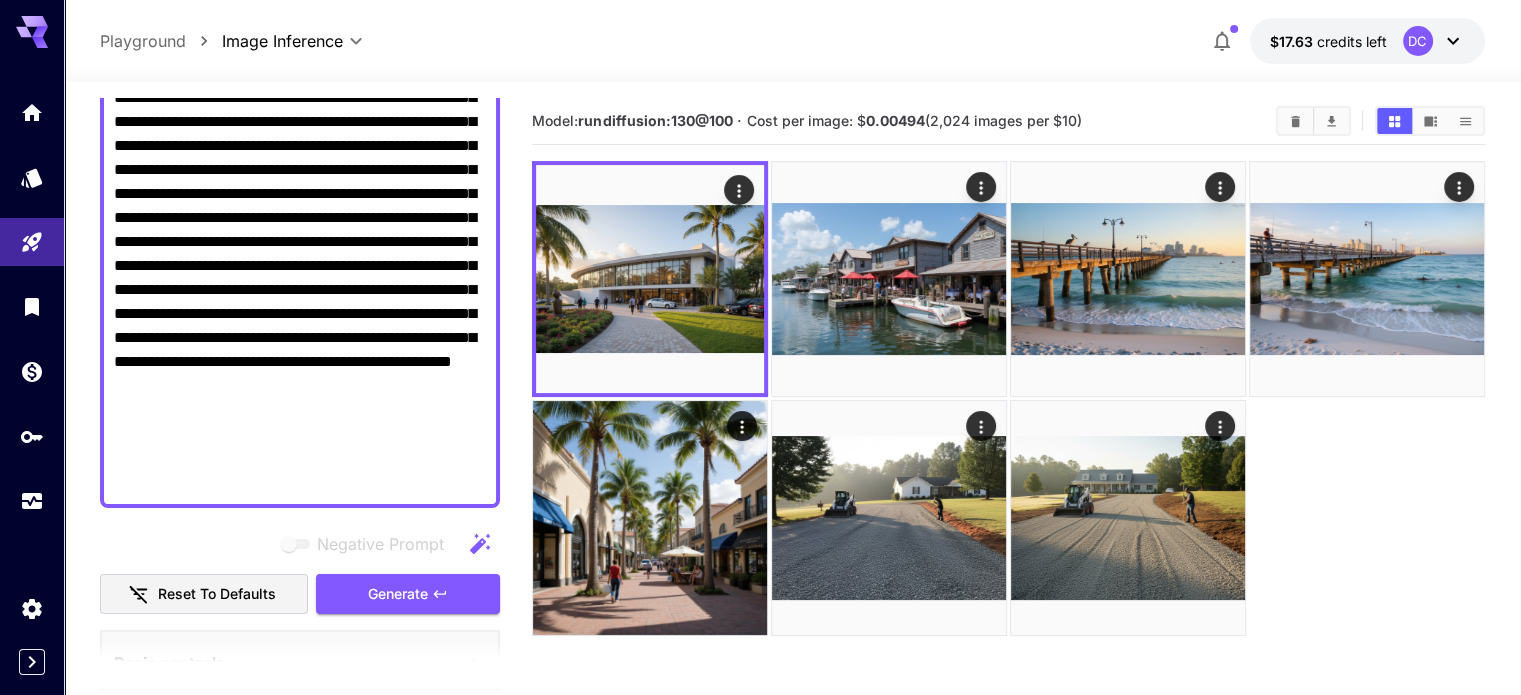 scroll, scrollTop: 488, scrollLeft: 0, axis: vertical 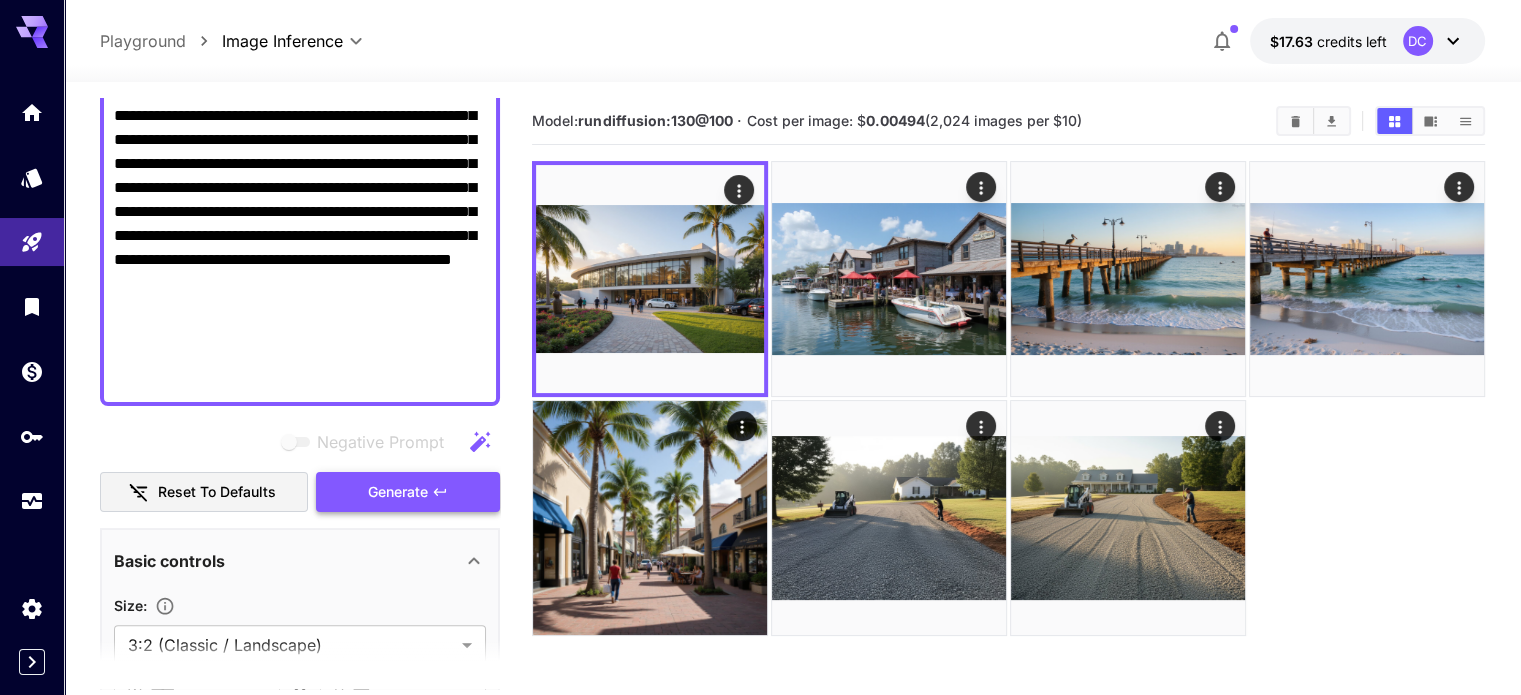 click 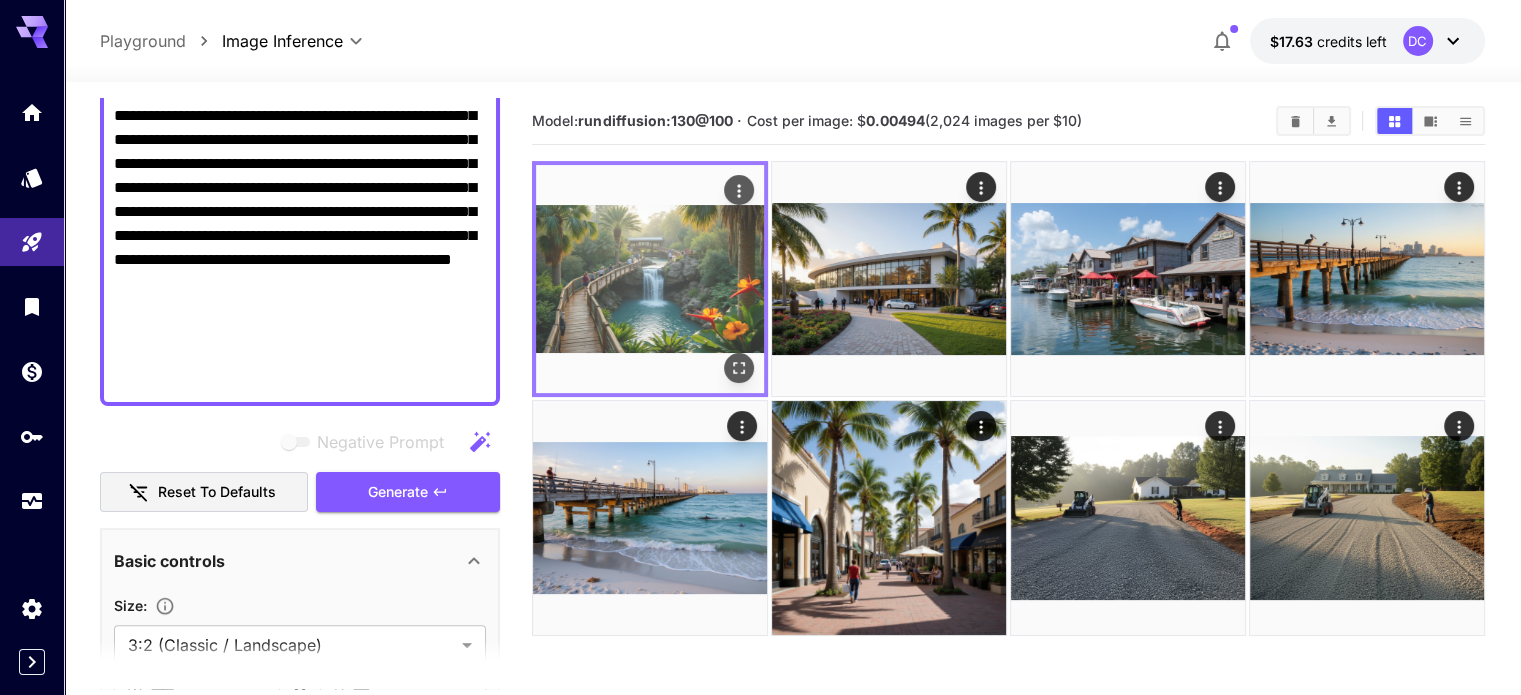 click 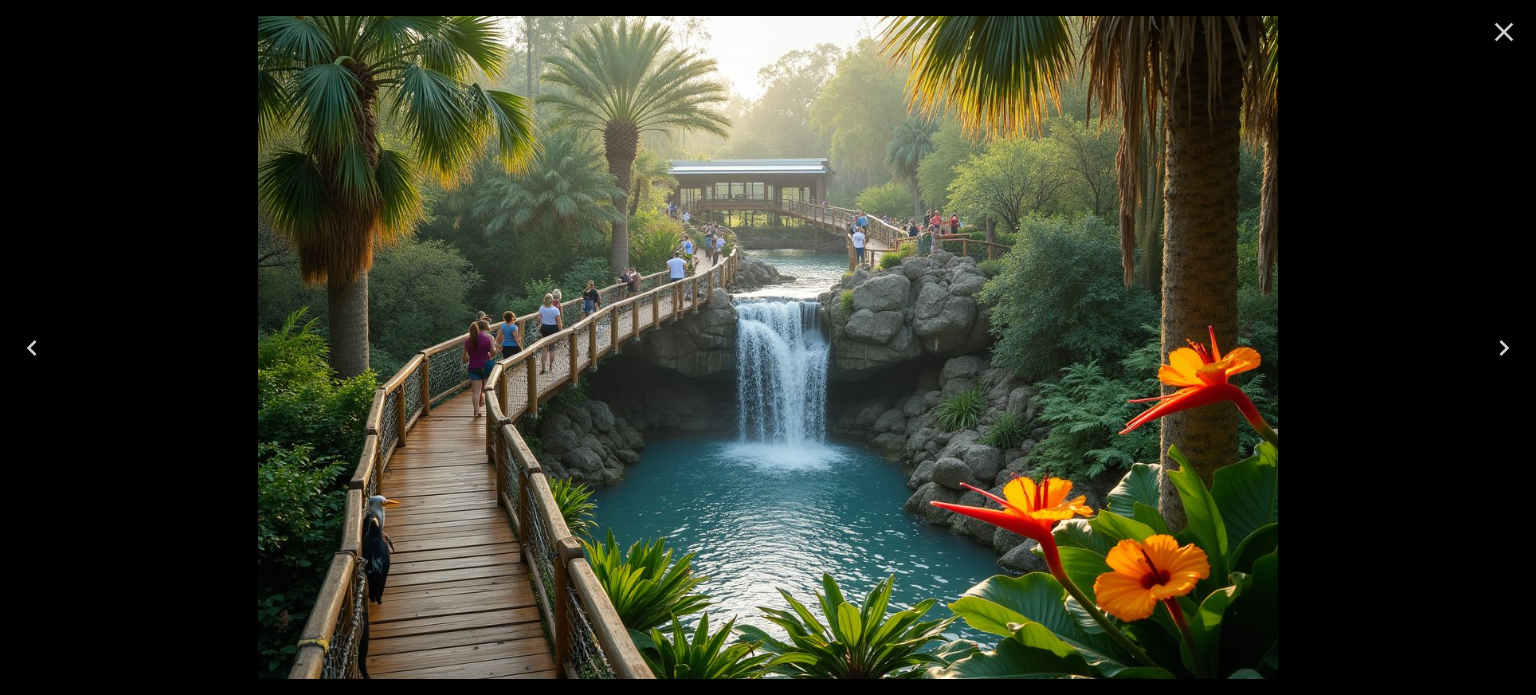 click 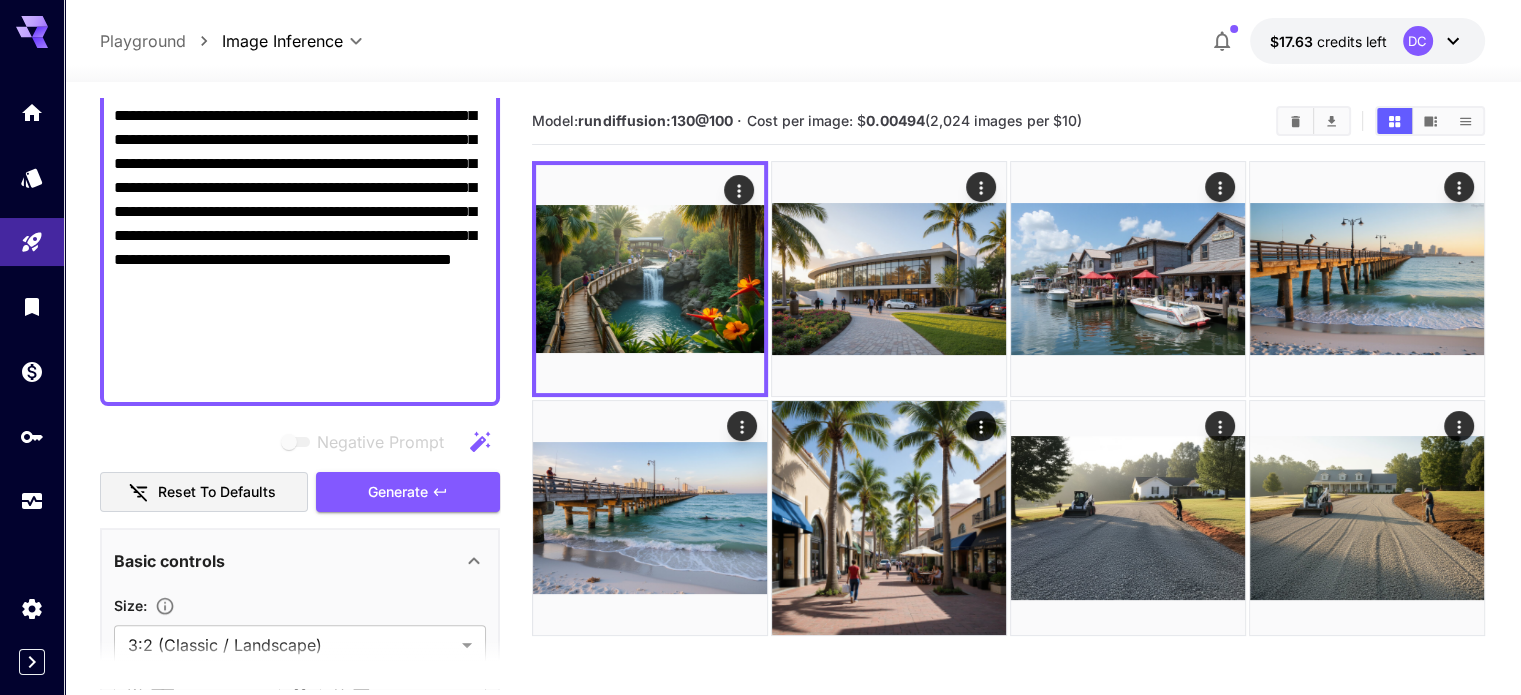 click on "Negative Prompt" at bounding box center [300, 92] 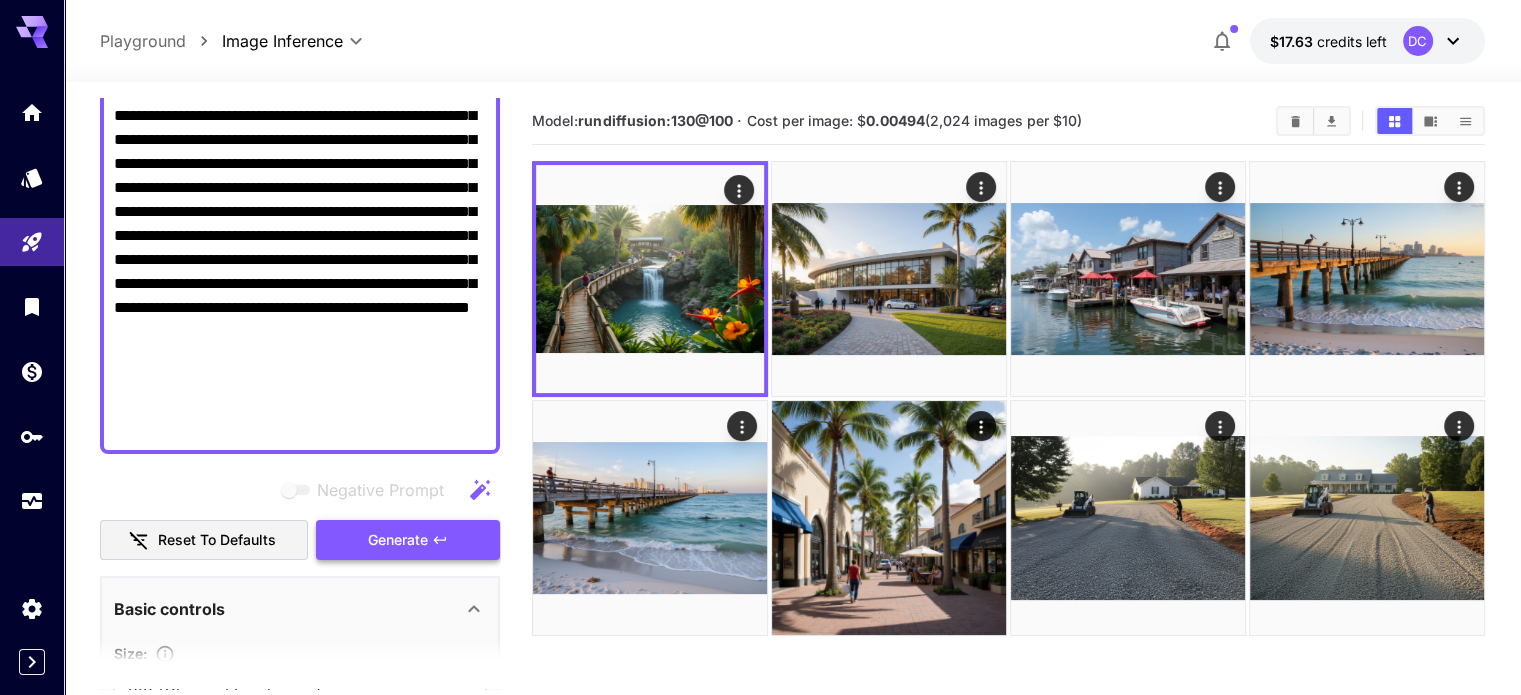 click on "Generate" at bounding box center (398, 540) 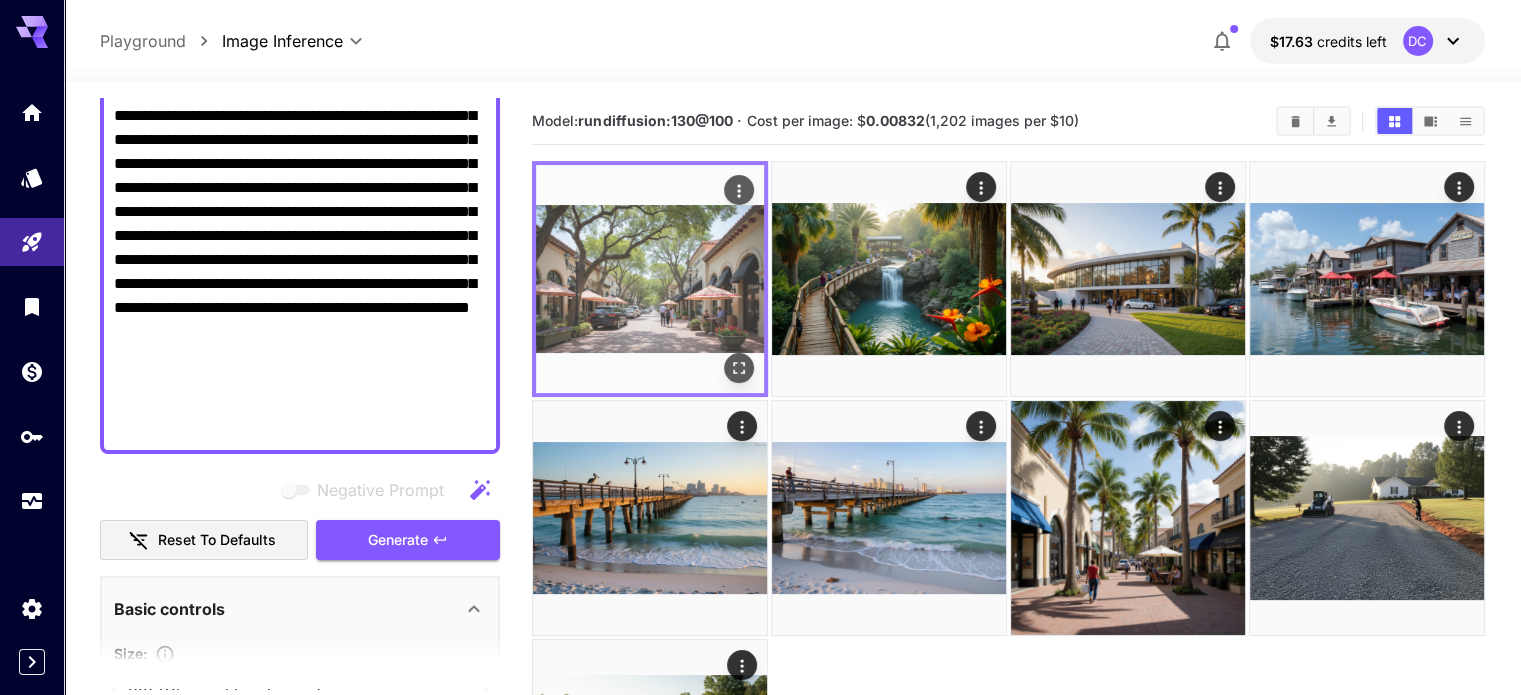 click at bounding box center (650, 279) 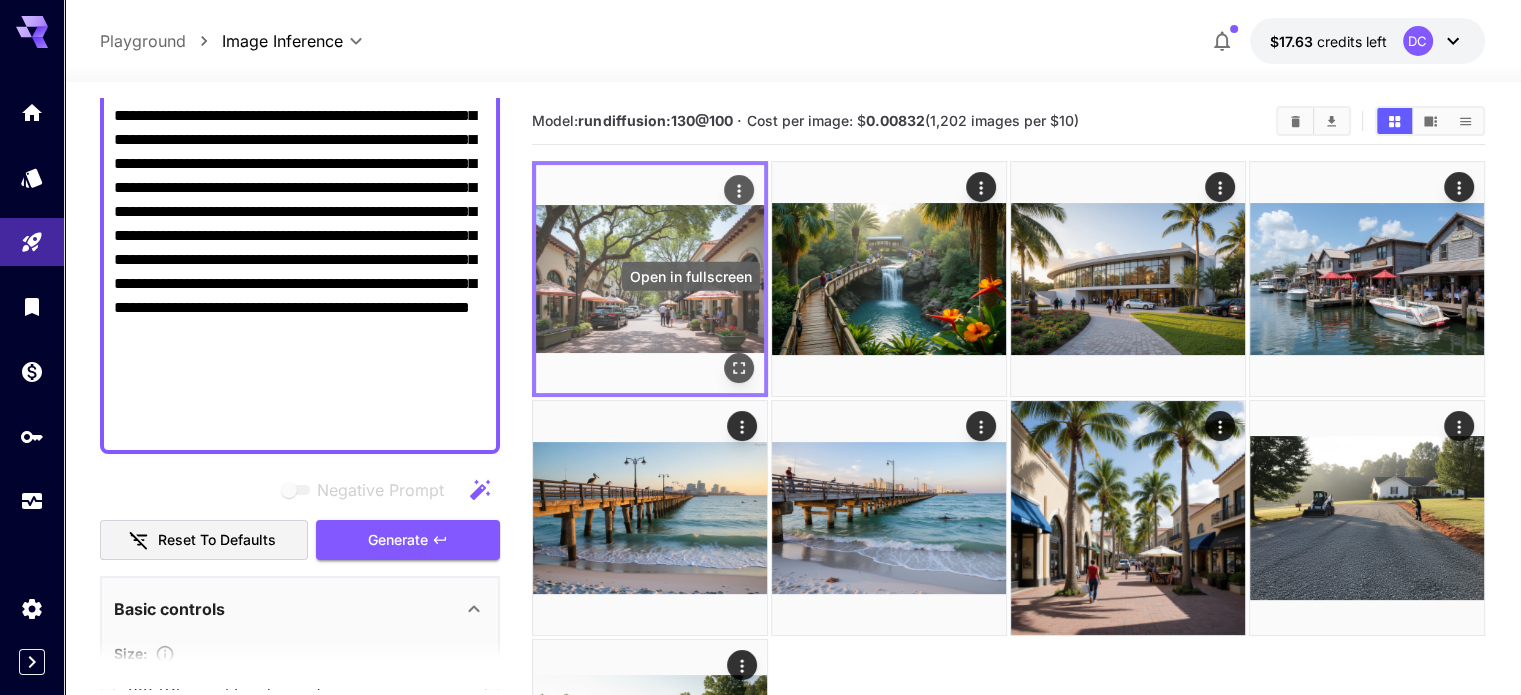 click 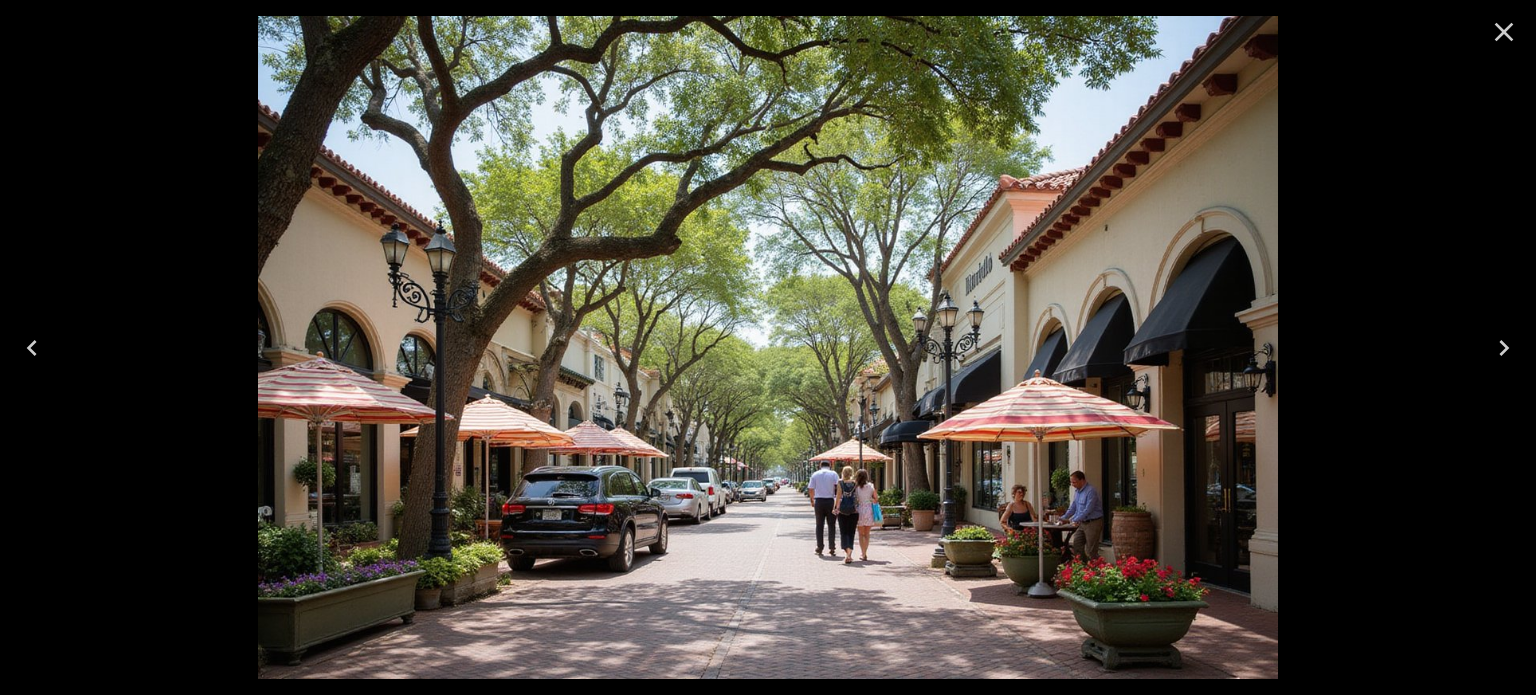 click 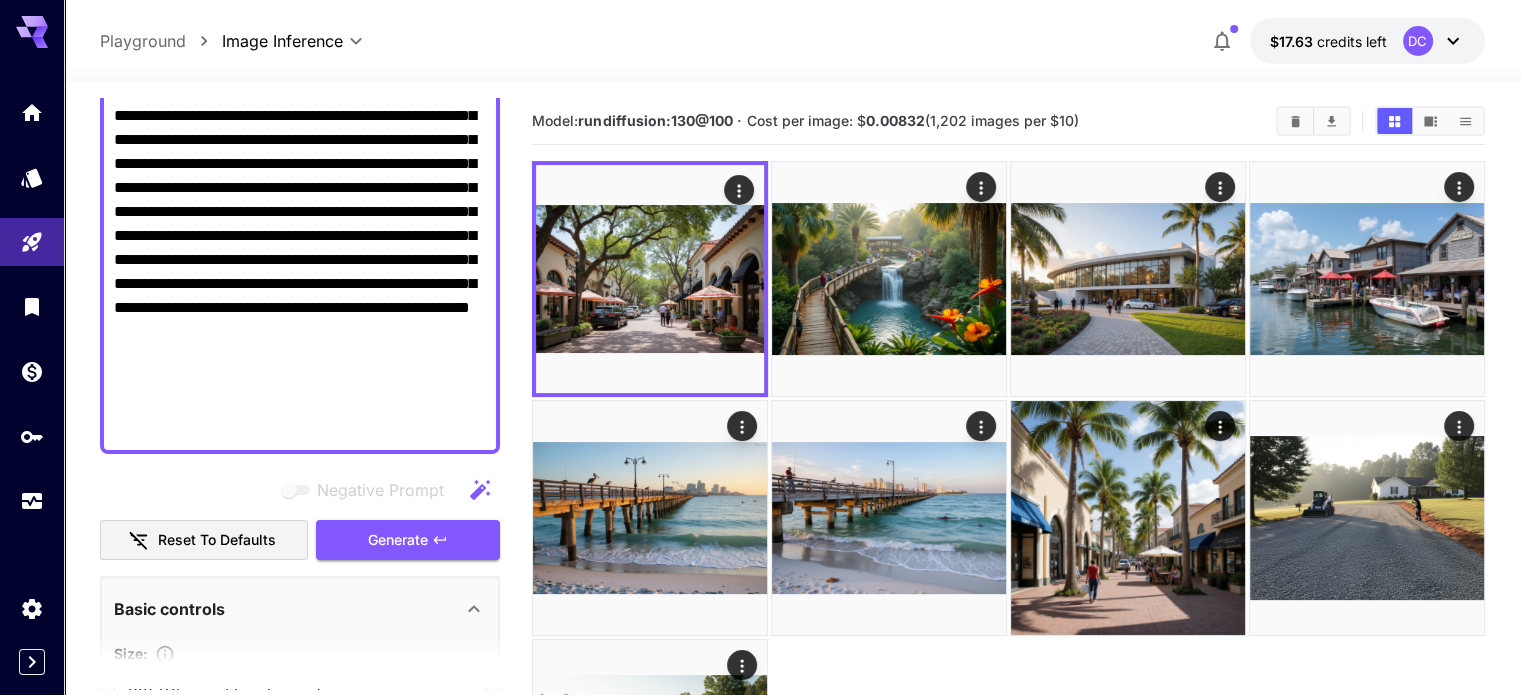 click on "Negative Prompt" at bounding box center [300, 116] 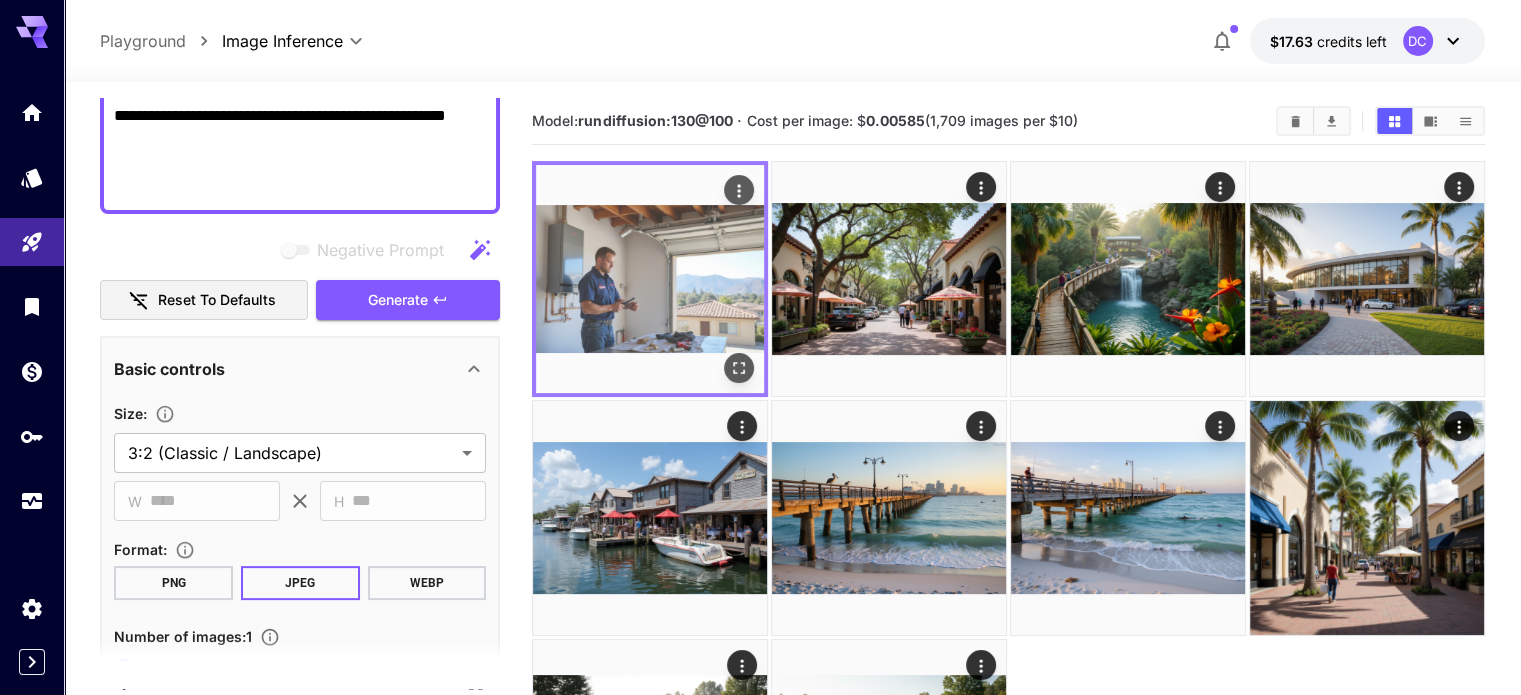 click at bounding box center (650, 279) 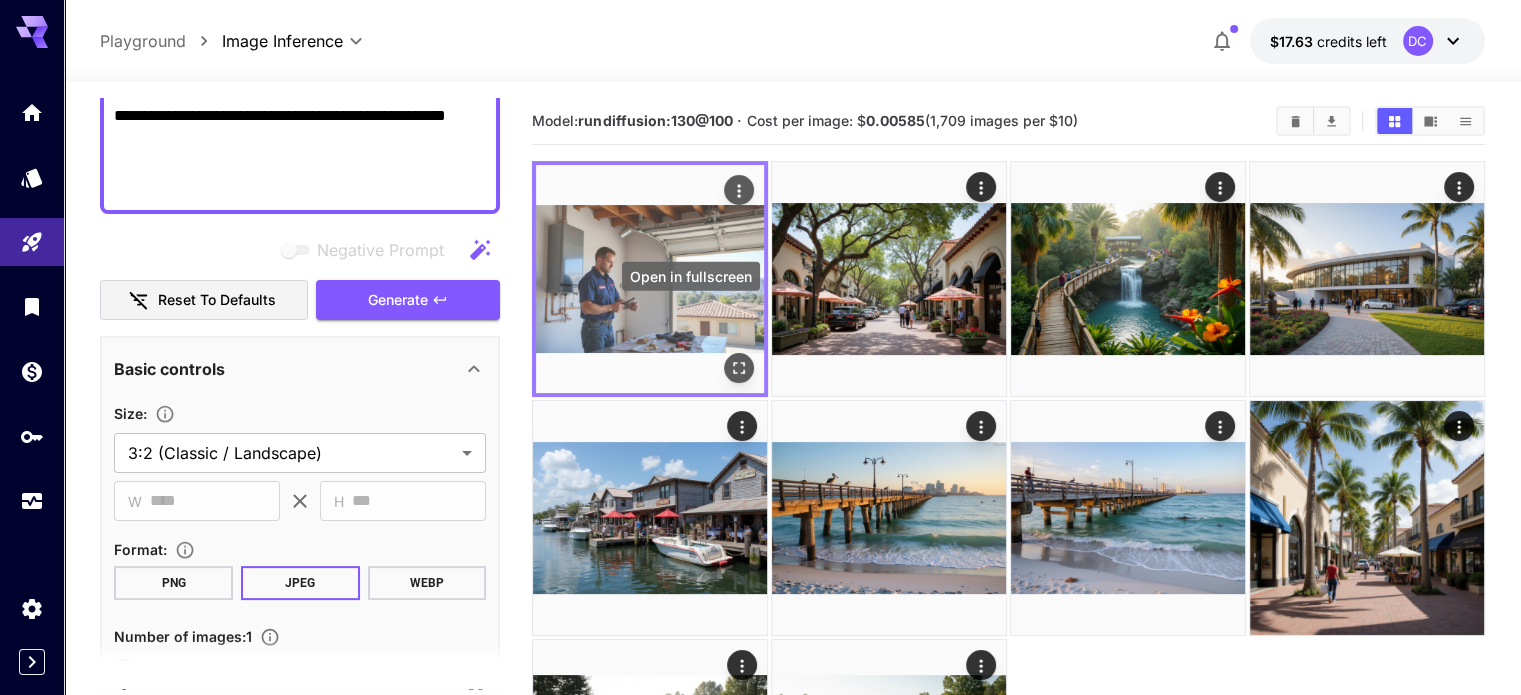 click 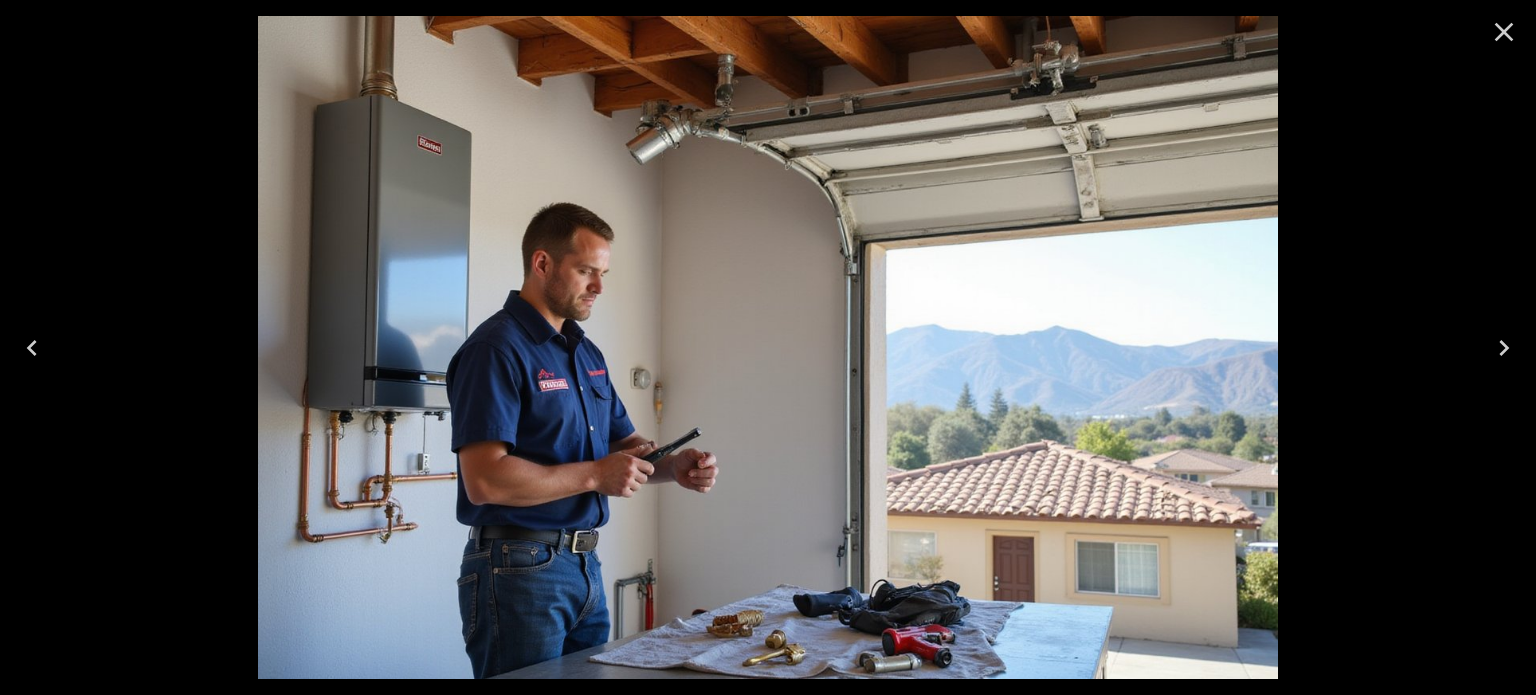 click 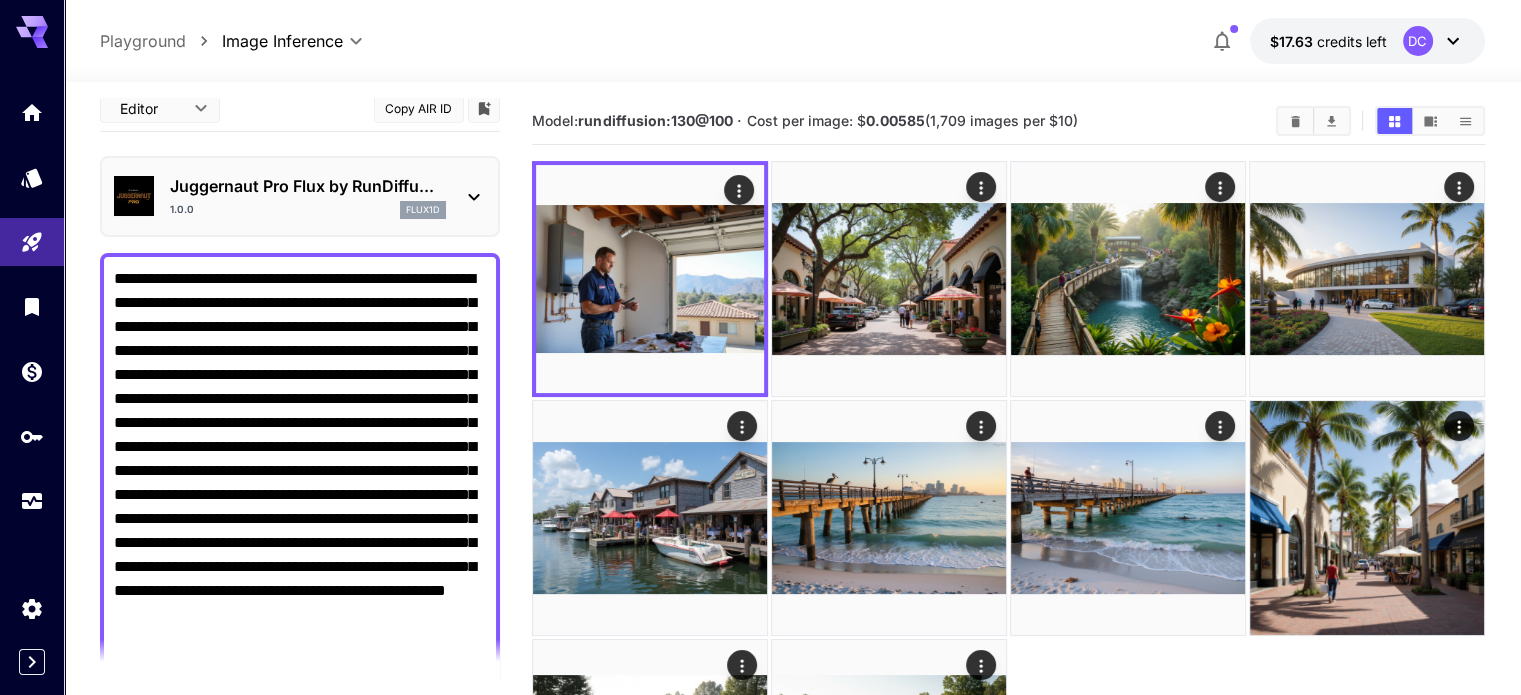 scroll, scrollTop: 0, scrollLeft: 0, axis: both 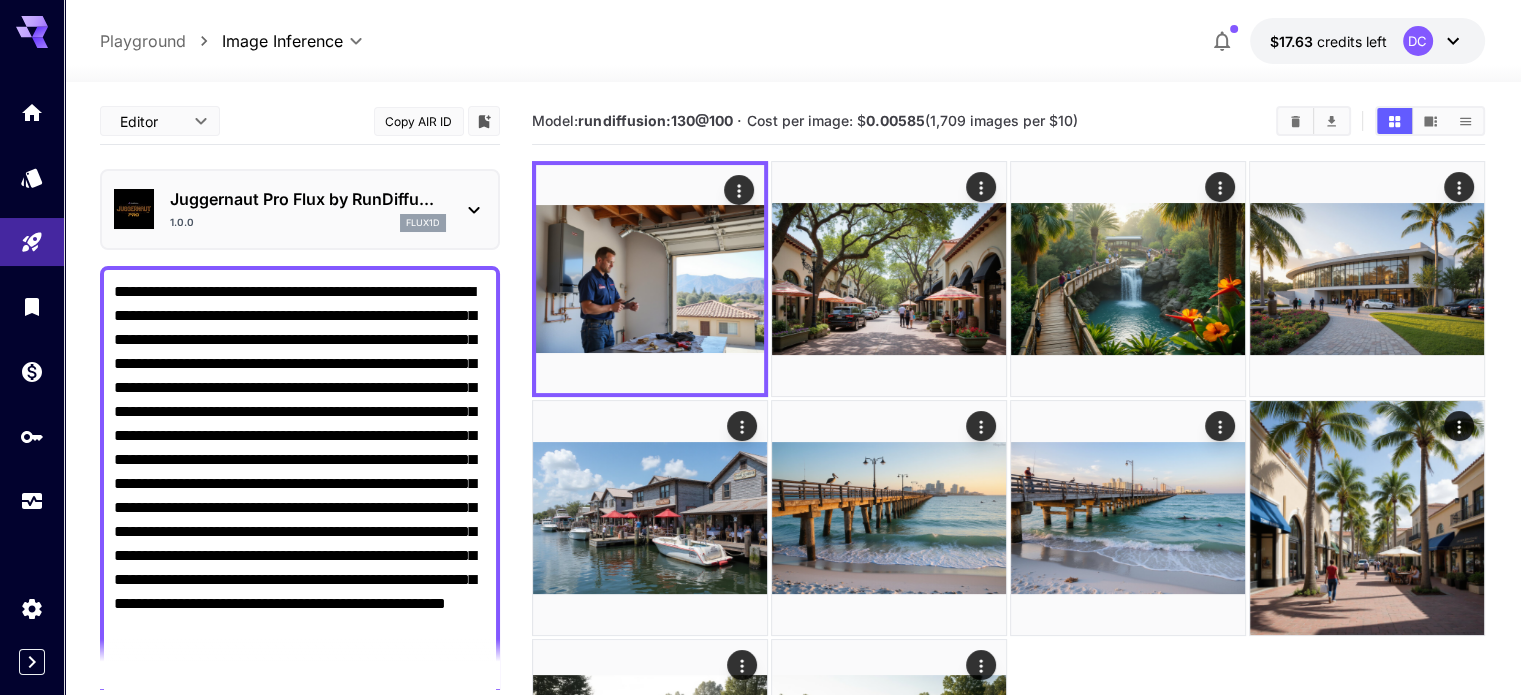 click on "**********" at bounding box center [300, 484] 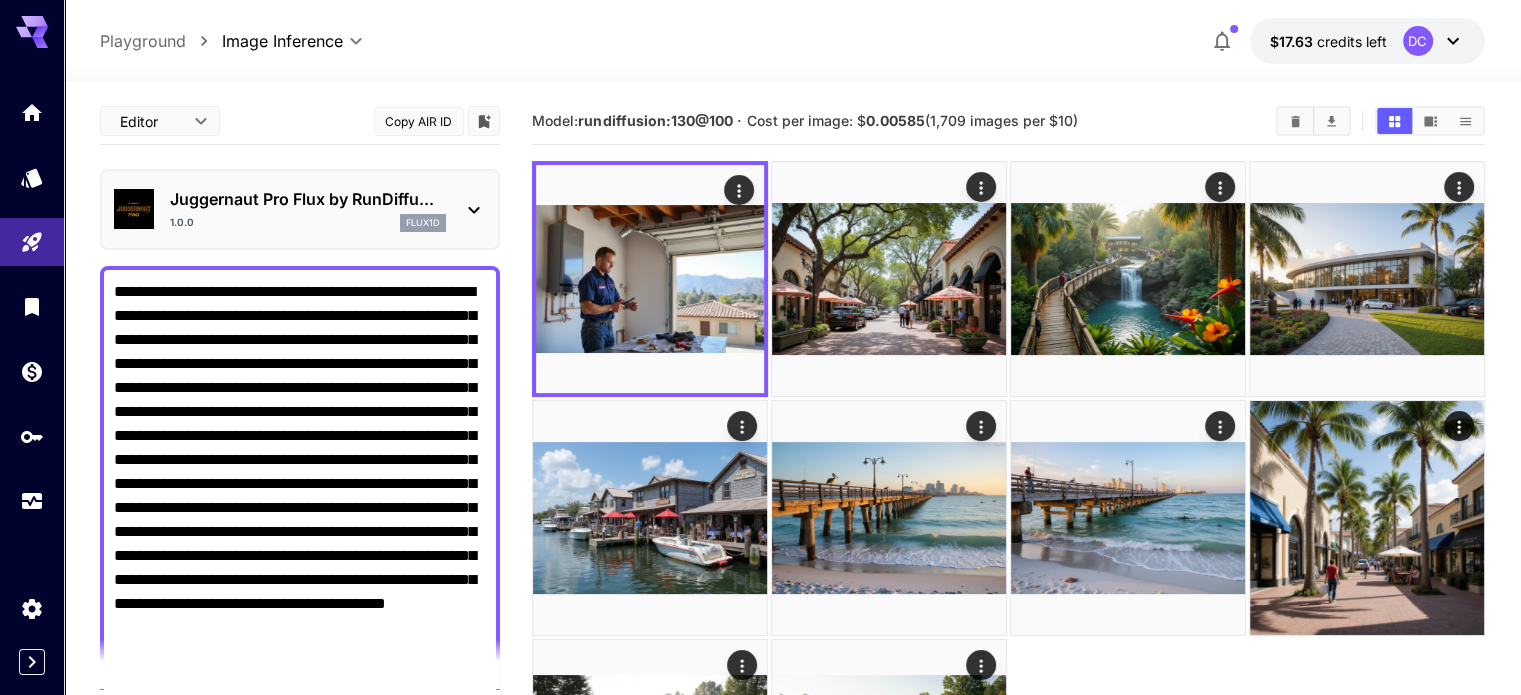 drag, startPoint x: 290, startPoint y: 314, endPoint x: 424, endPoint y: 311, distance: 134.03358 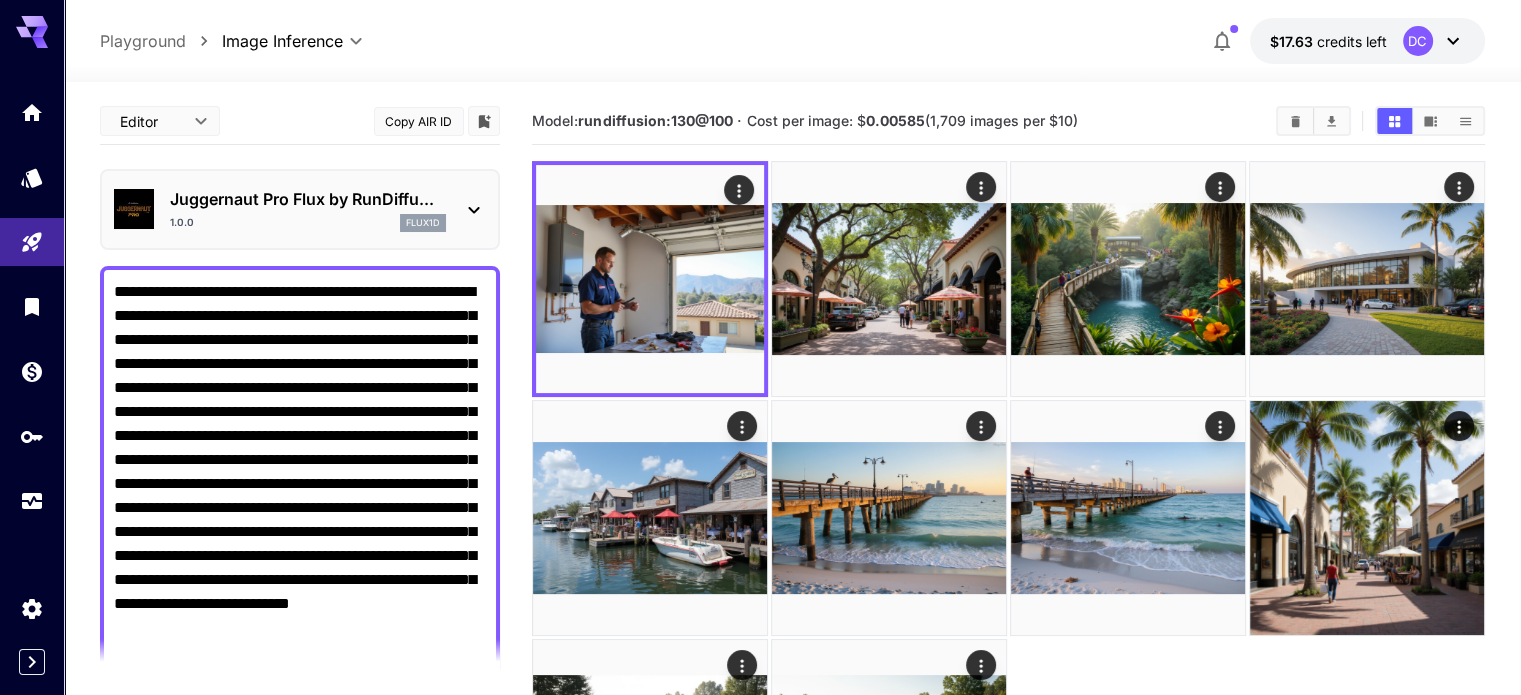 paste on "**********" 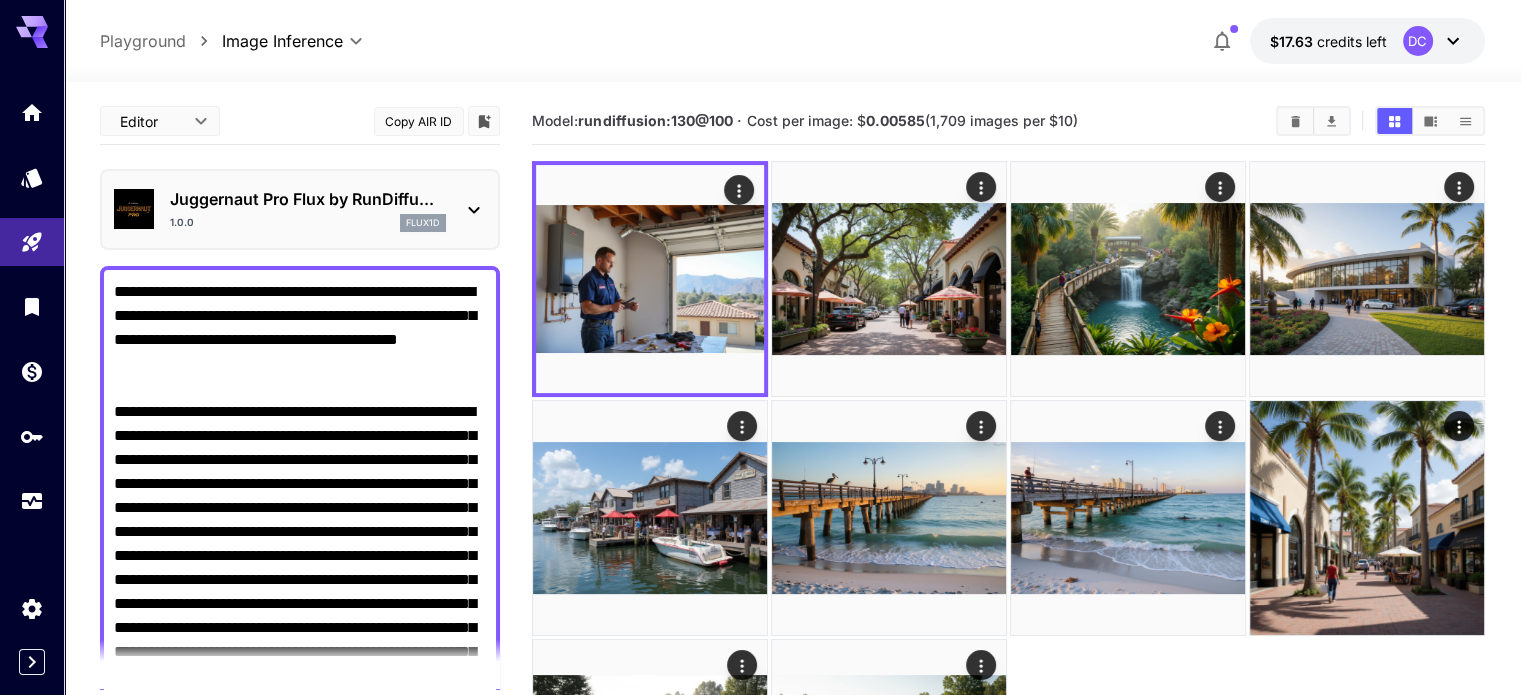 click on "**********" at bounding box center (300, 532) 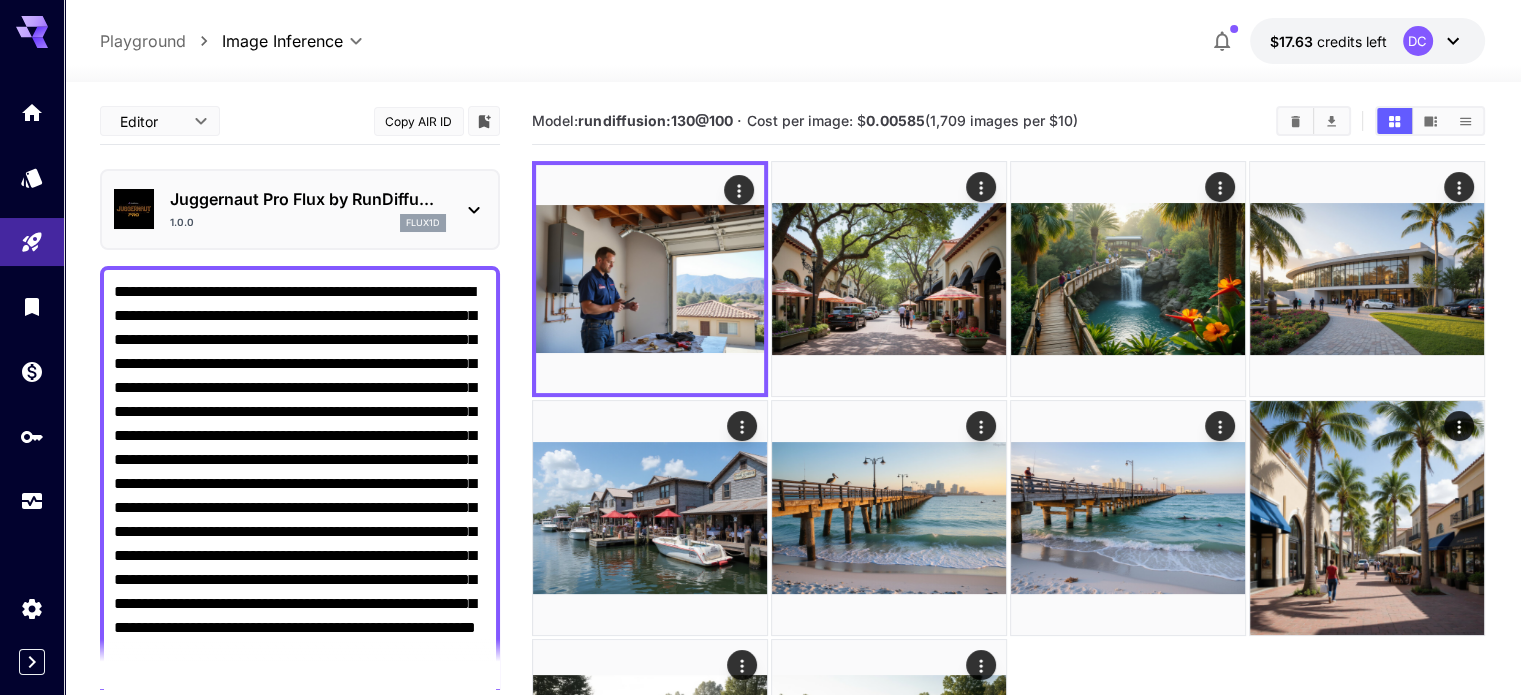 click on "**********" at bounding box center [300, 496] 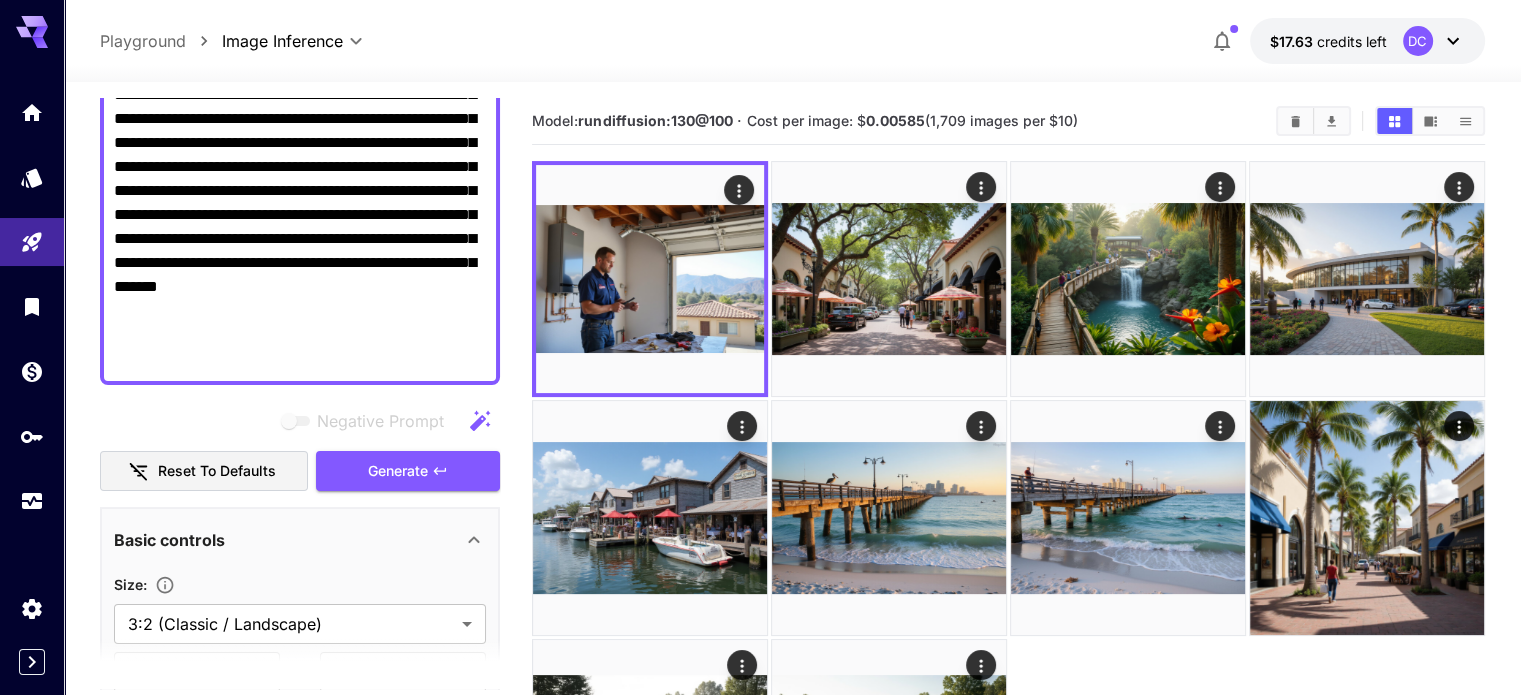 scroll, scrollTop: 400, scrollLeft: 0, axis: vertical 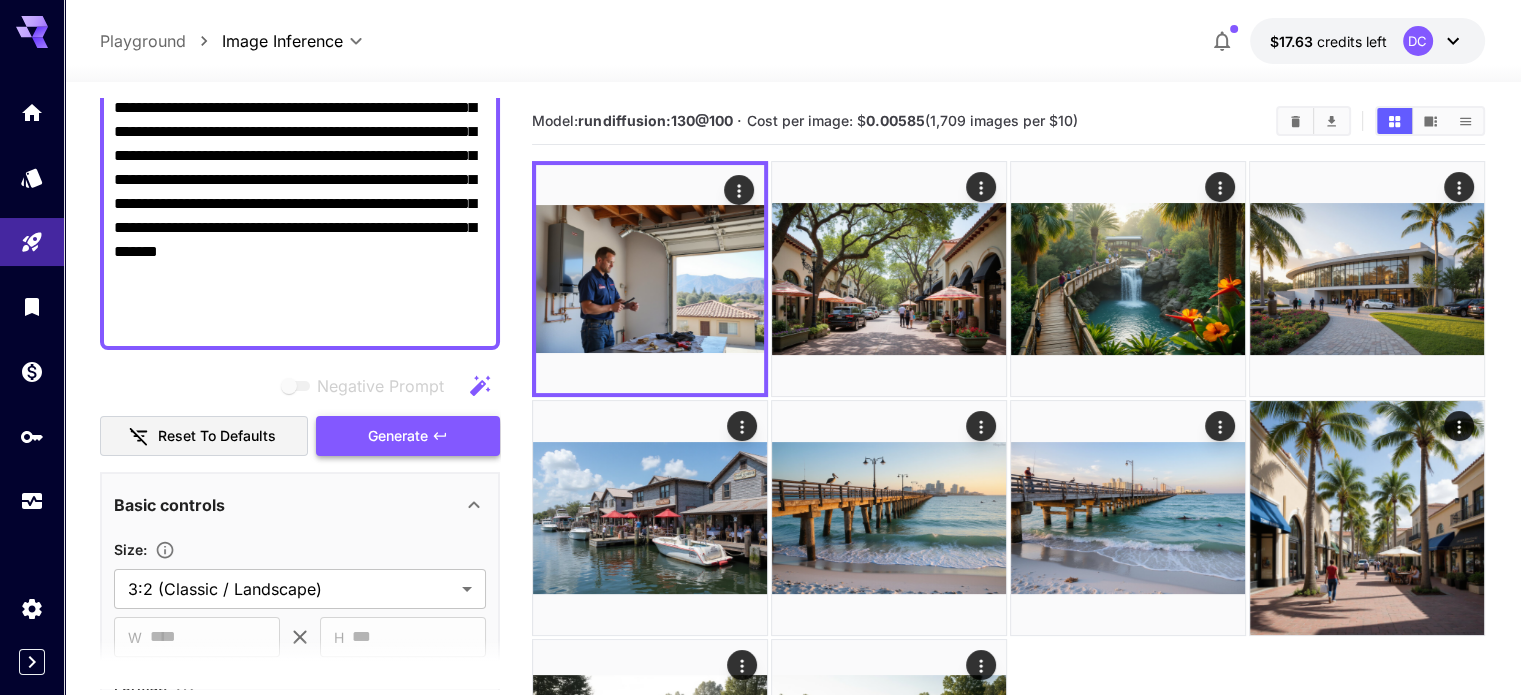 click on "Generate" at bounding box center (398, 436) 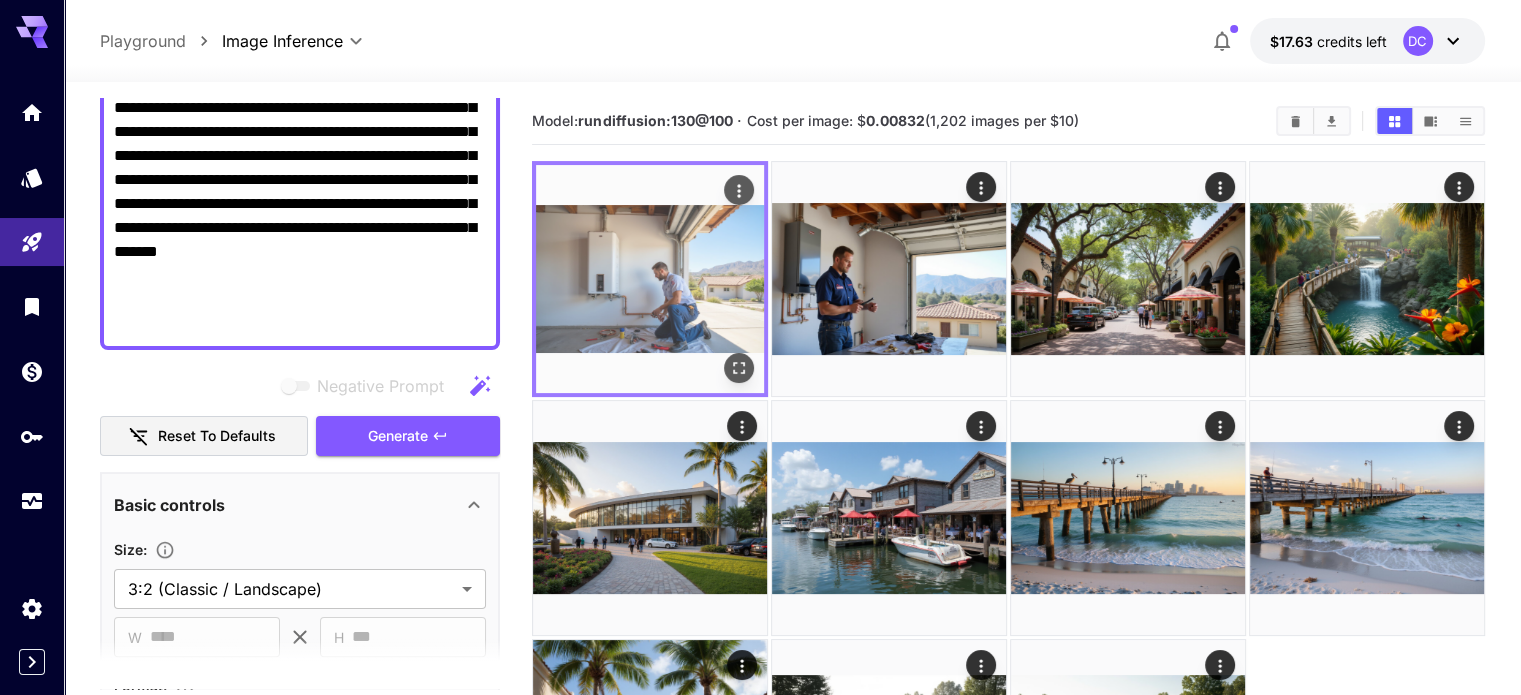 click at bounding box center [650, 279] 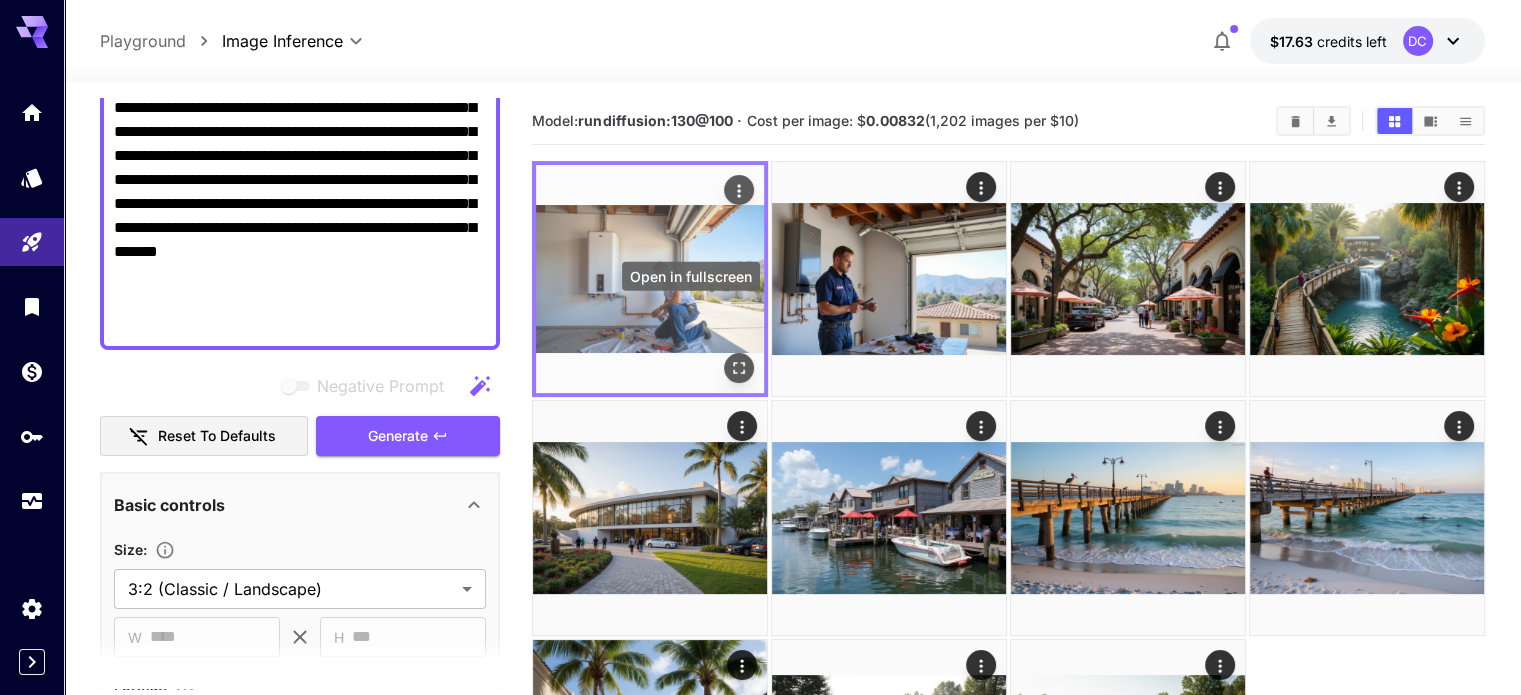 click 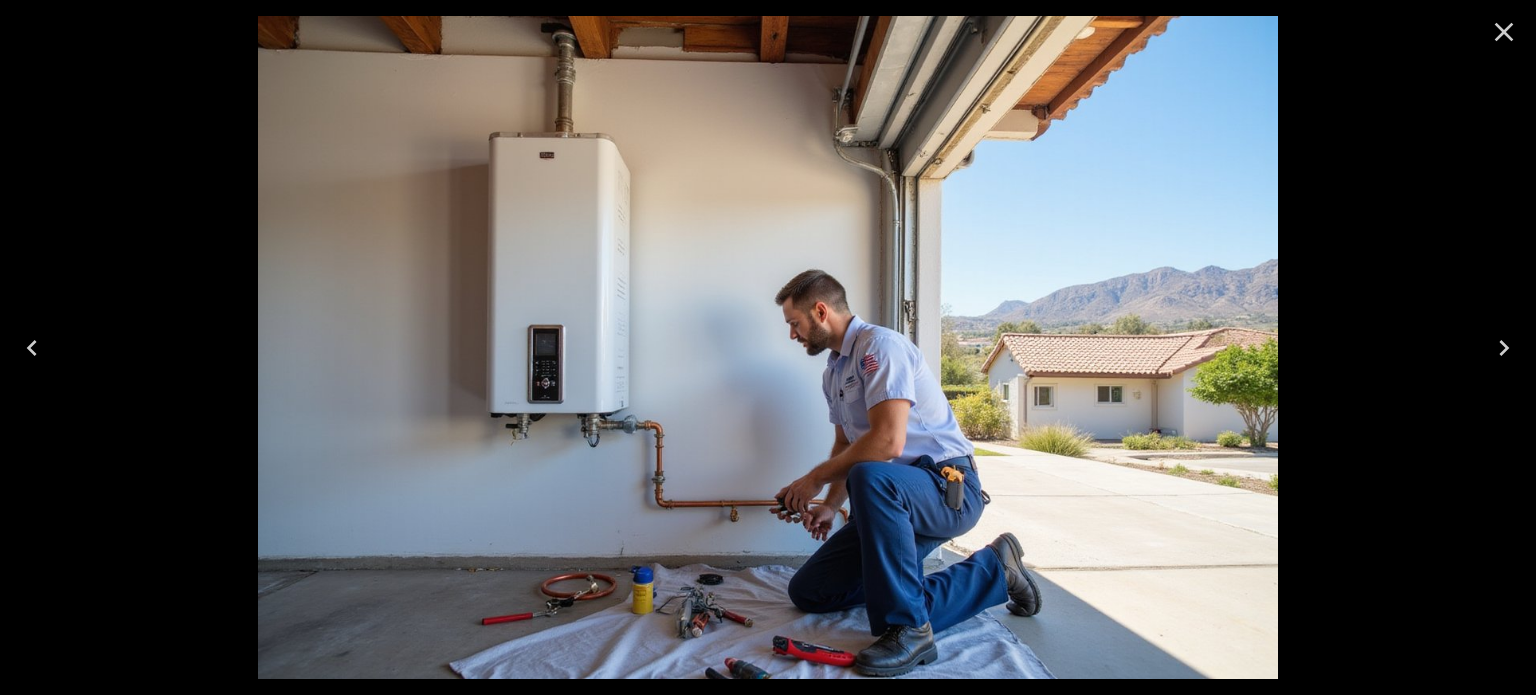 click 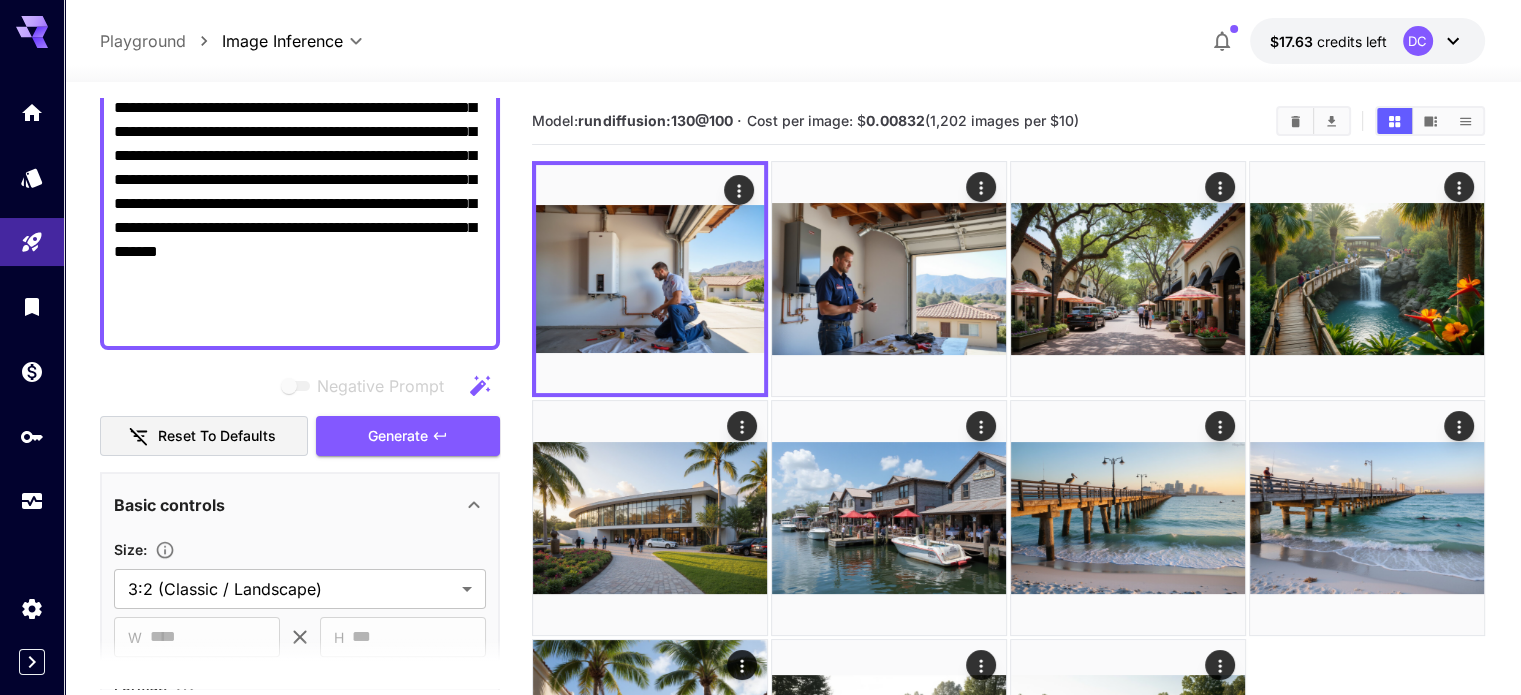 click on "**********" at bounding box center [300, 108] 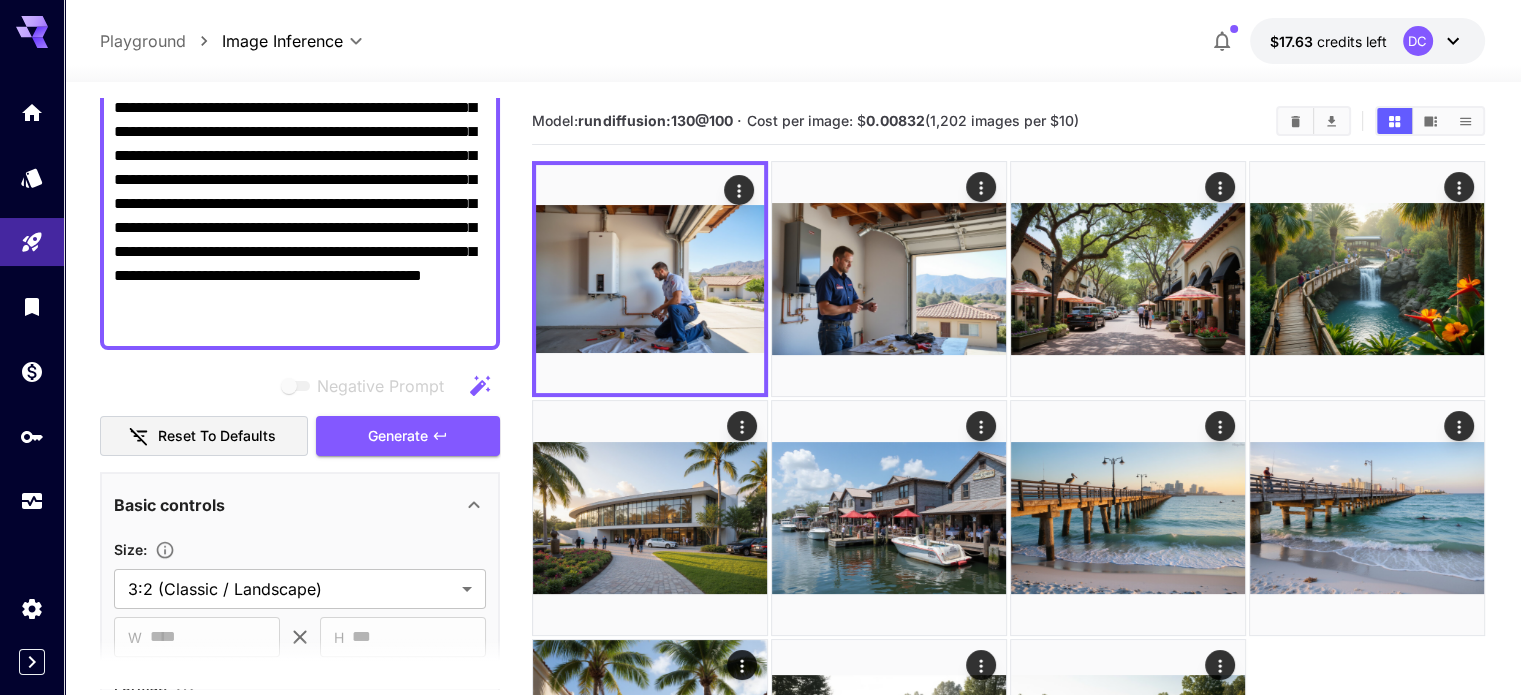 scroll, scrollTop: 328, scrollLeft: 0, axis: vertical 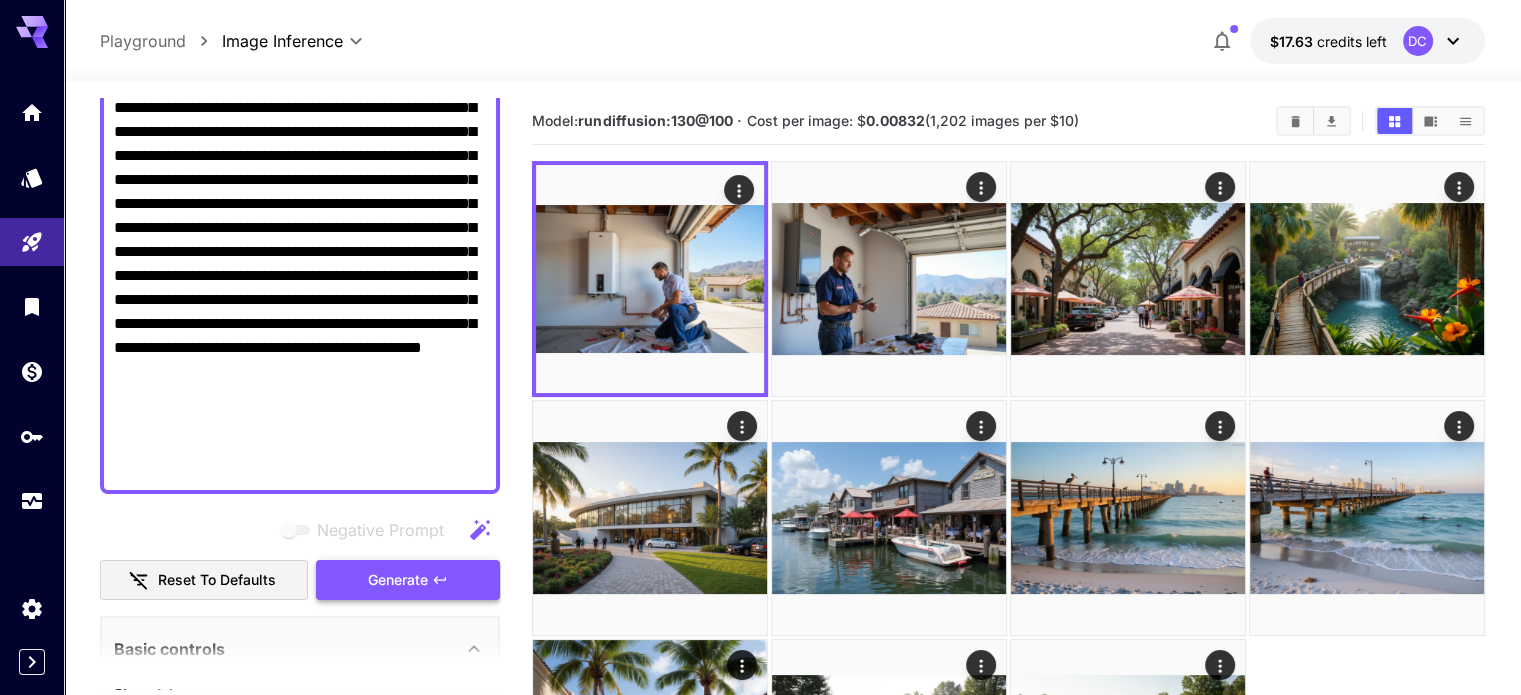 click on "Generate" at bounding box center (398, 580) 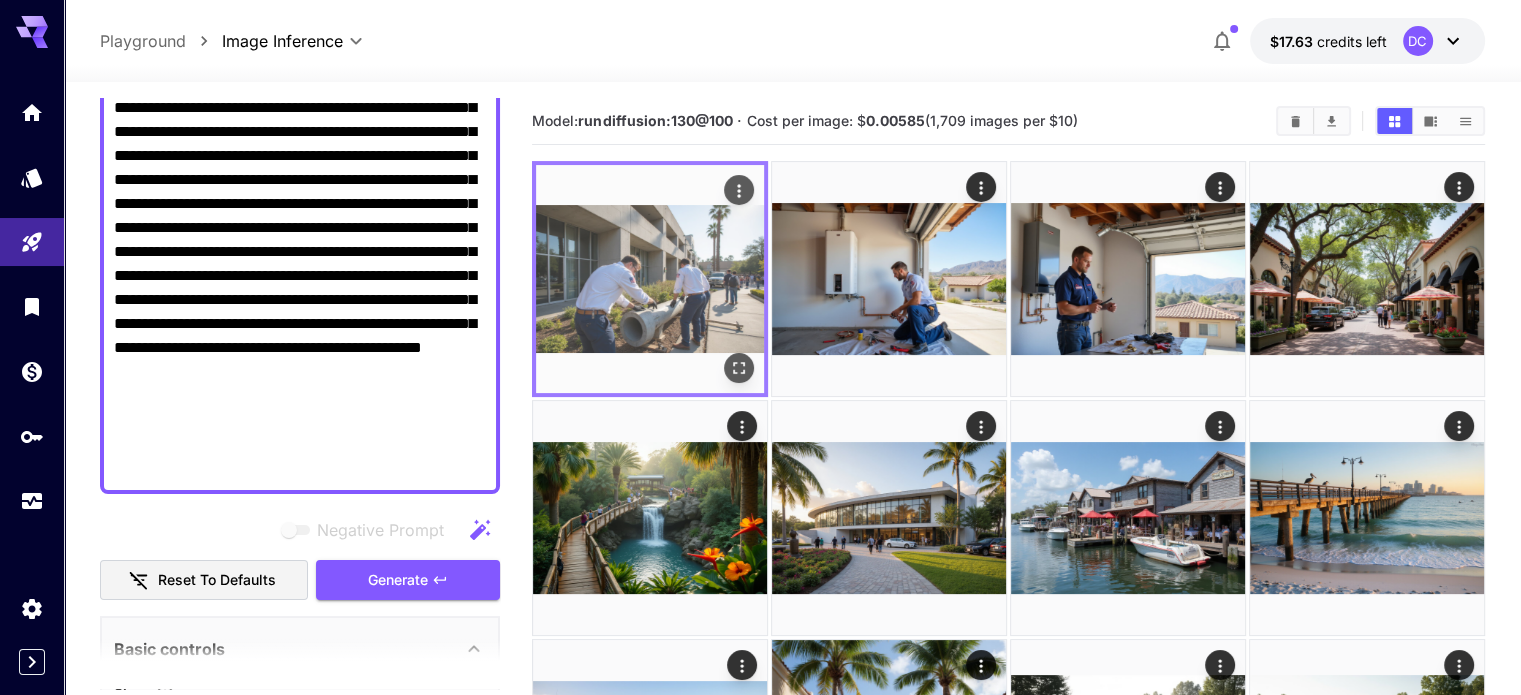 click at bounding box center [650, 279] 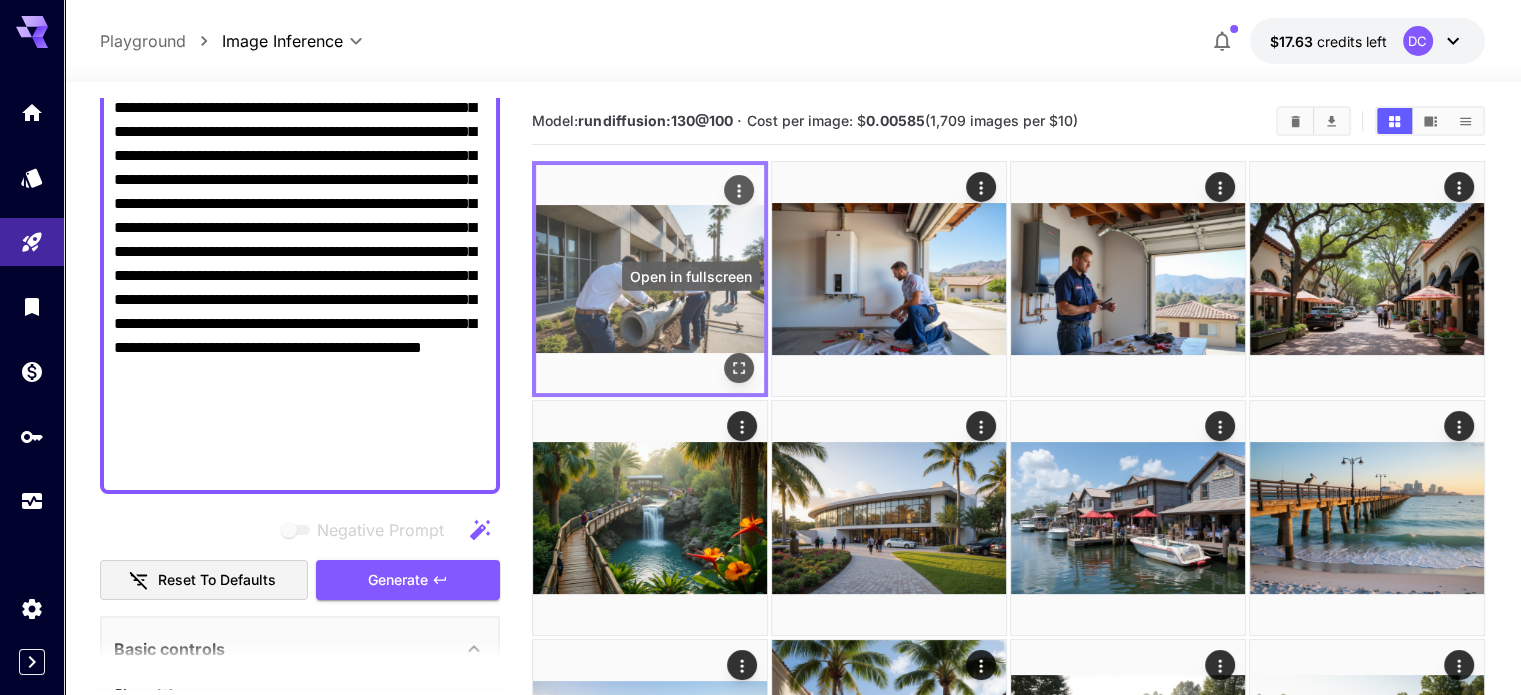 click 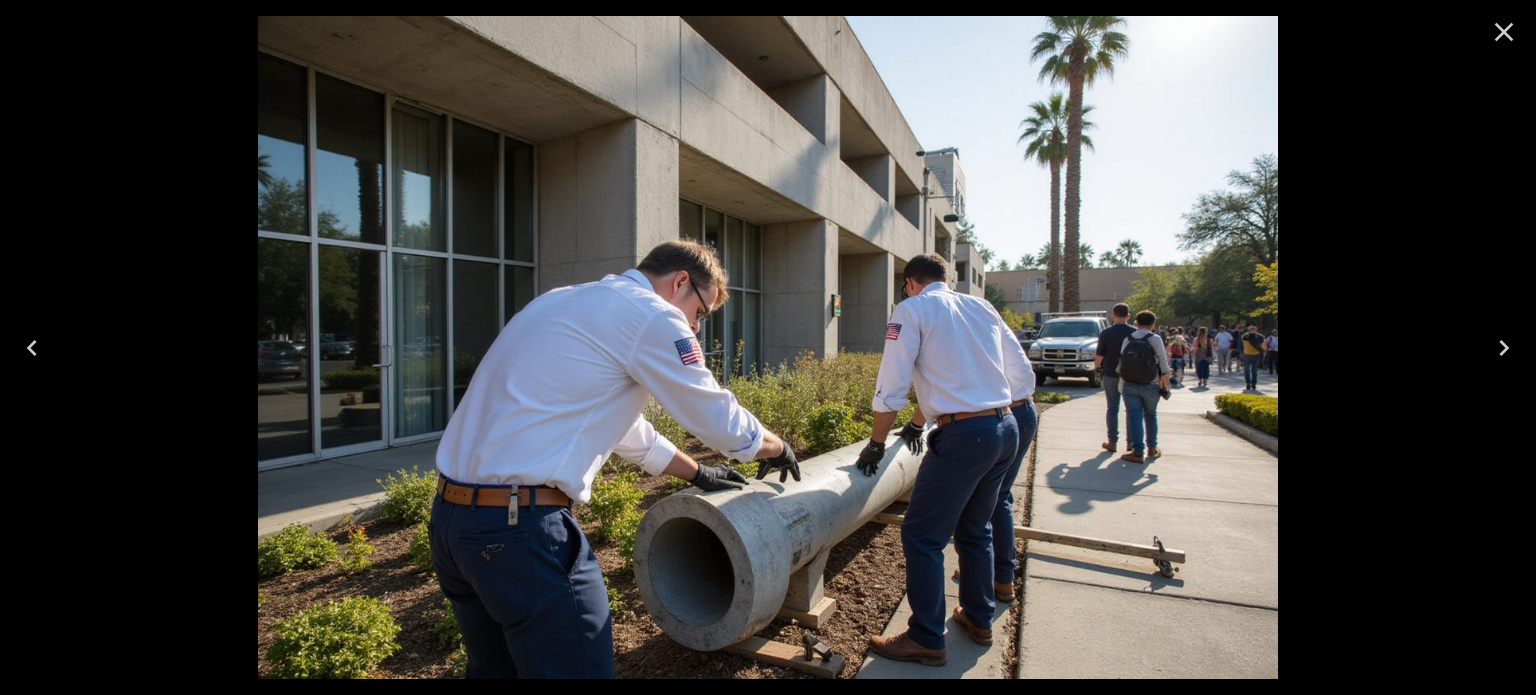 drag, startPoint x: 822, startPoint y: 388, endPoint x: 1171, endPoint y: 411, distance: 349.75705 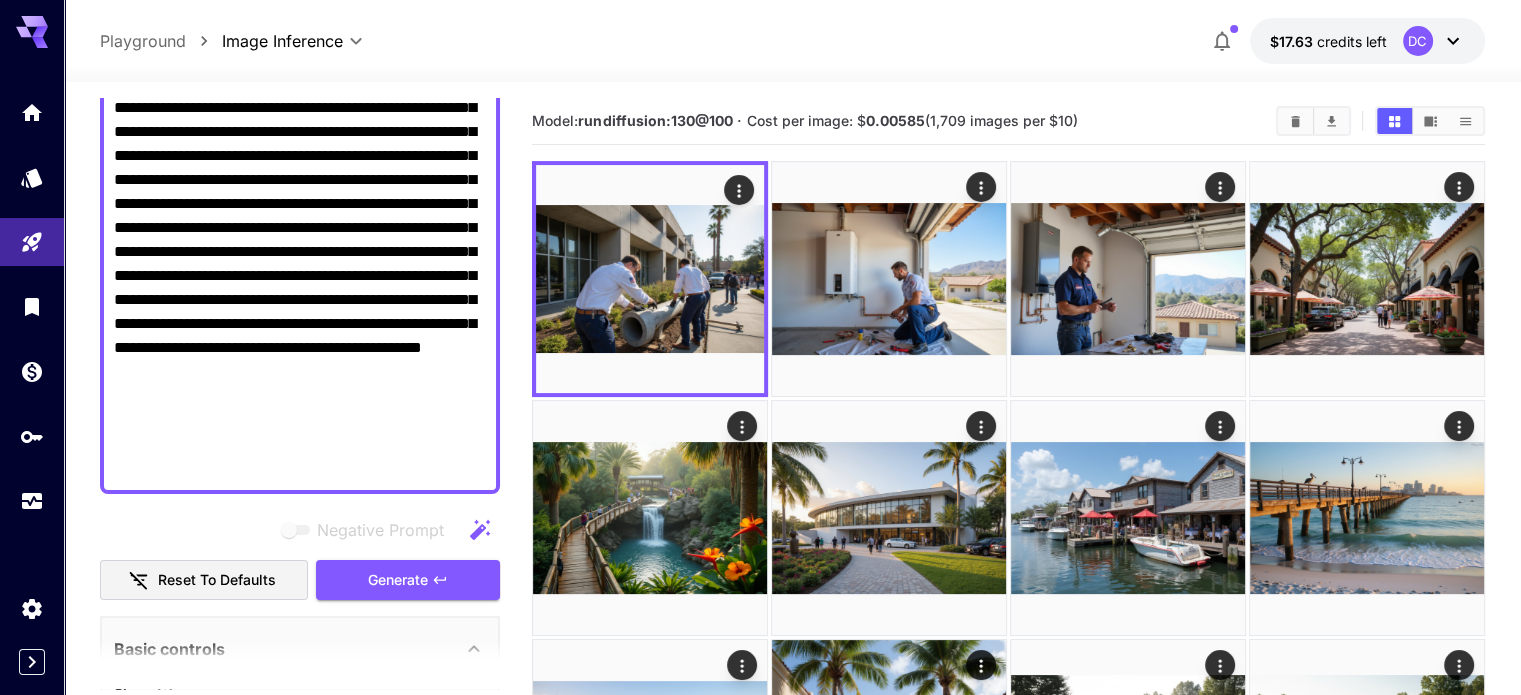 click on "**********" at bounding box center (300, 216) 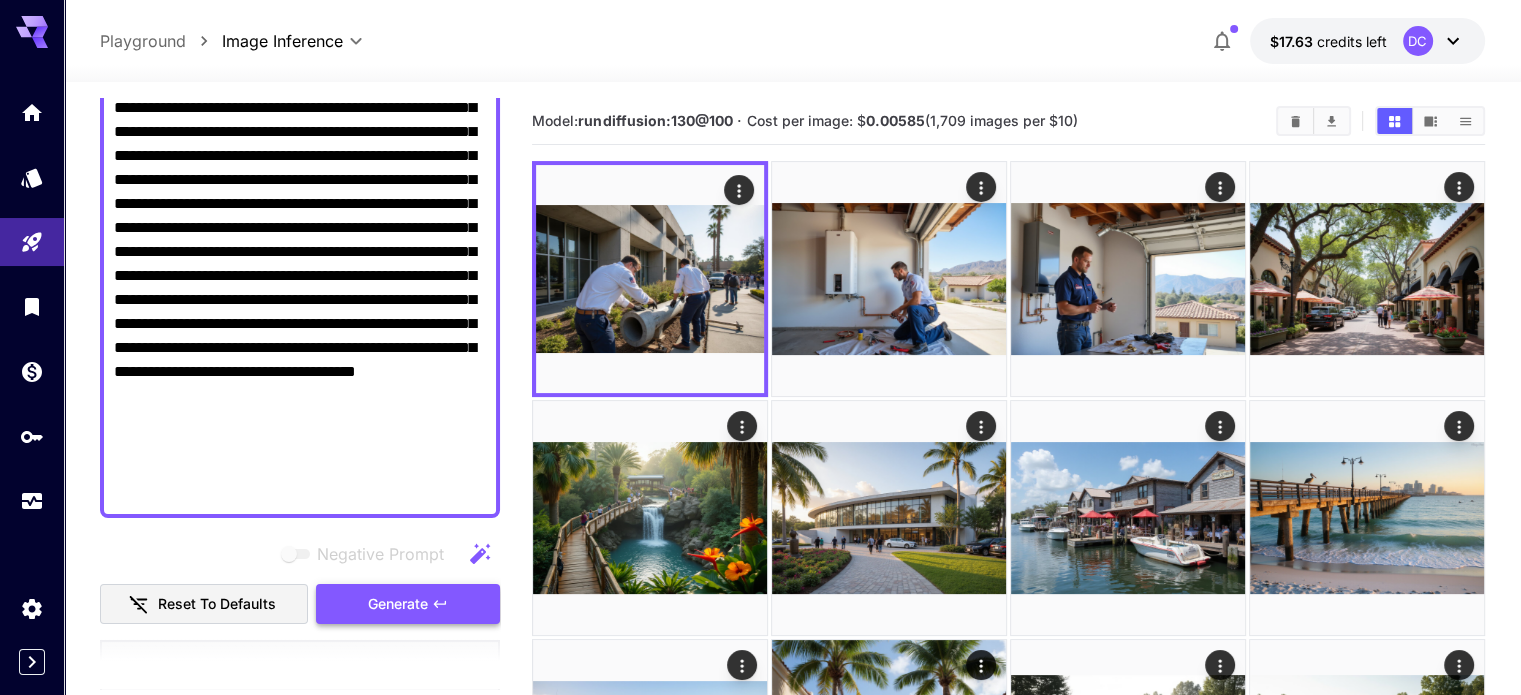click on "Generate" at bounding box center [398, 604] 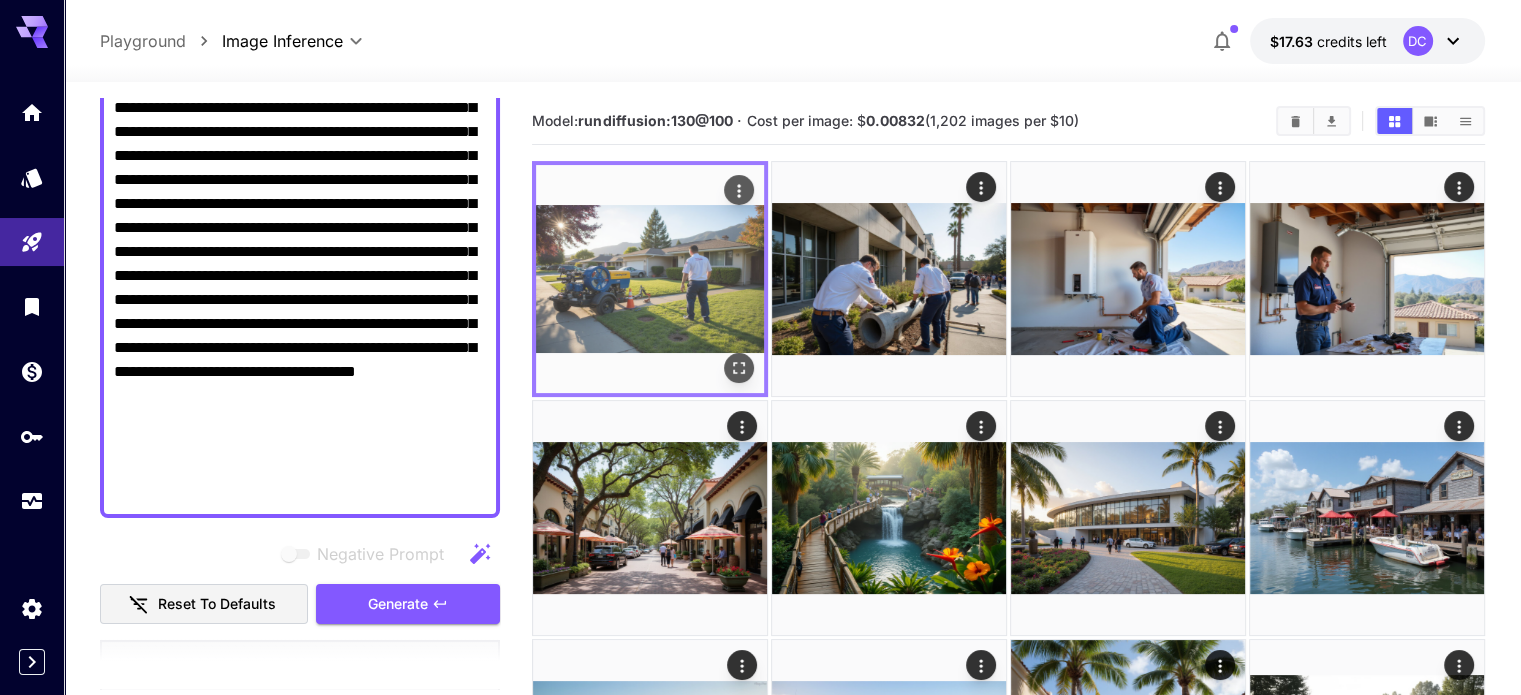 click at bounding box center [650, 279] 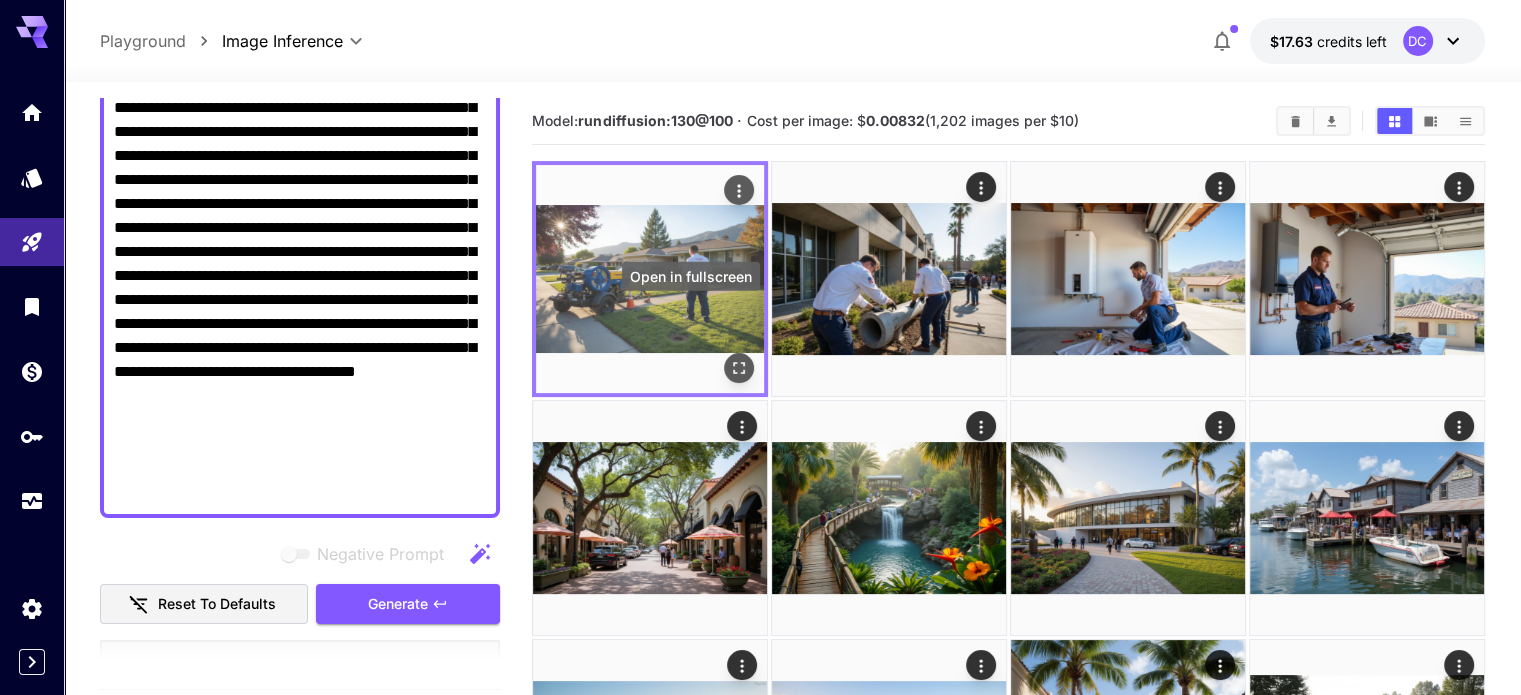 click 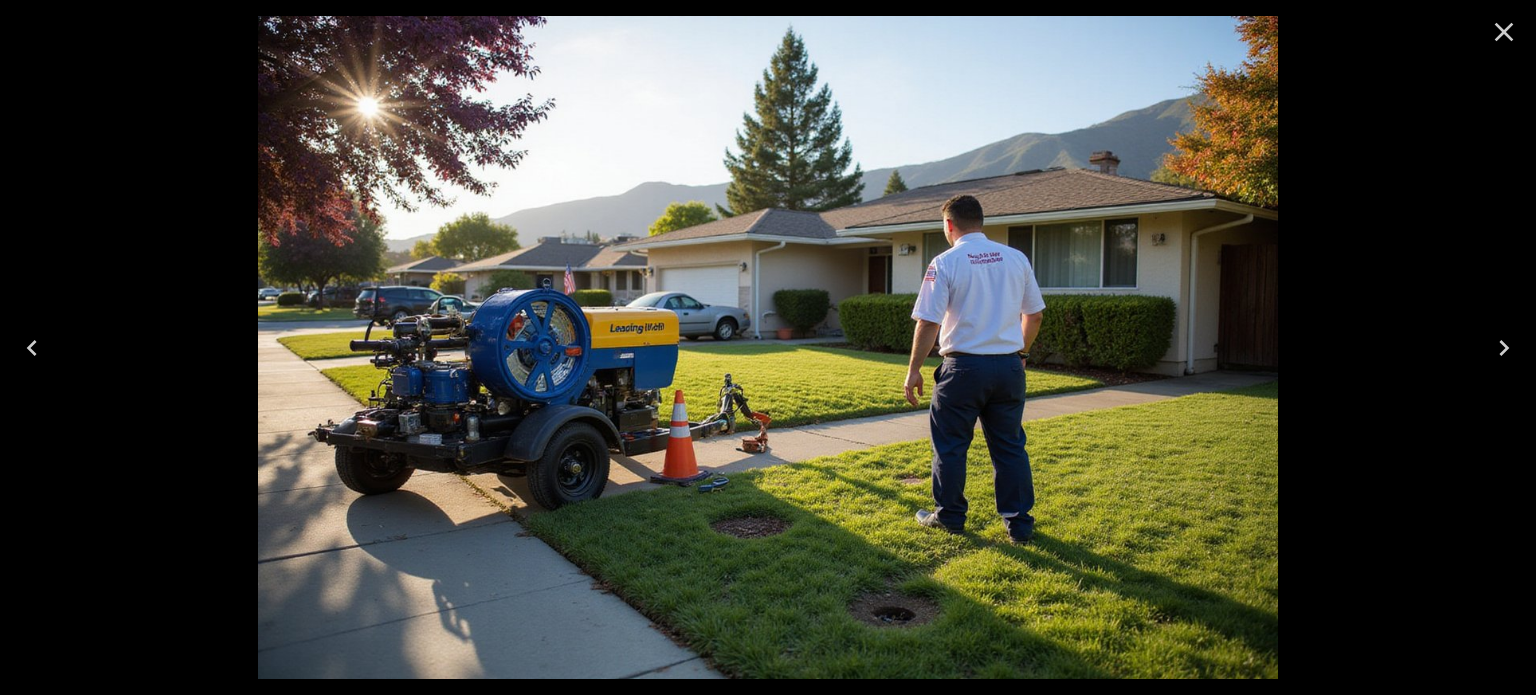 click 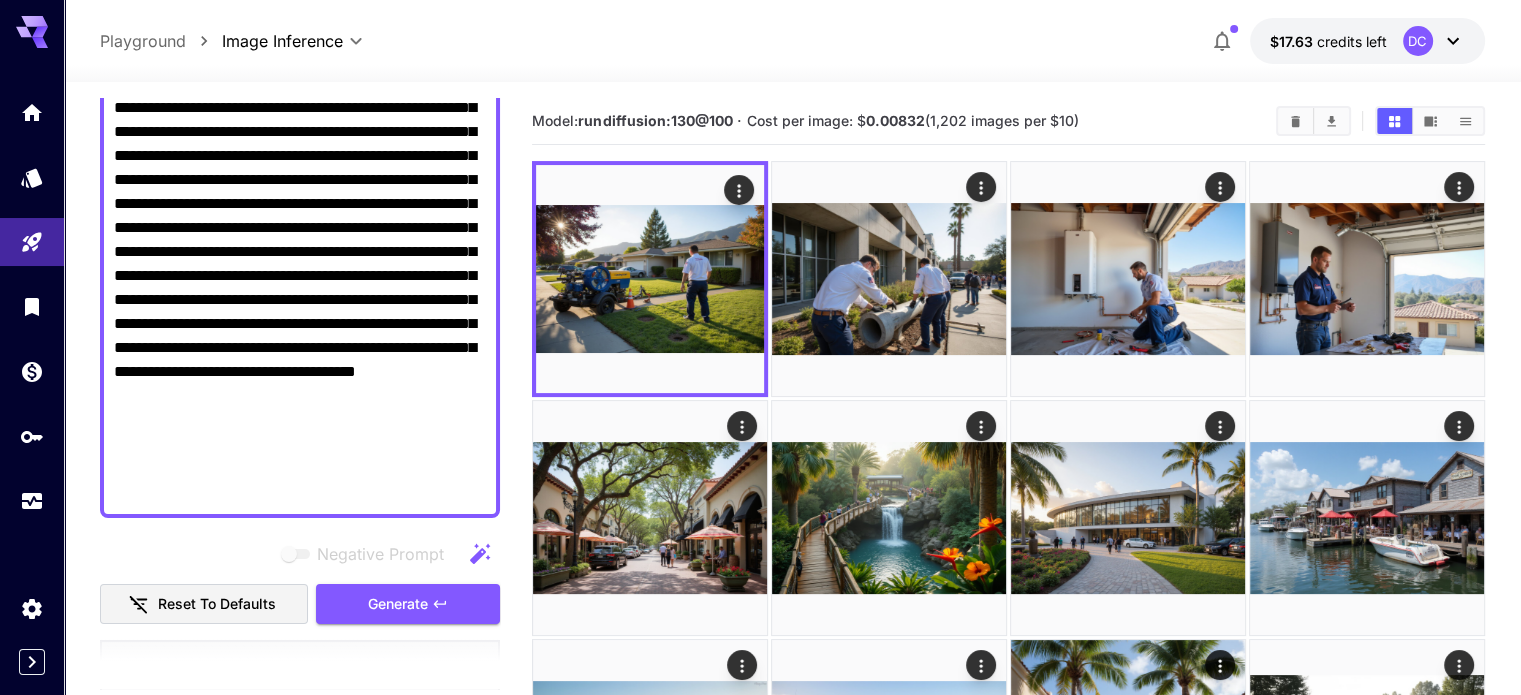 click on "Negative Prompt" at bounding box center (300, 228) 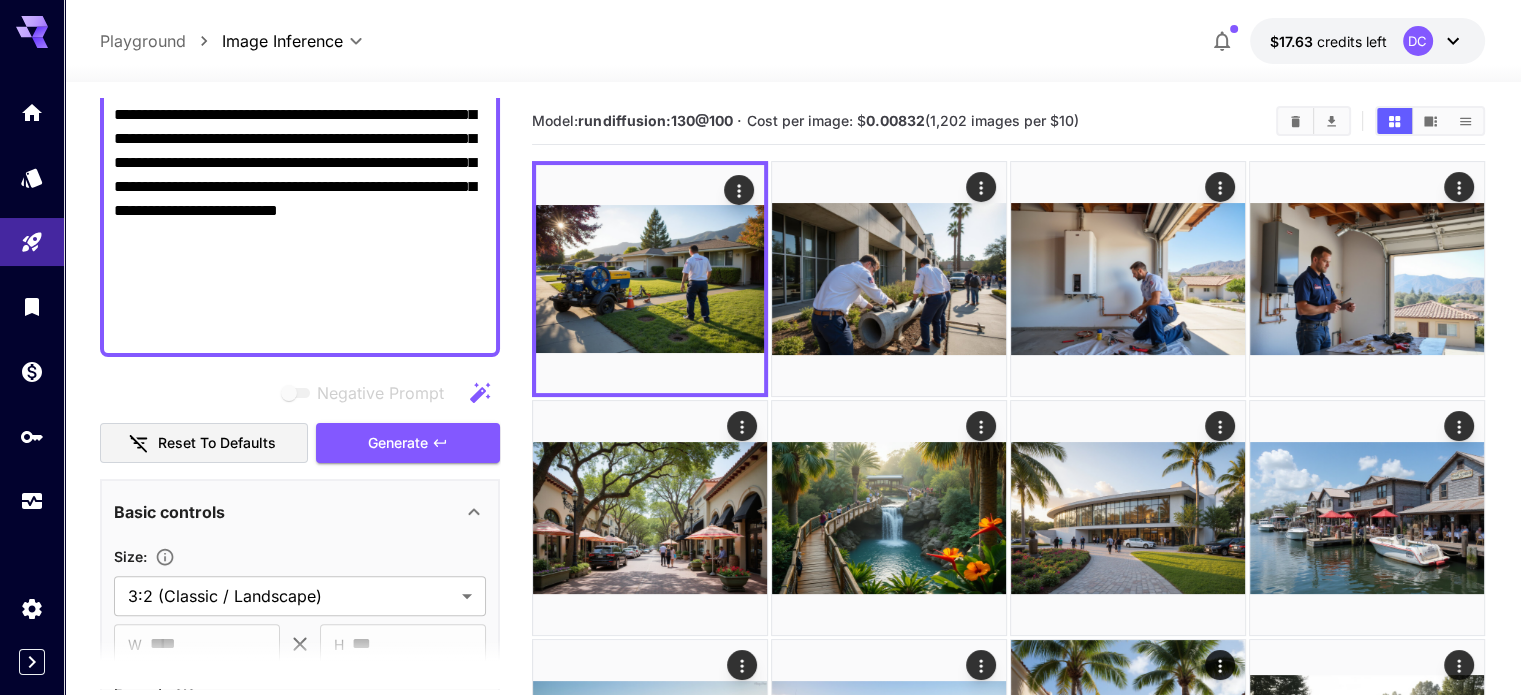scroll, scrollTop: 628, scrollLeft: 0, axis: vertical 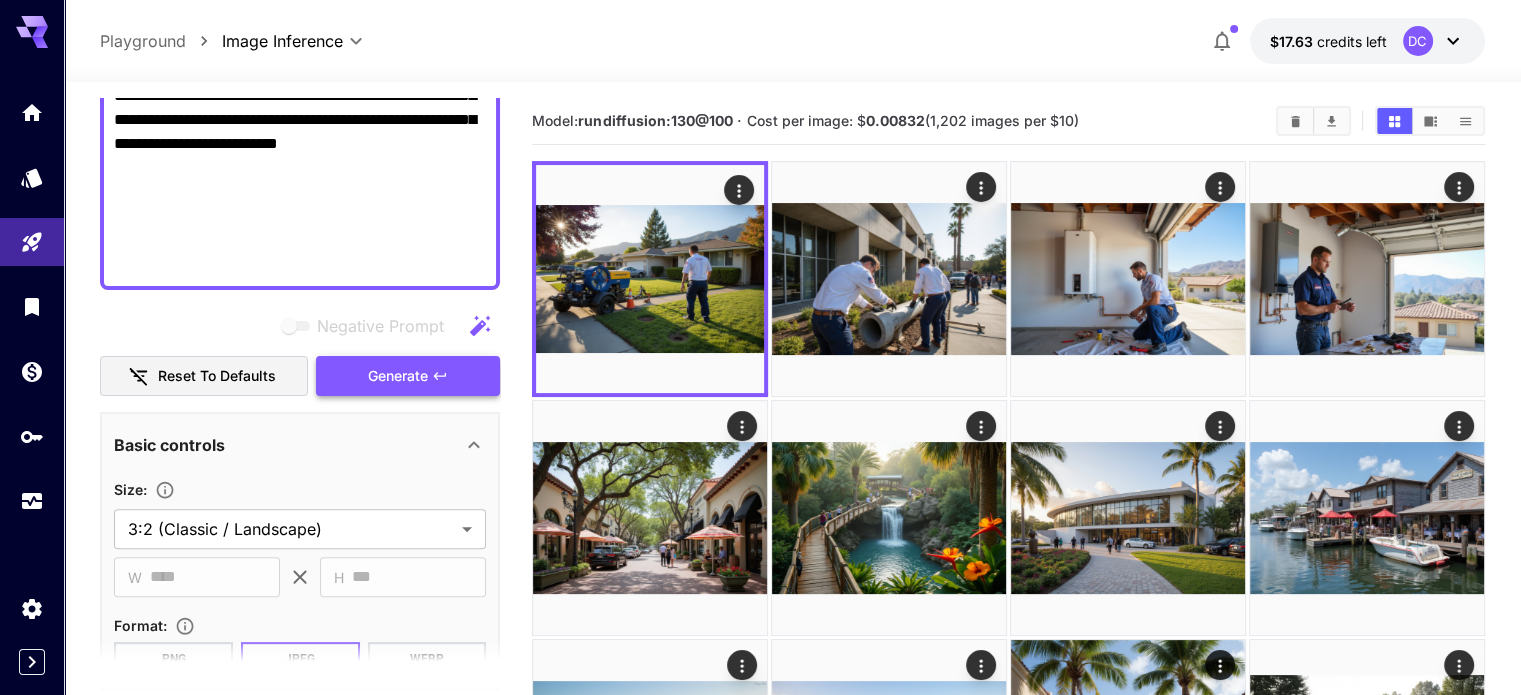 click on "Generate" at bounding box center [398, 376] 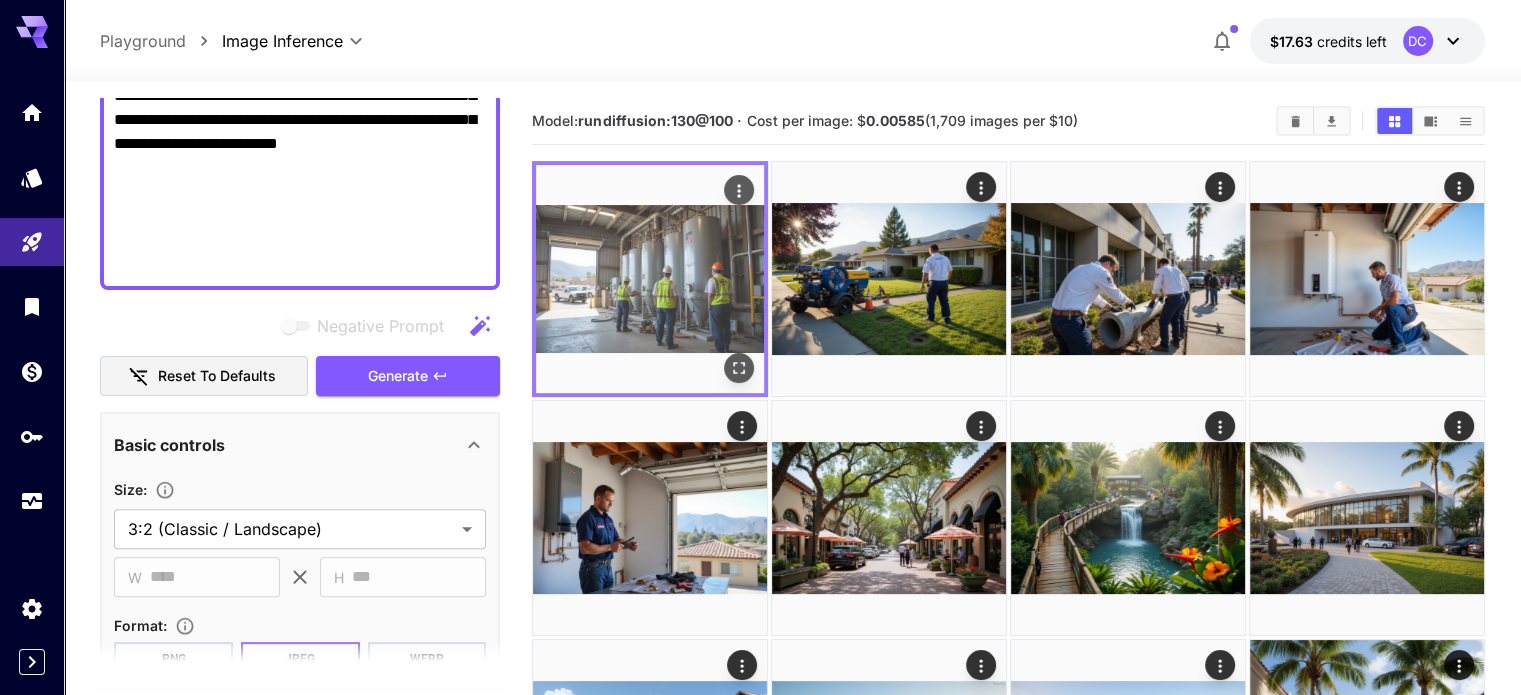click at bounding box center [650, 279] 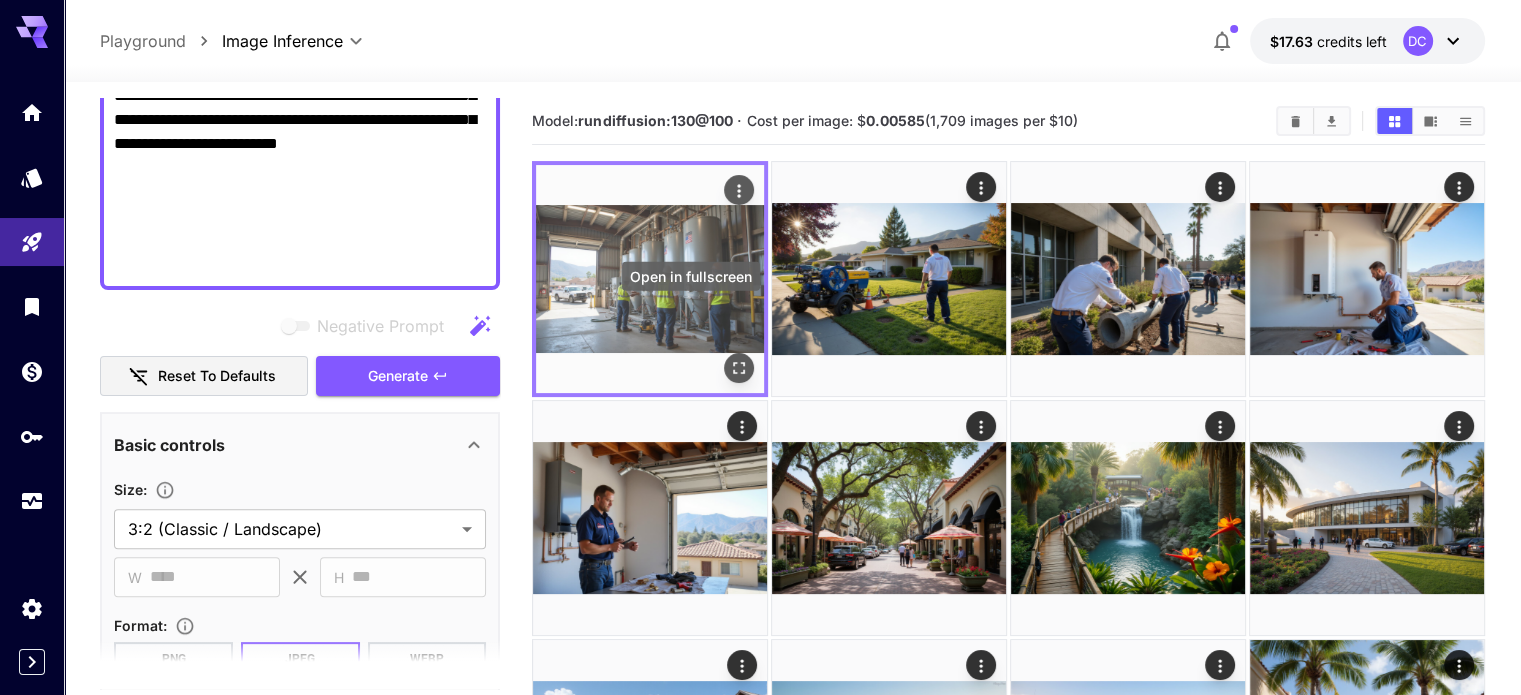 click 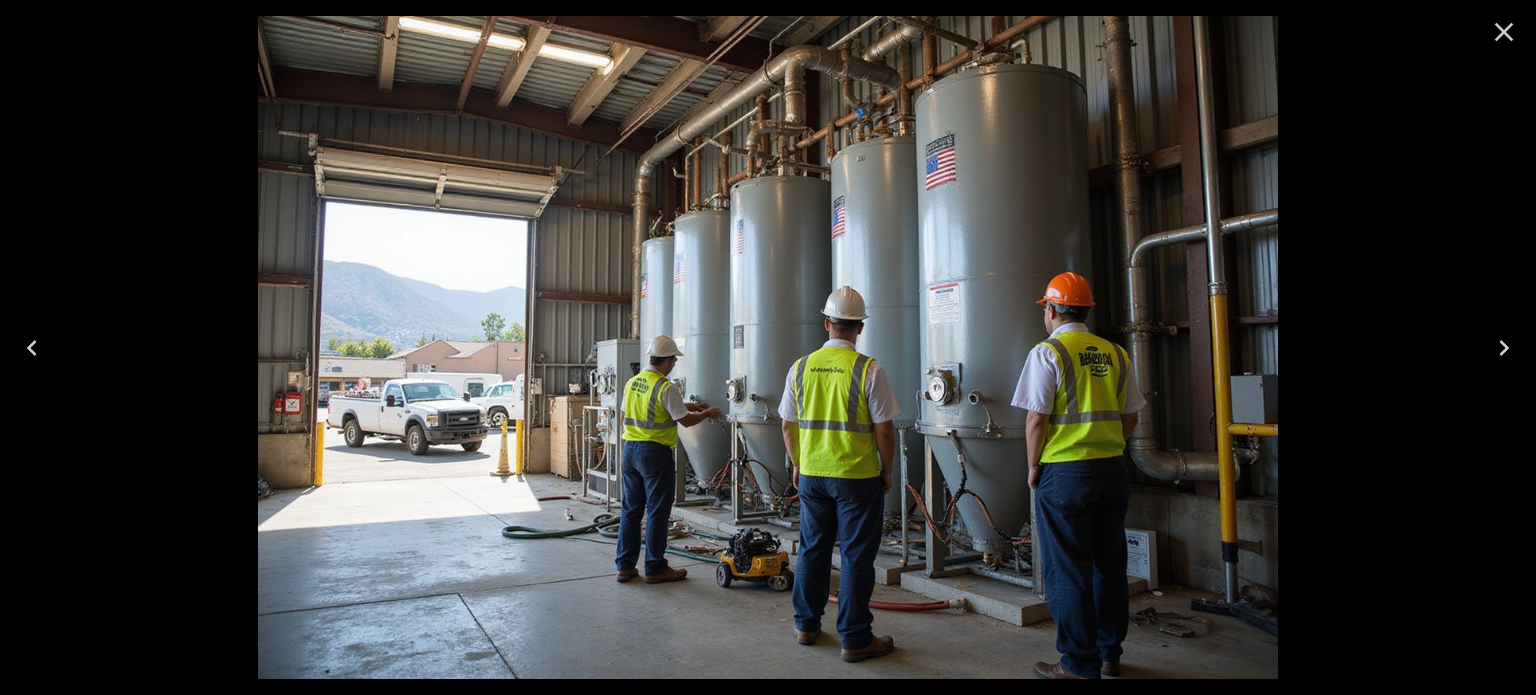 drag, startPoint x: 746, startPoint y: 366, endPoint x: 909, endPoint y: 95, distance: 316.2436 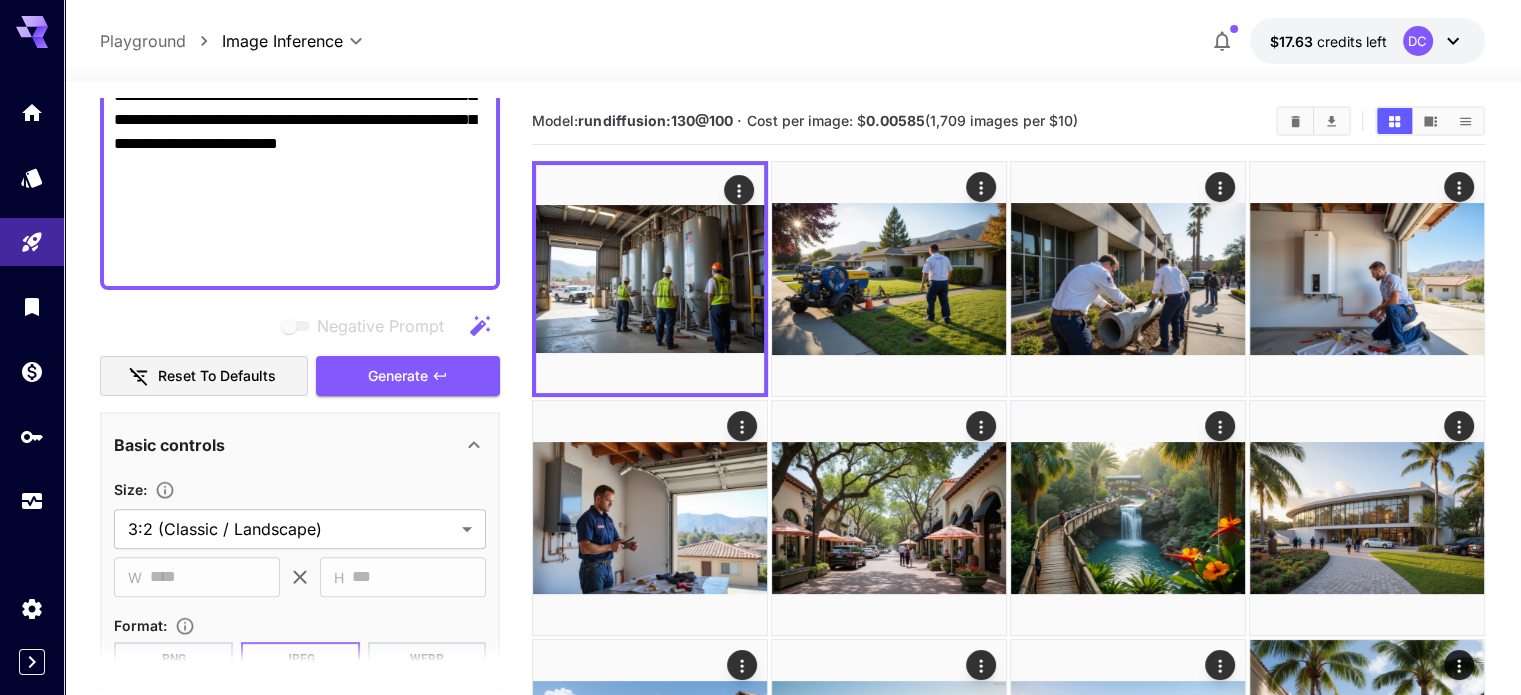 click on "Negative Prompt" at bounding box center (300, -36) 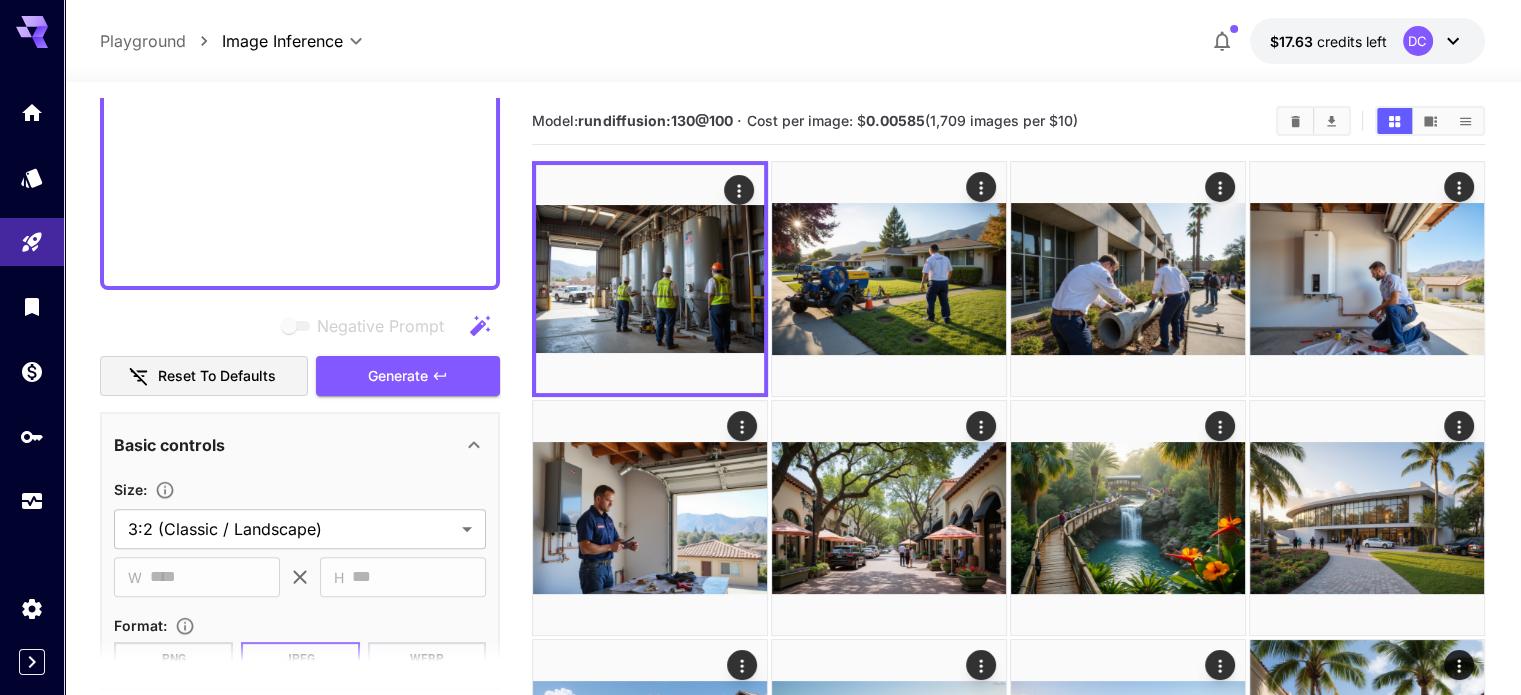scroll, scrollTop: 687, scrollLeft: 0, axis: vertical 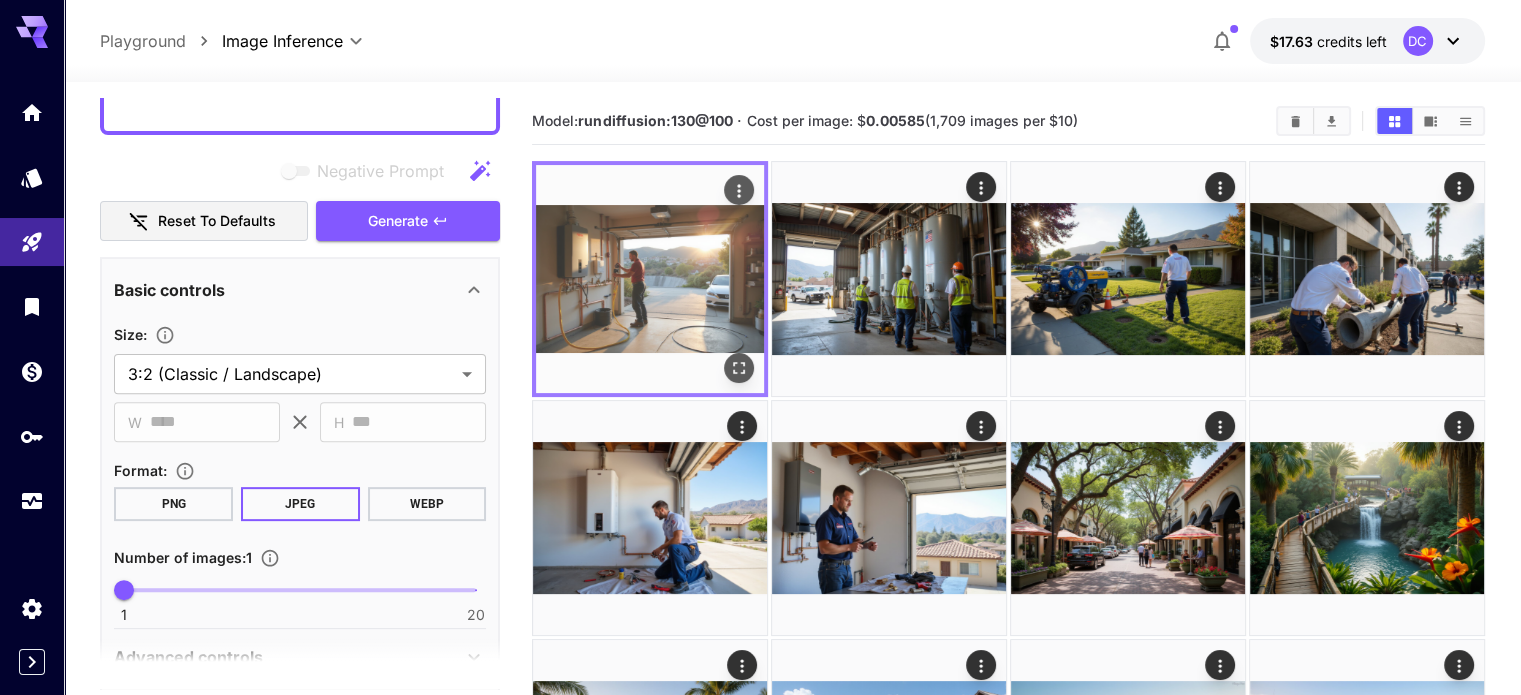 click at bounding box center [650, 279] 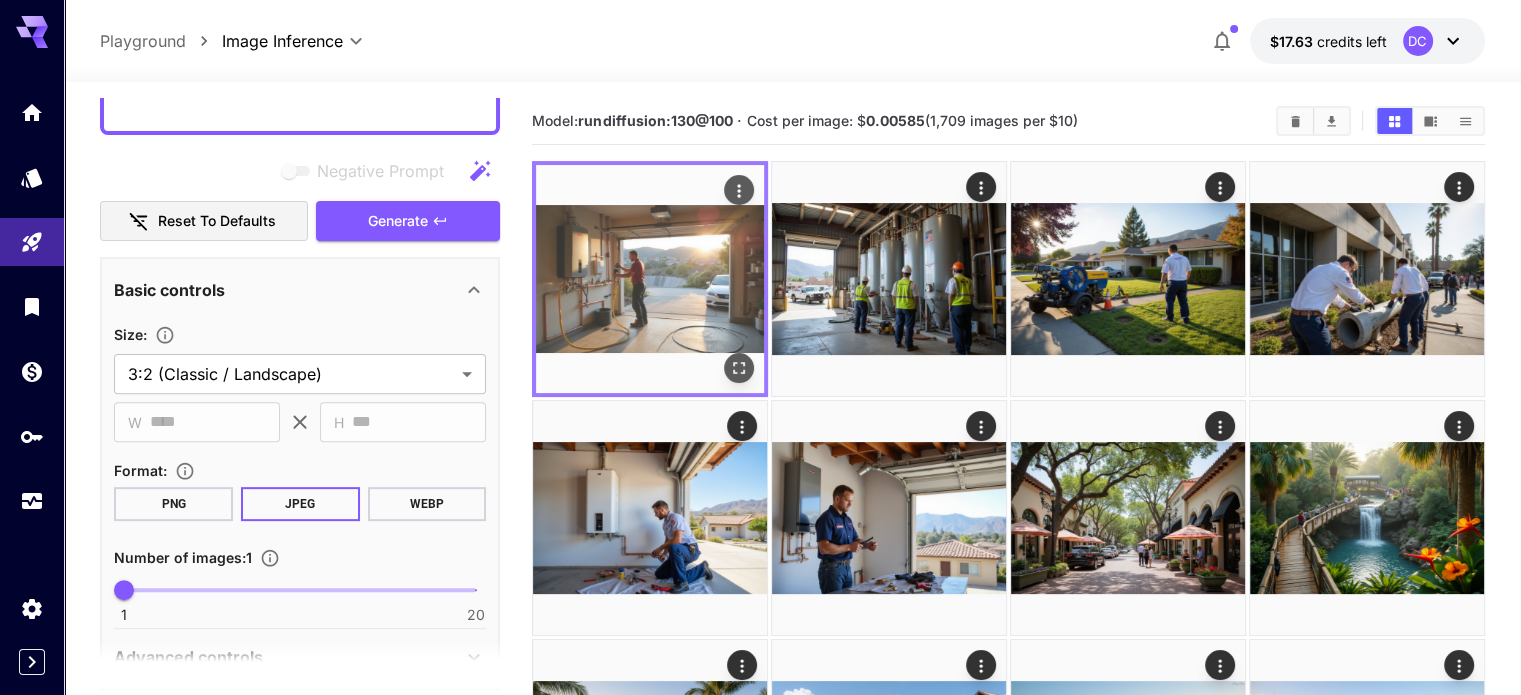 click 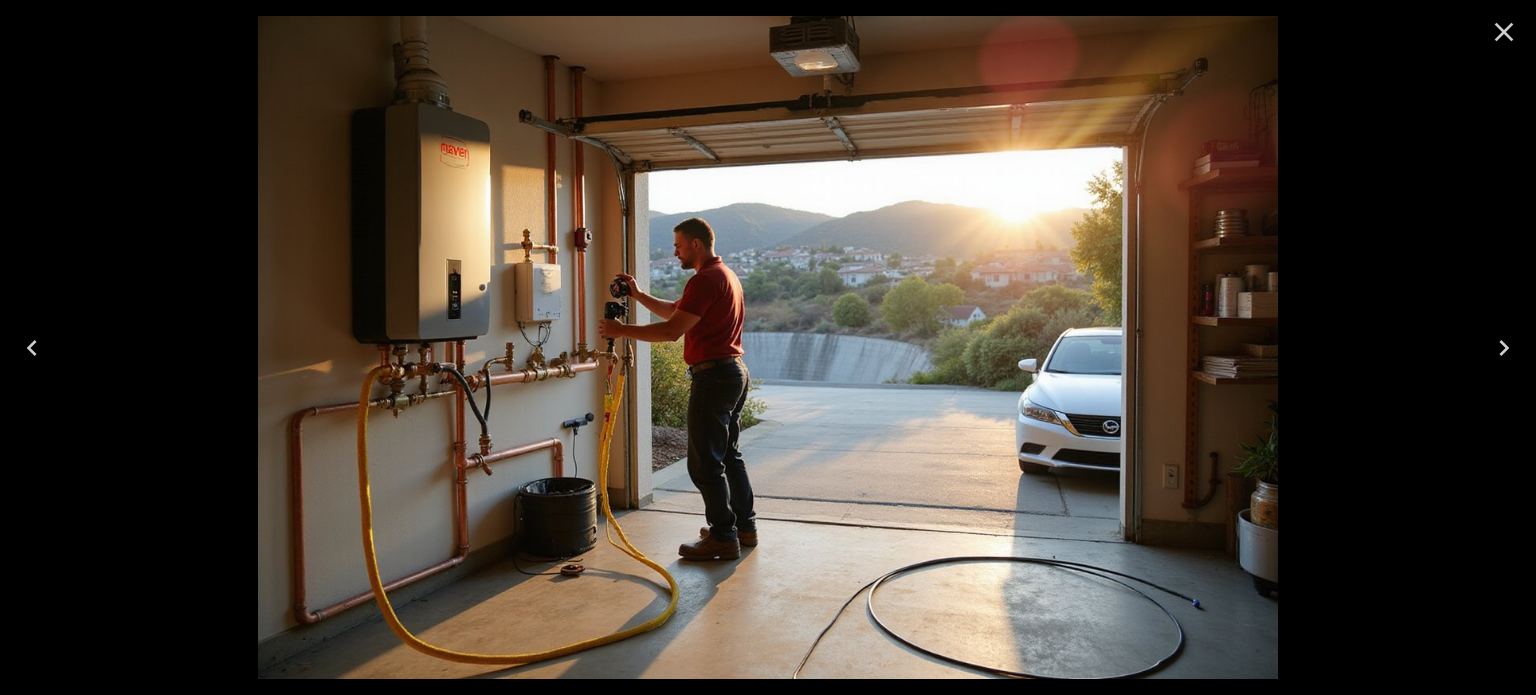 click 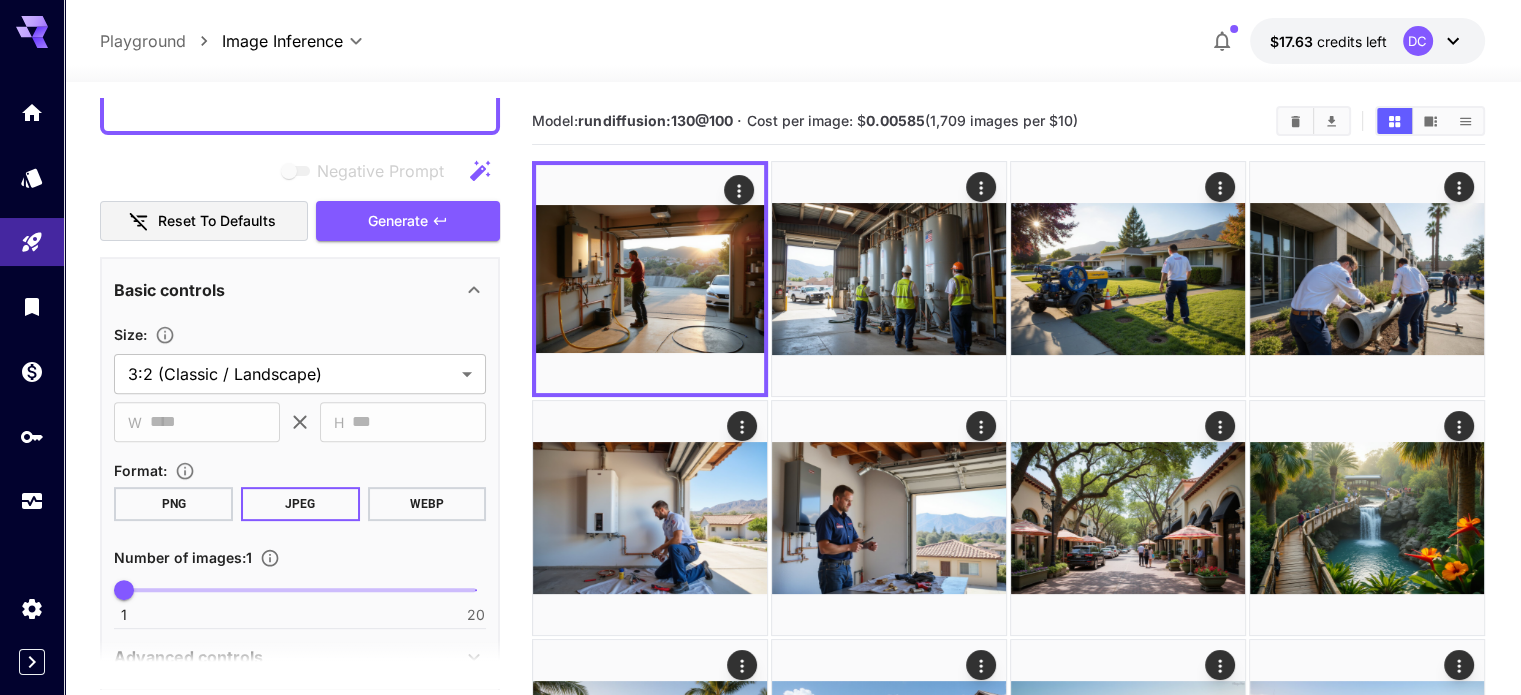 scroll, scrollTop: 287, scrollLeft: 0, axis: vertical 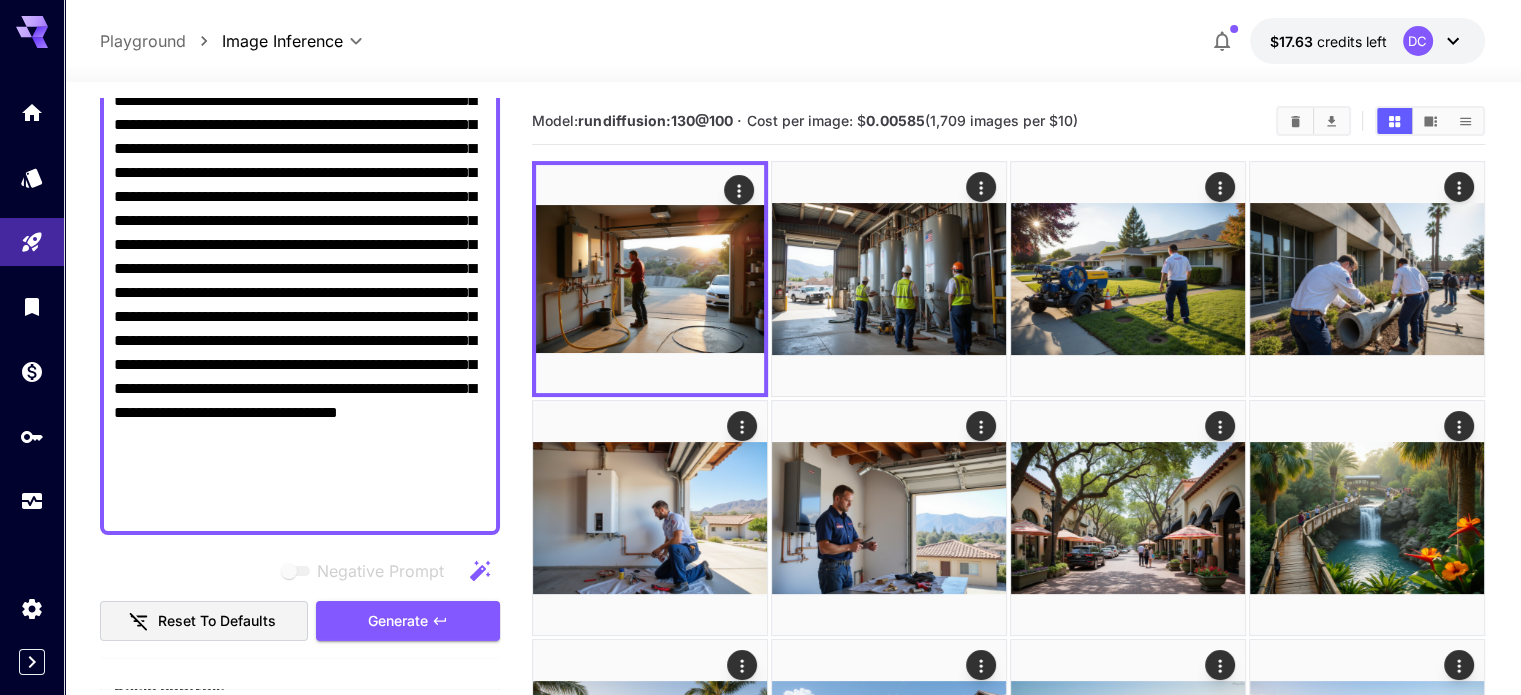 click on "Negative Prompt" at bounding box center (300, 257) 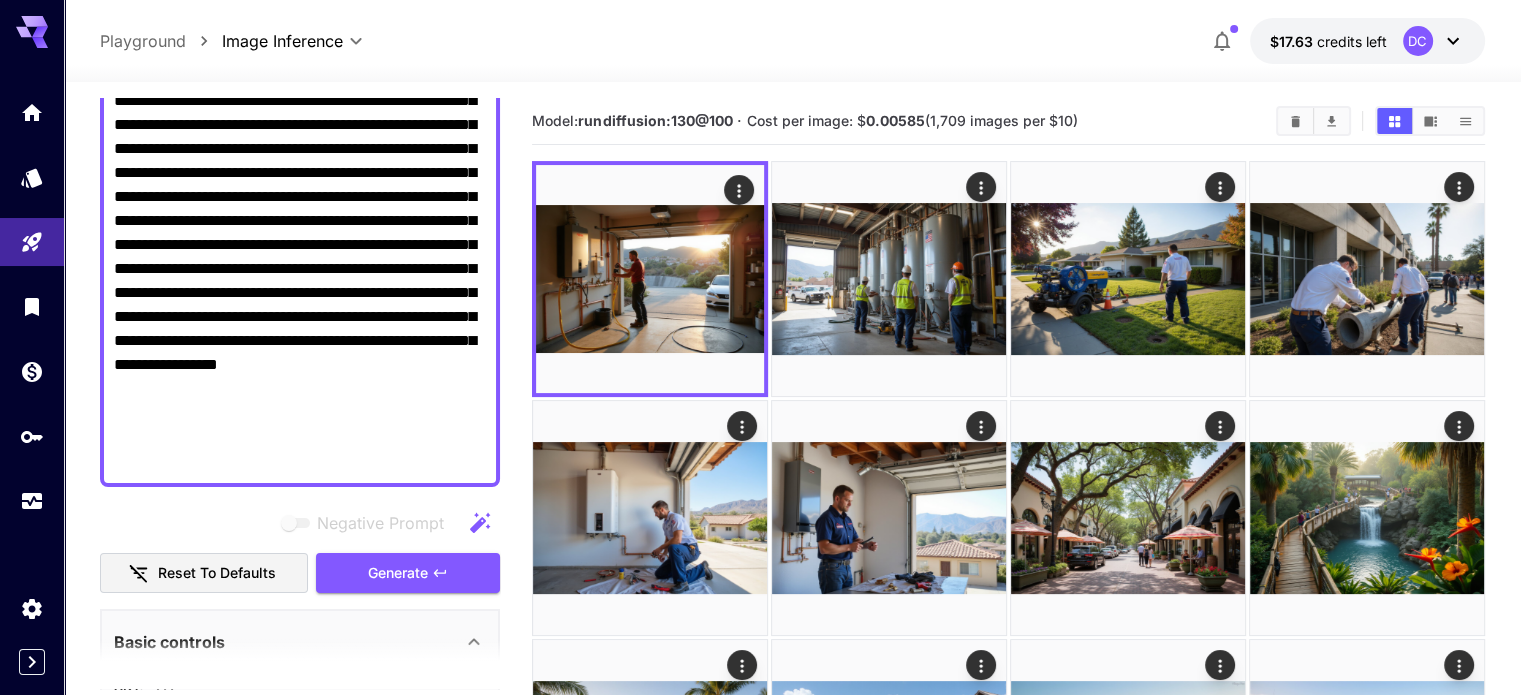 scroll, scrollTop: 387, scrollLeft: 0, axis: vertical 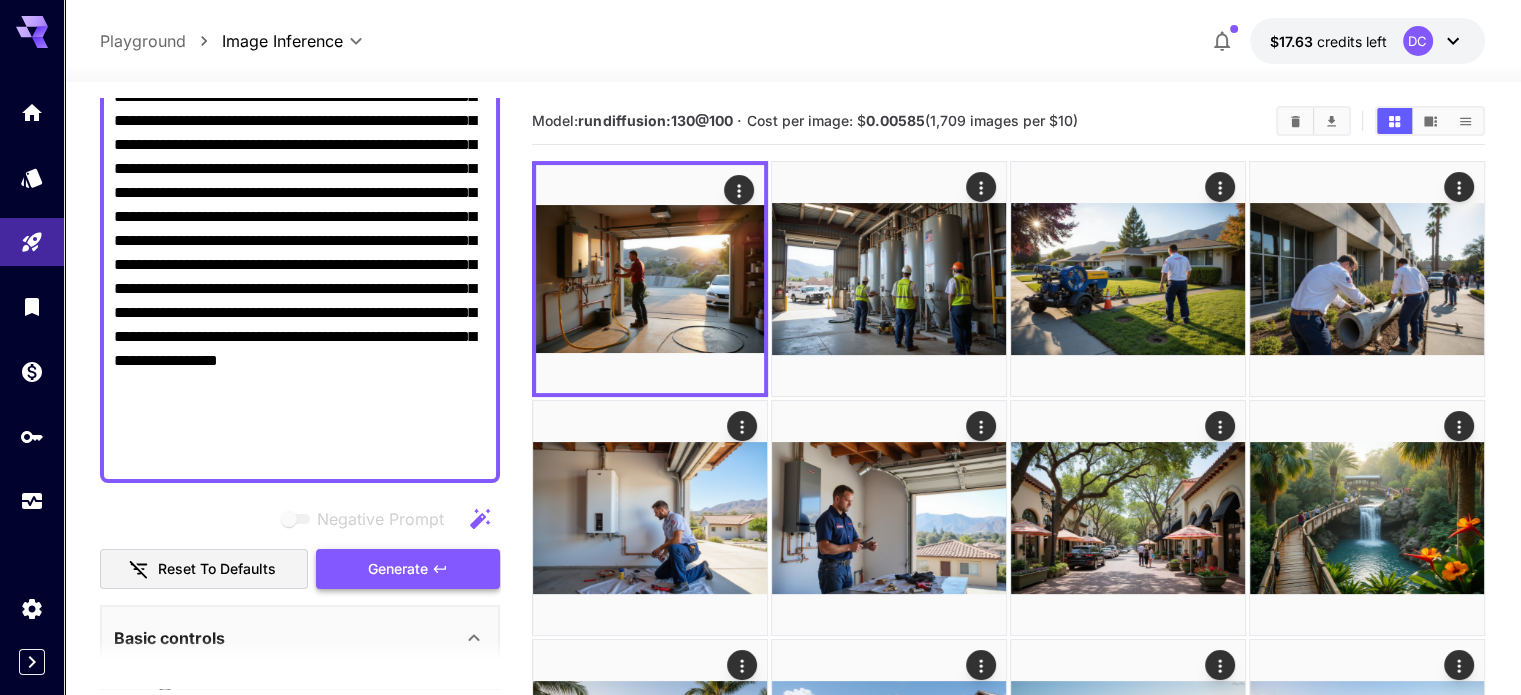 click on "Generate" at bounding box center [398, 569] 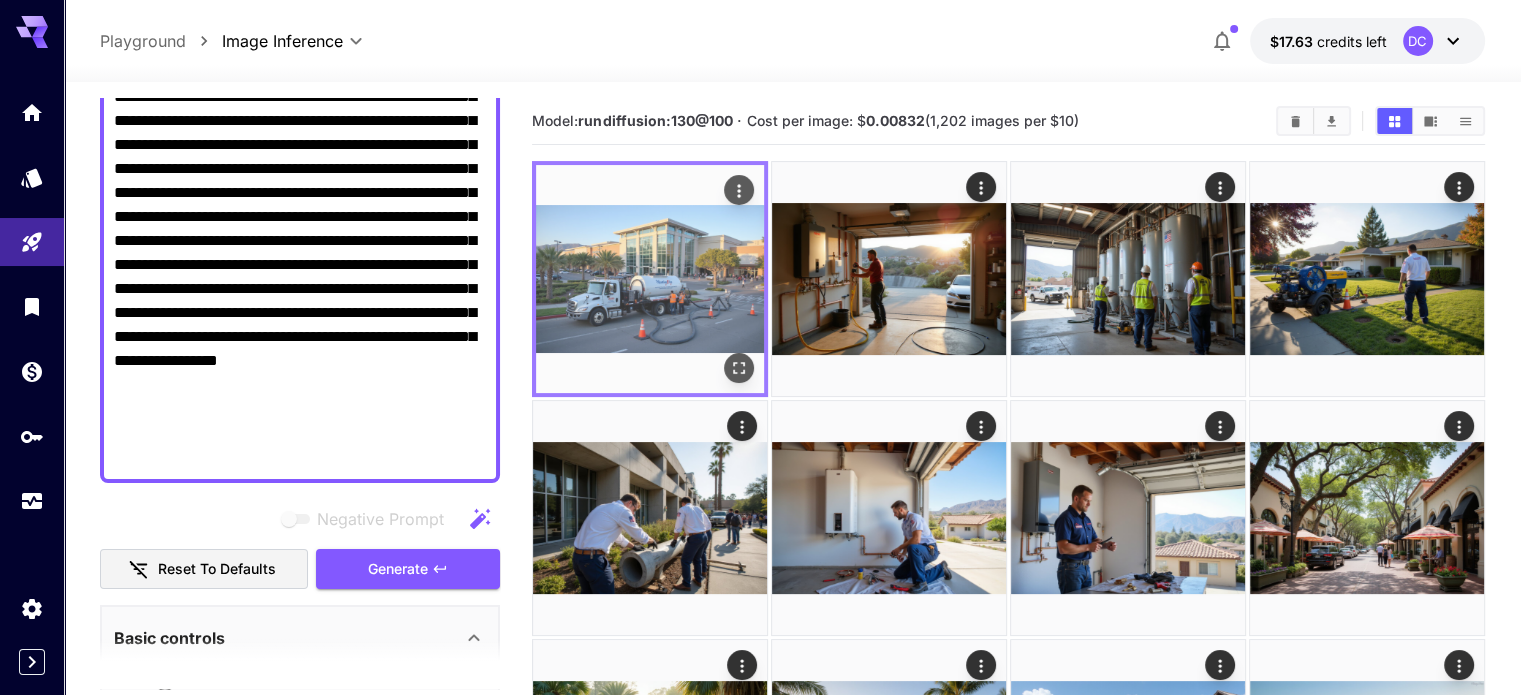 click at bounding box center [650, 279] 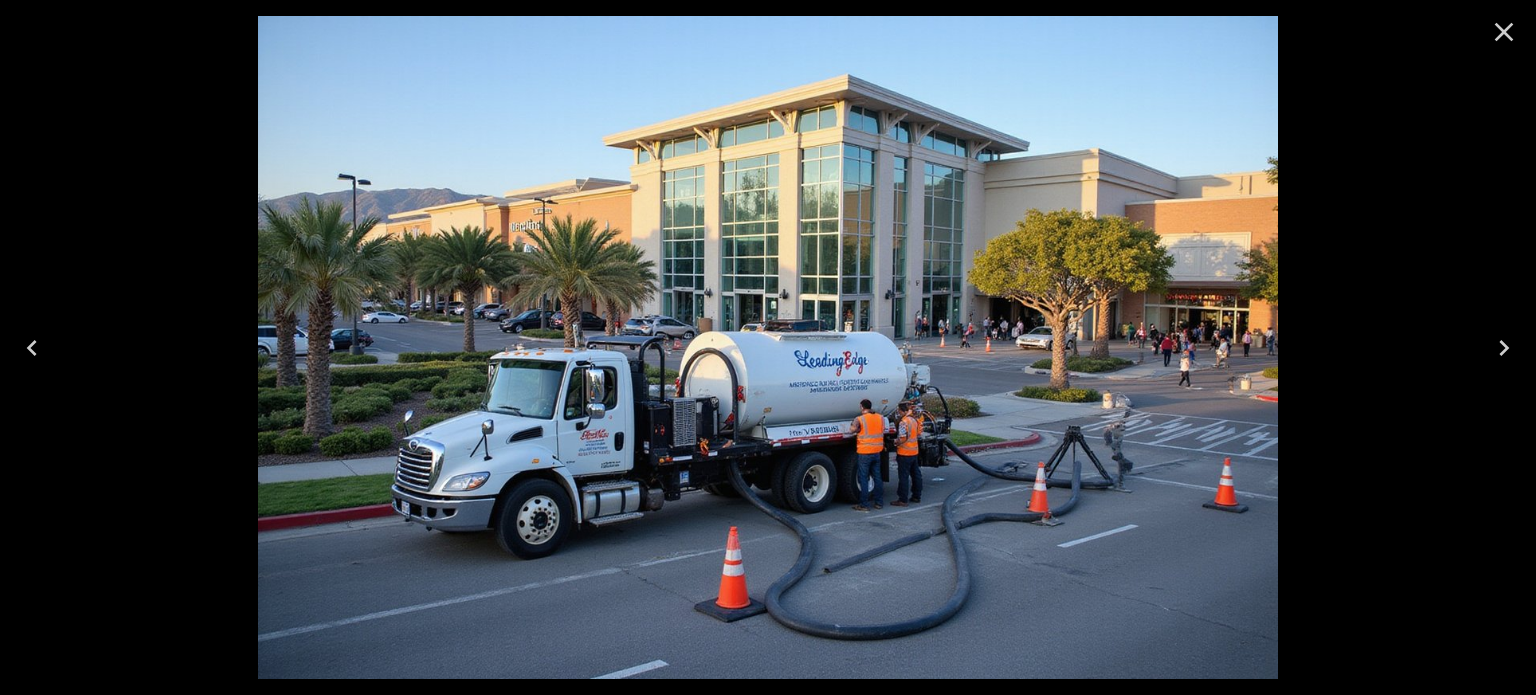click 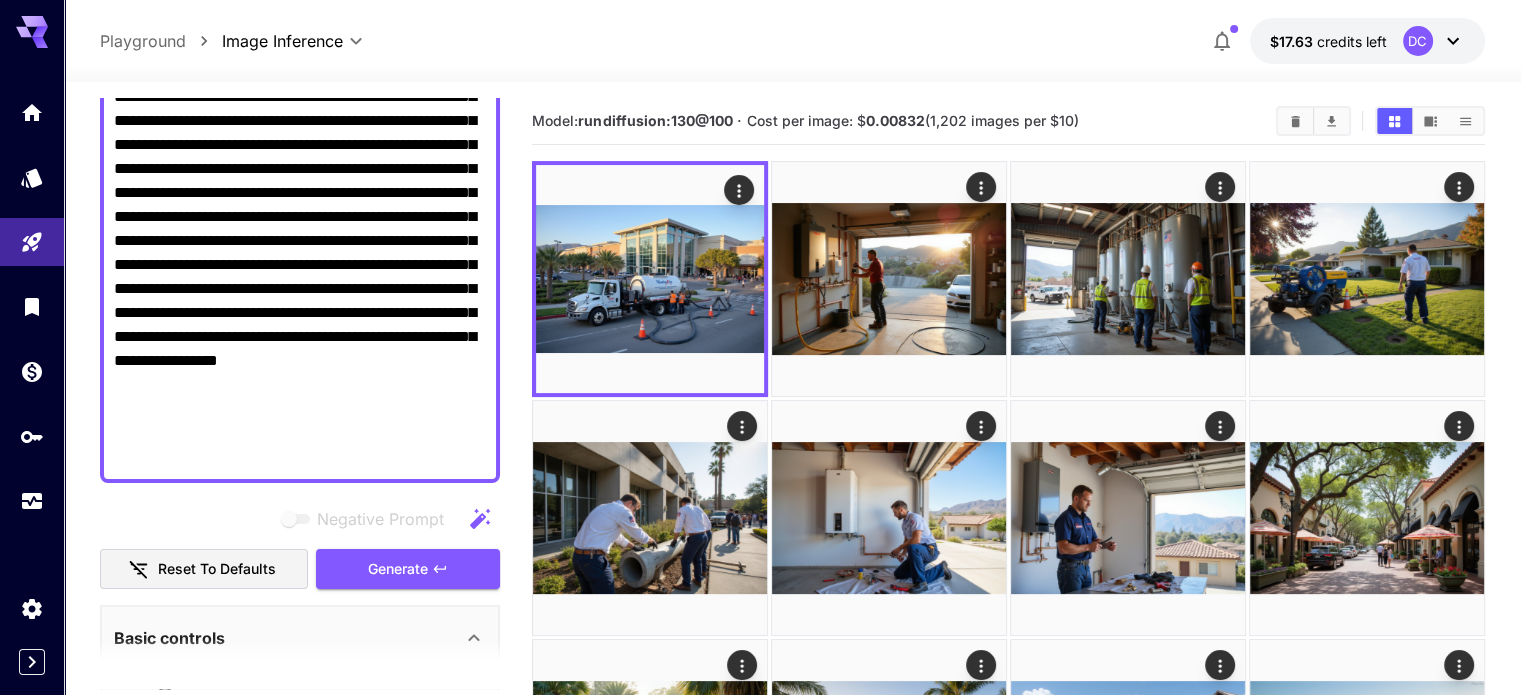 click on "Negative Prompt" at bounding box center [300, 181] 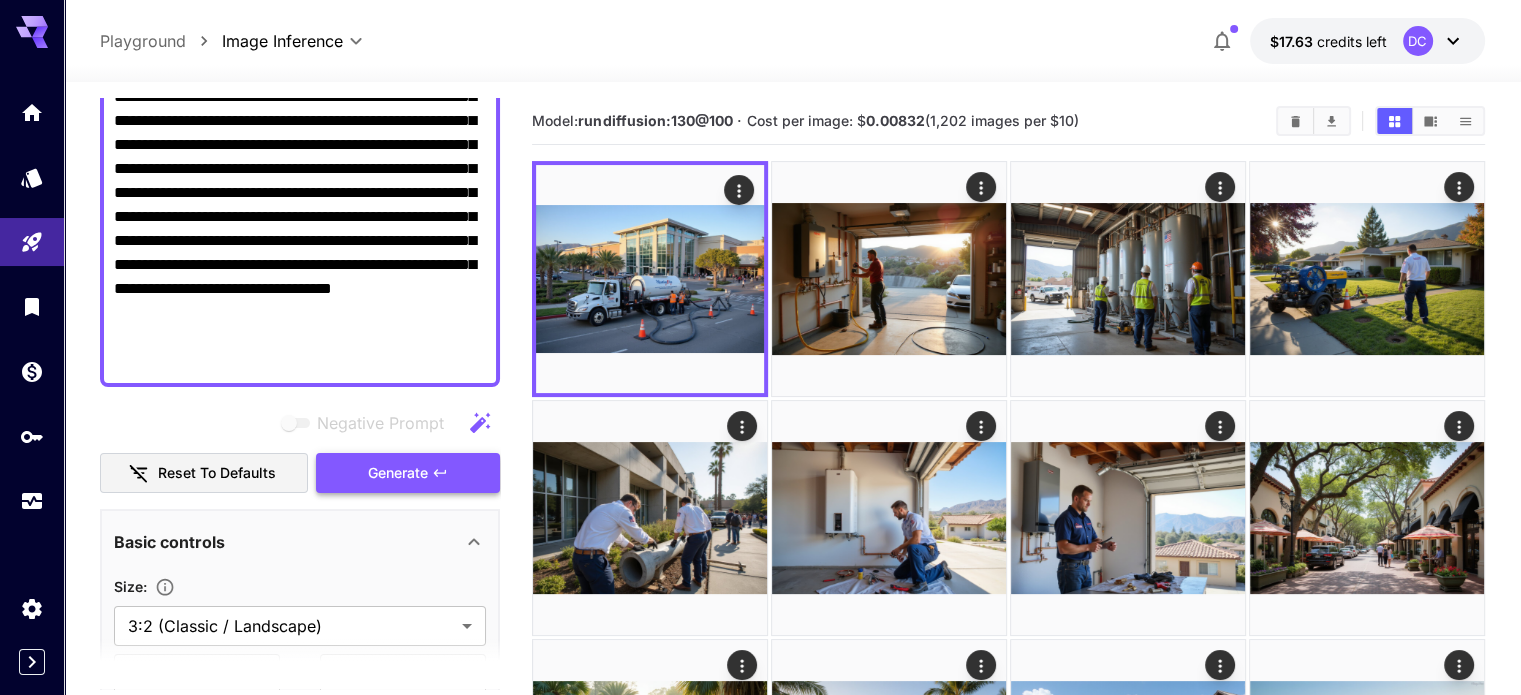 click on "Generate" at bounding box center (398, 473) 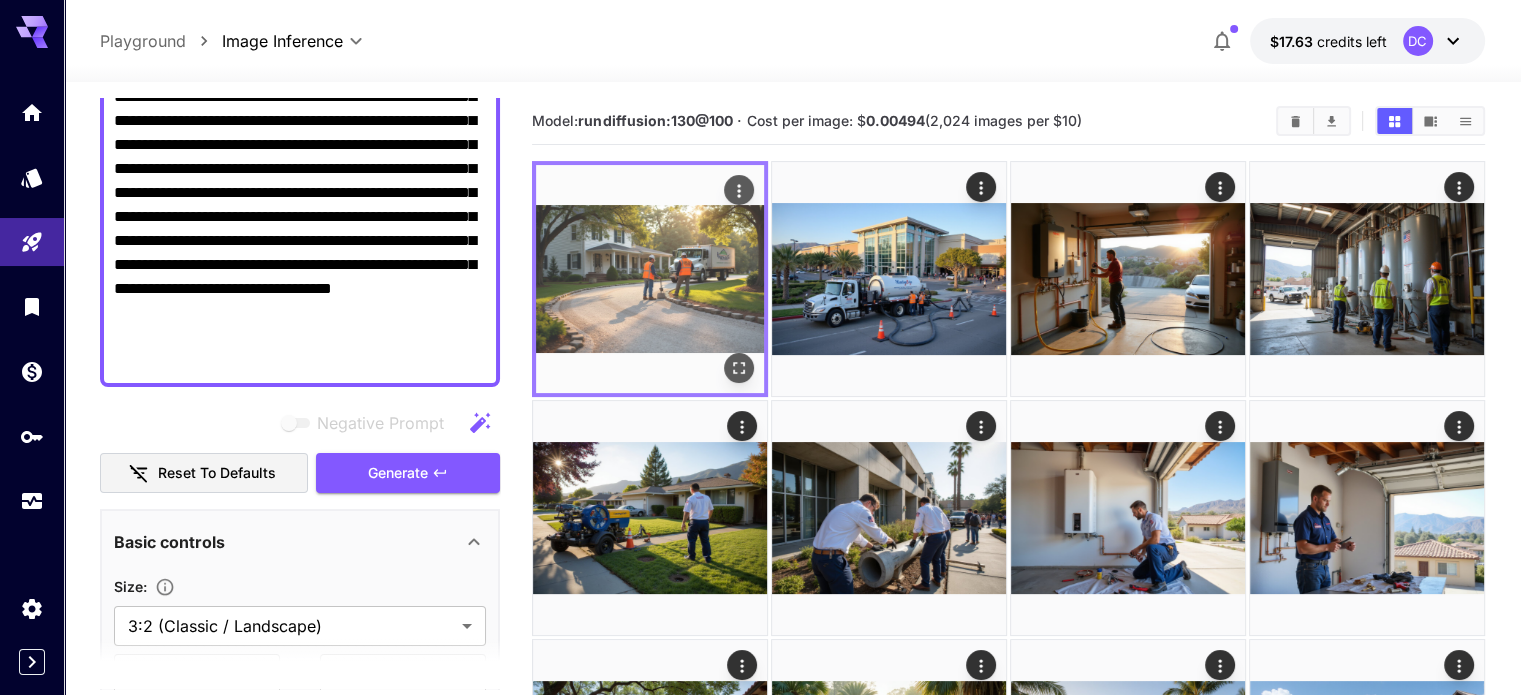 click at bounding box center [650, 279] 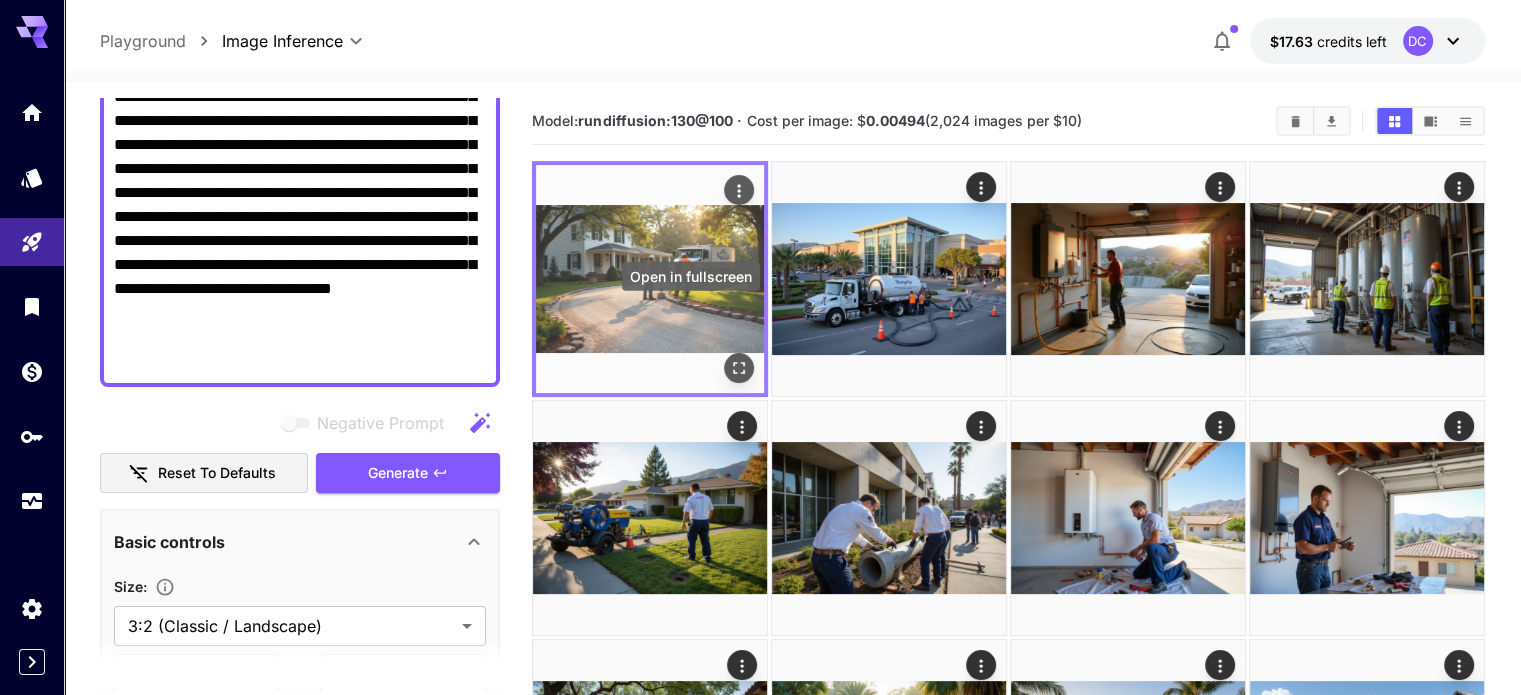 click 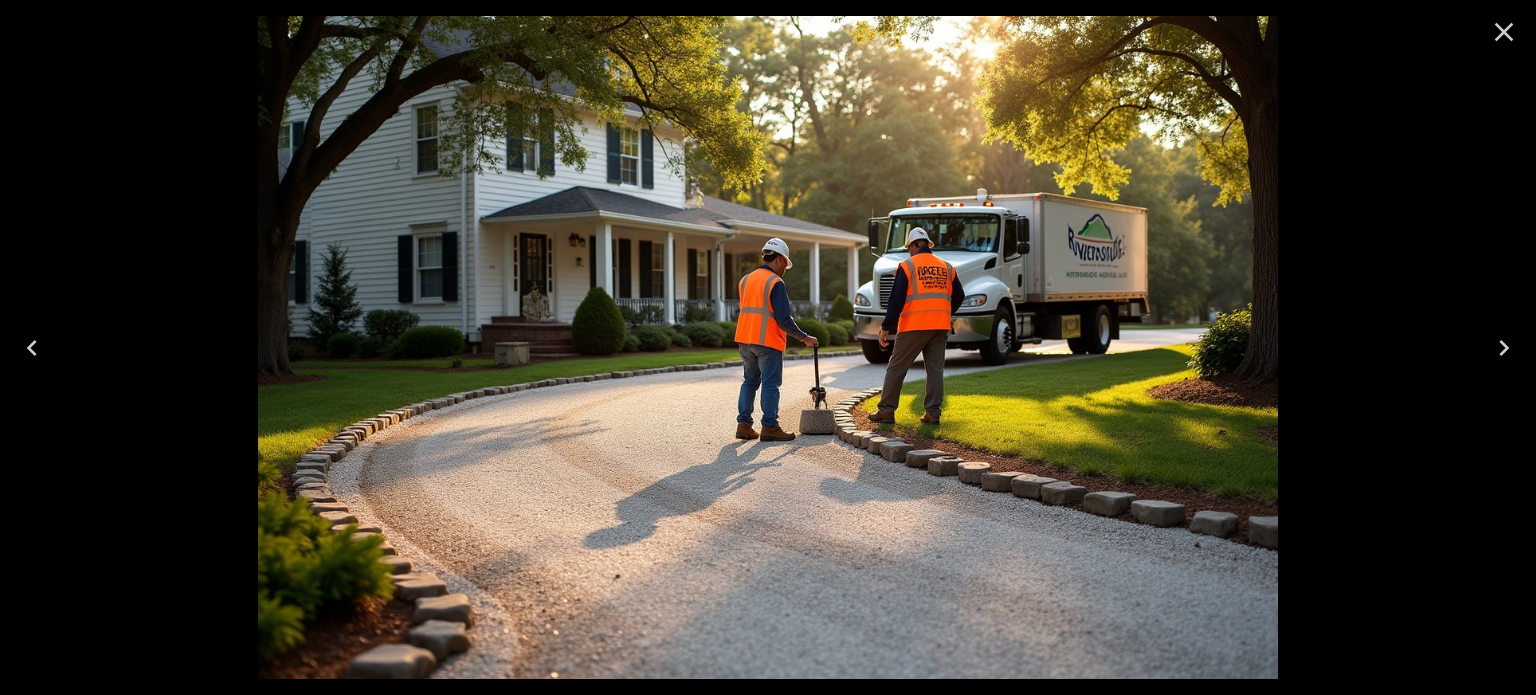 click 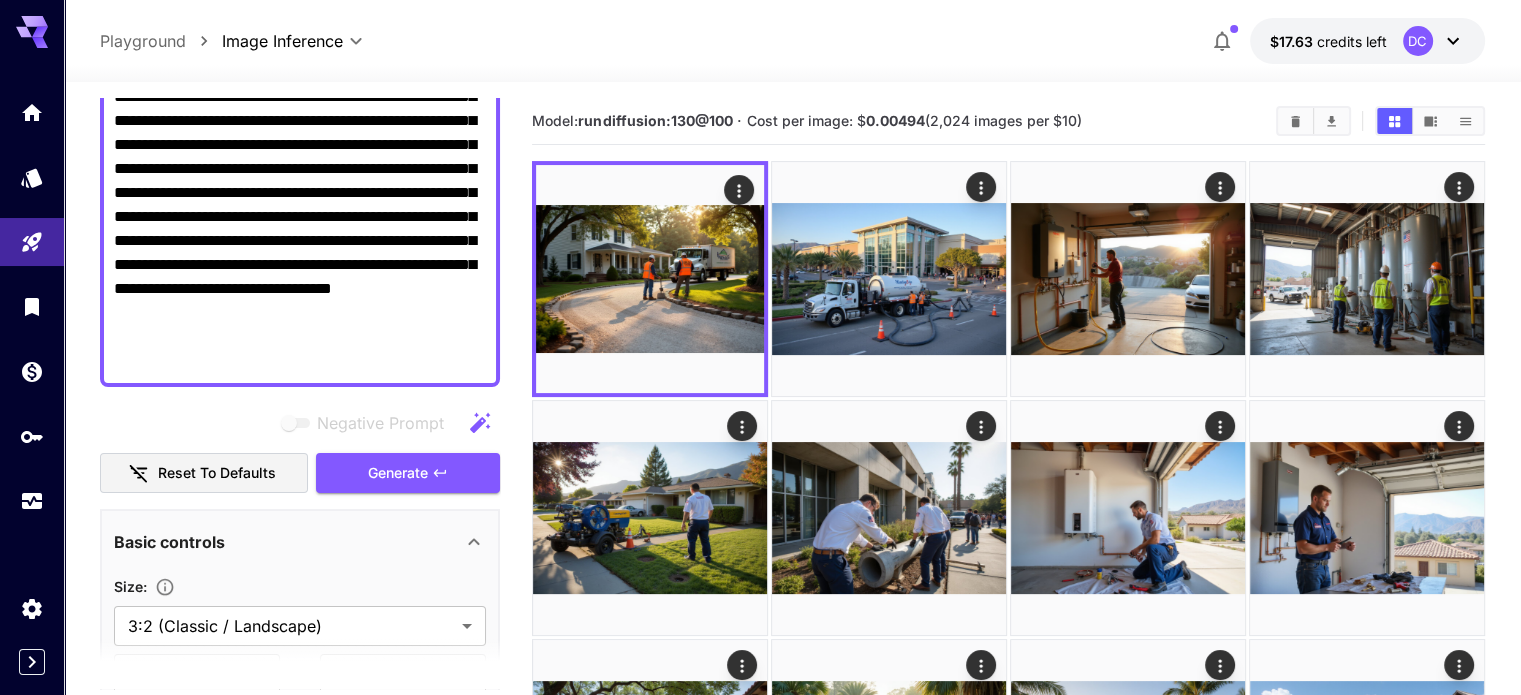 click on "**********" at bounding box center [300, 133] 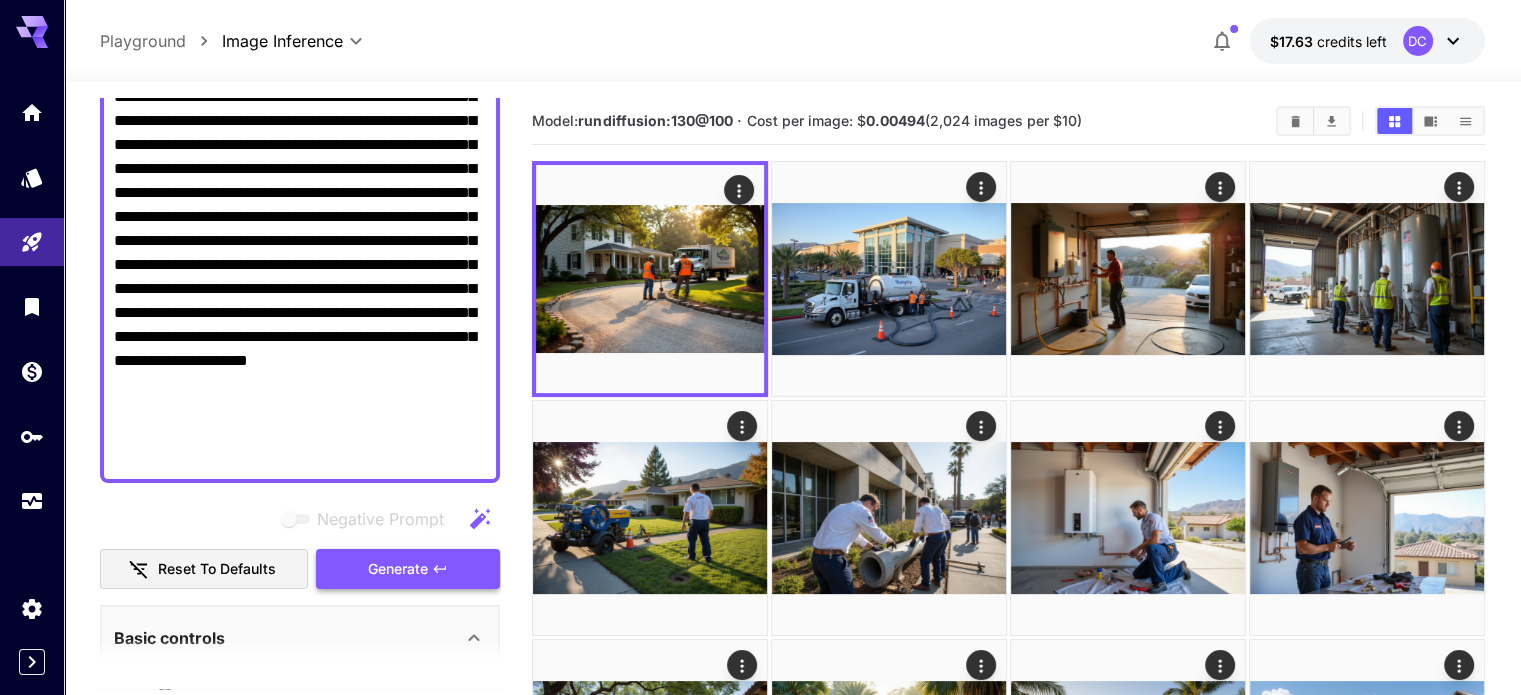 click on "Generate" at bounding box center [398, 569] 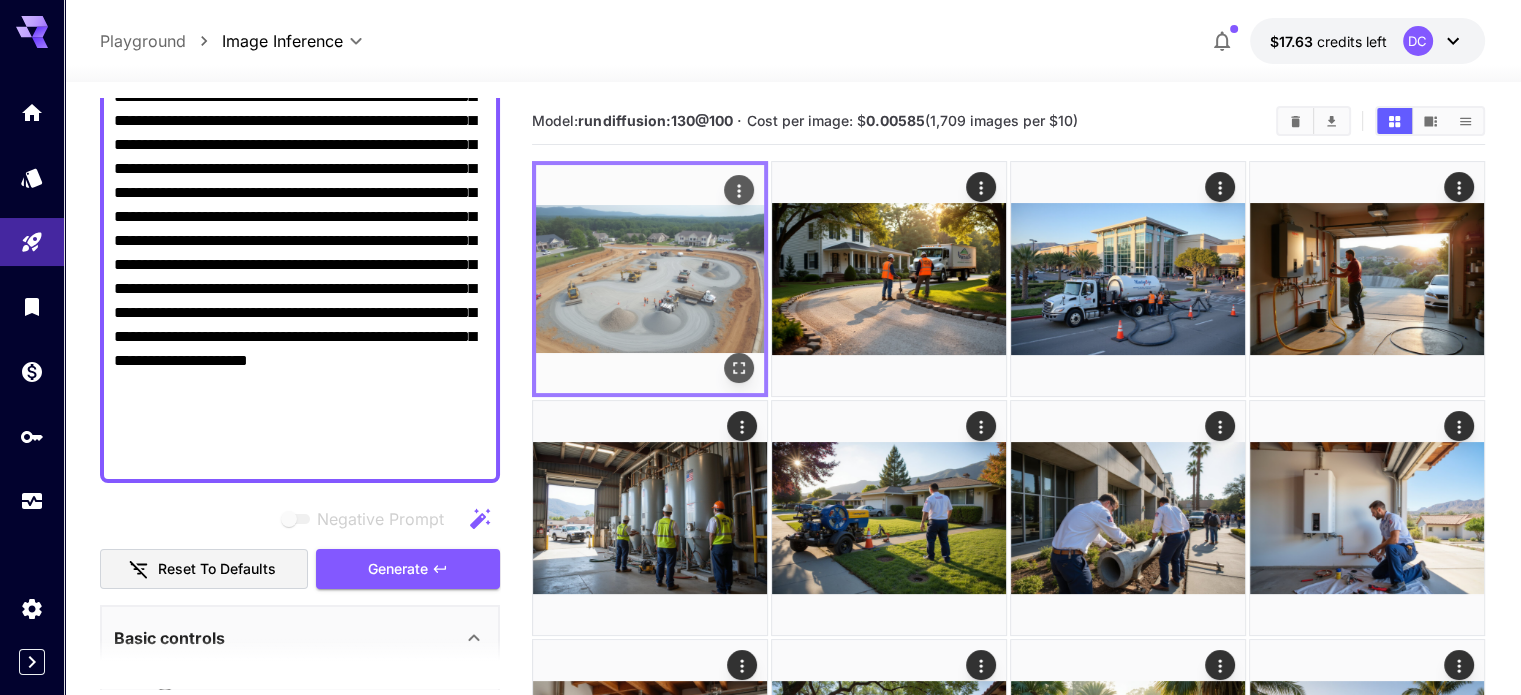 click at bounding box center (650, 279) 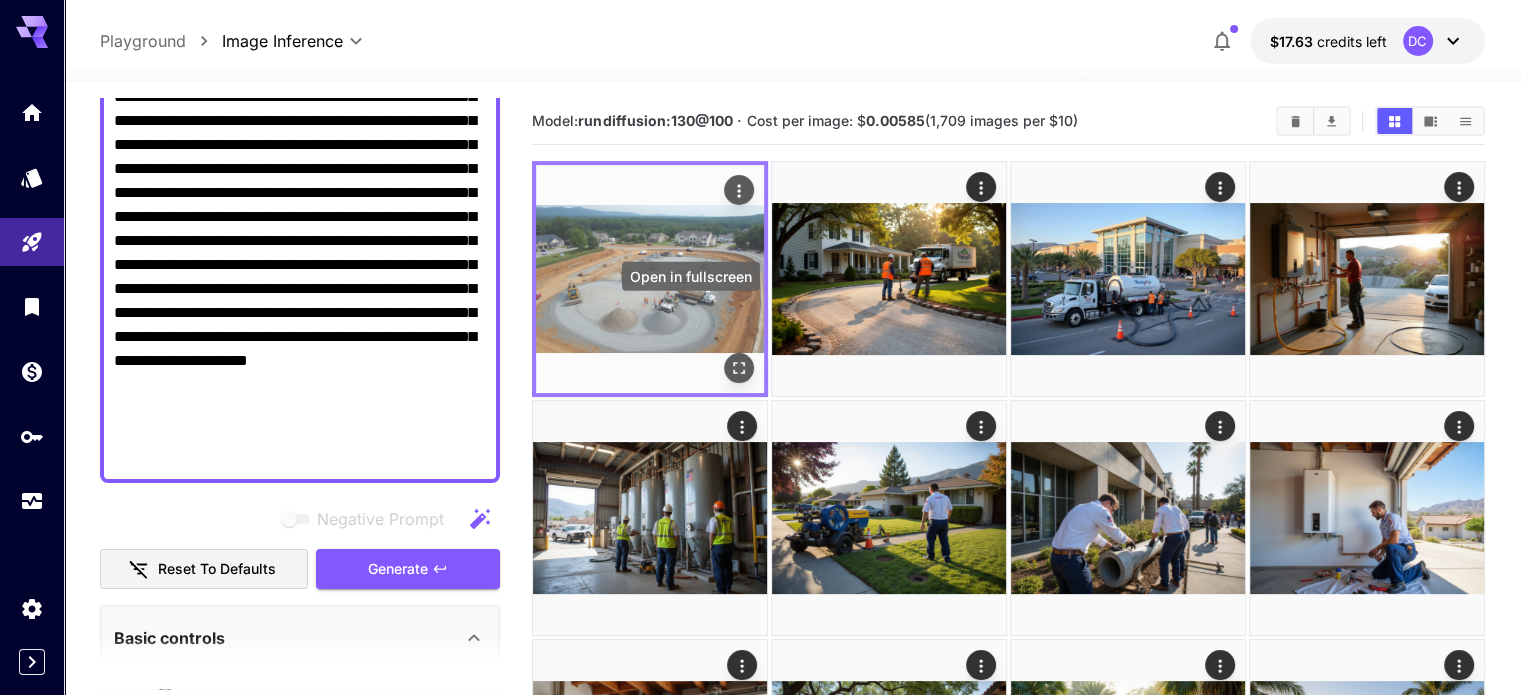 click 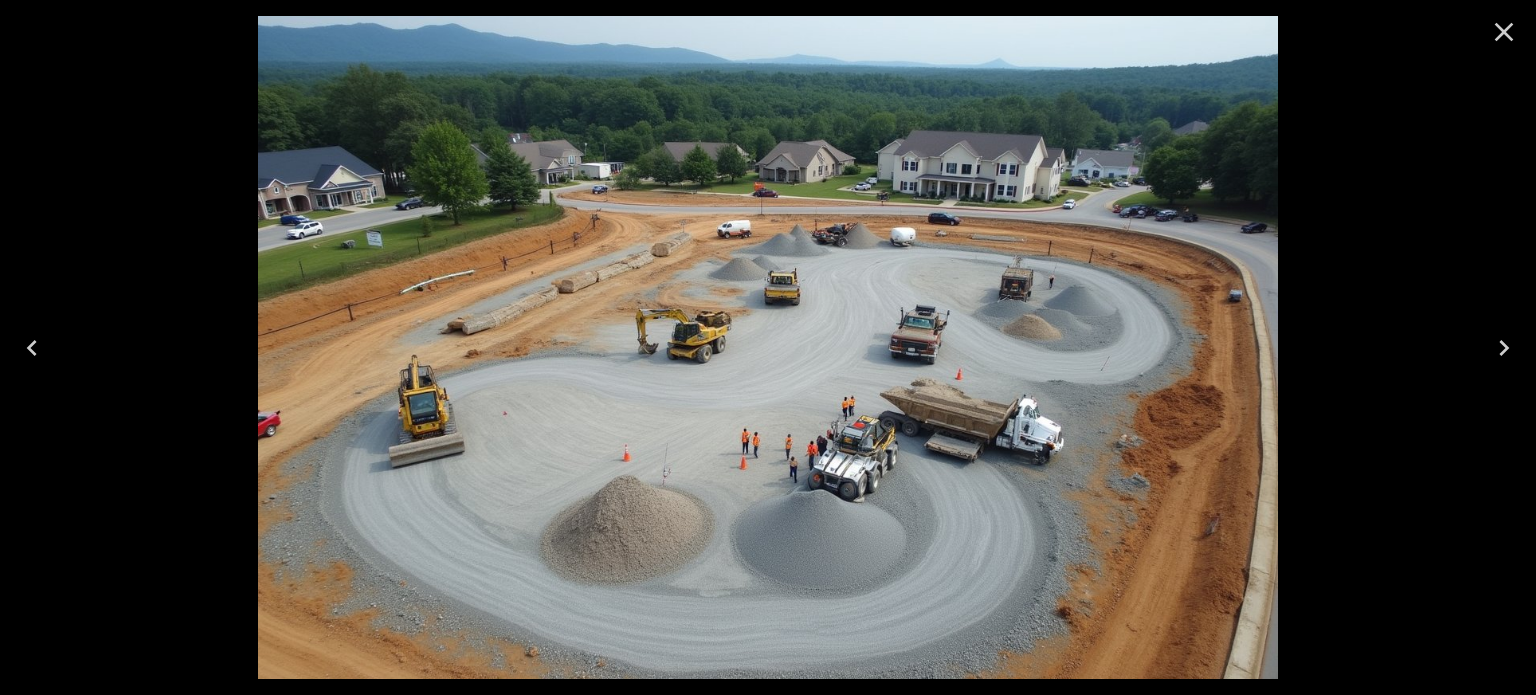 click 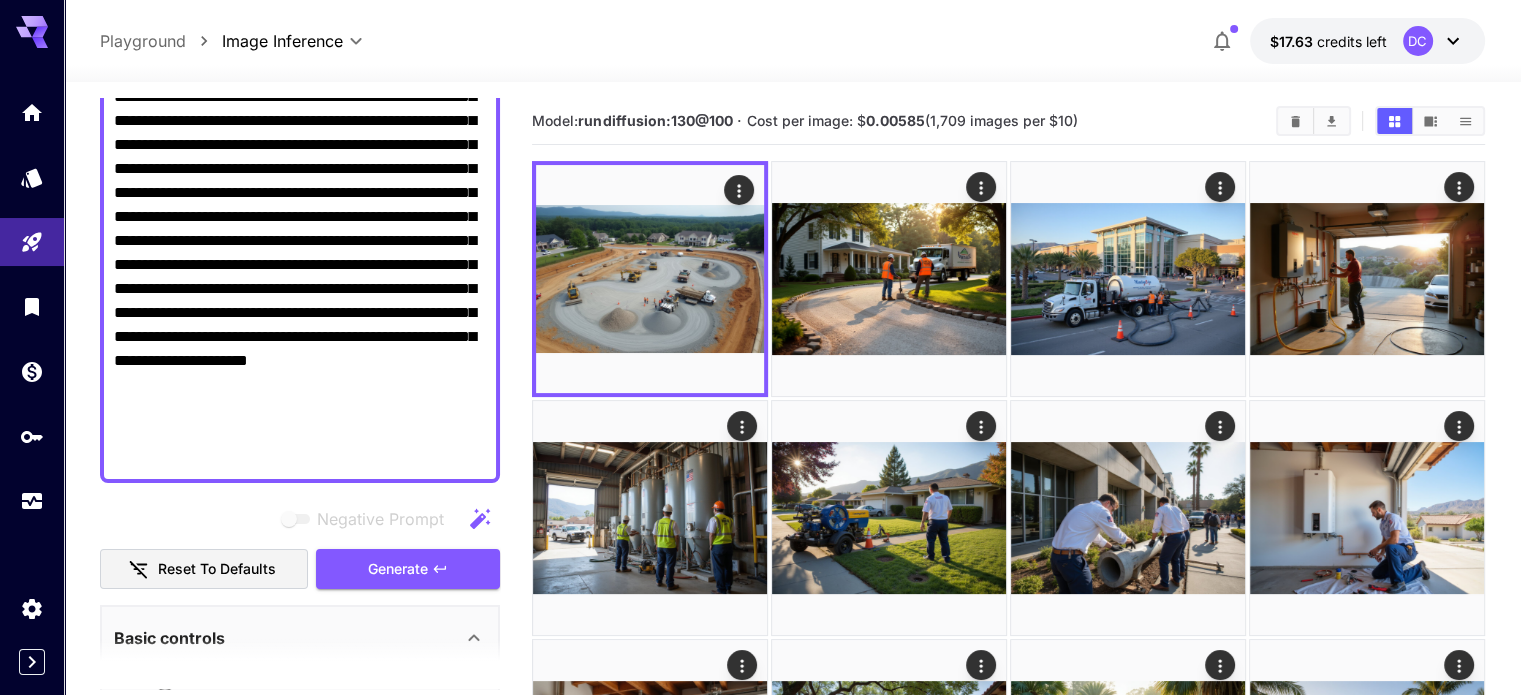 click on "Negative Prompt" at bounding box center (300, 181) 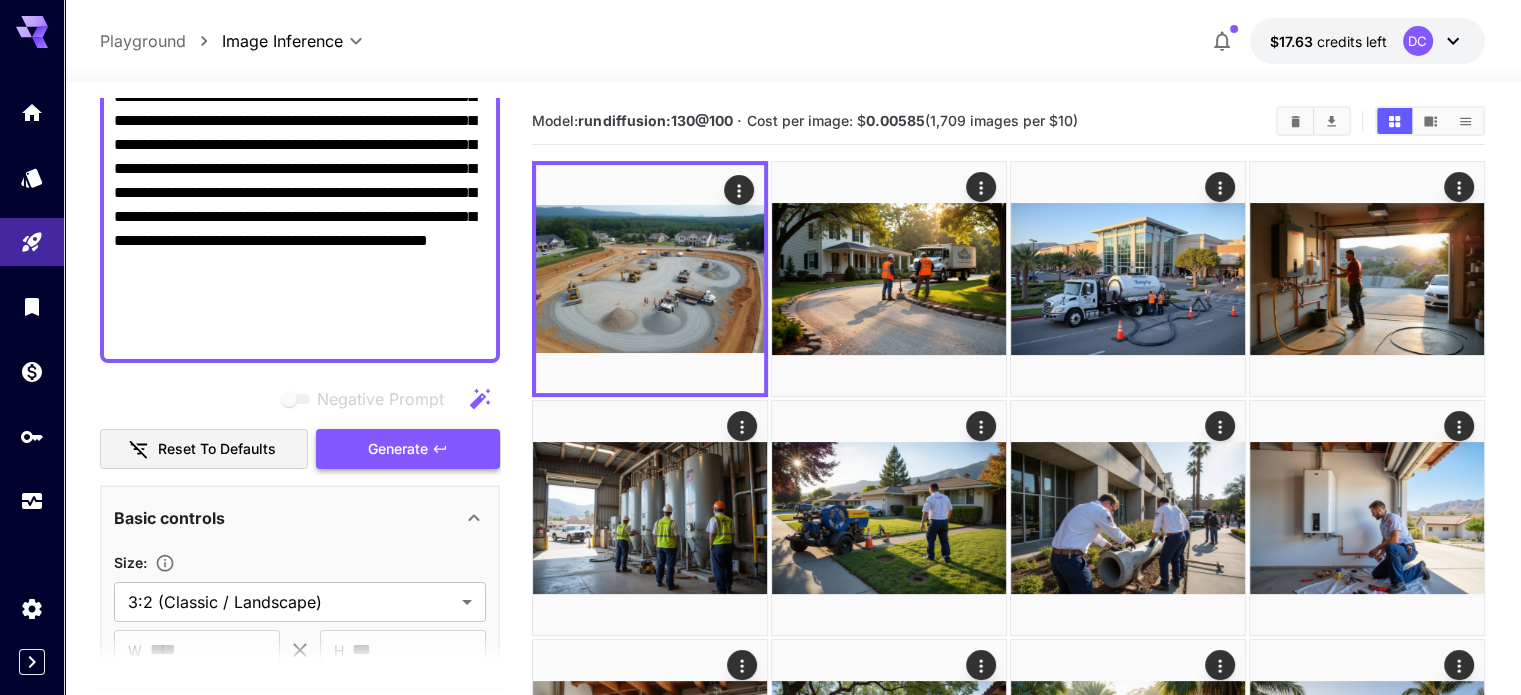 type on "**********" 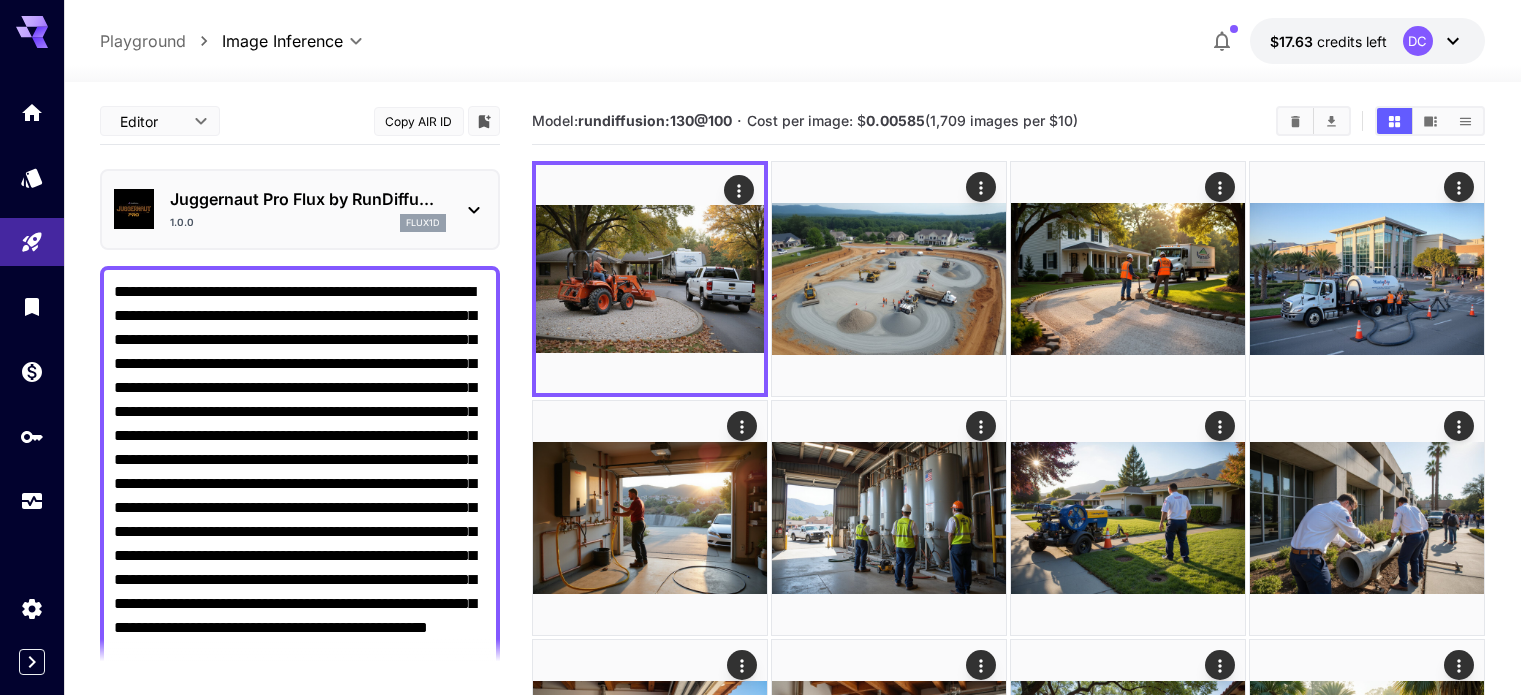 scroll, scrollTop: 0, scrollLeft: 0, axis: both 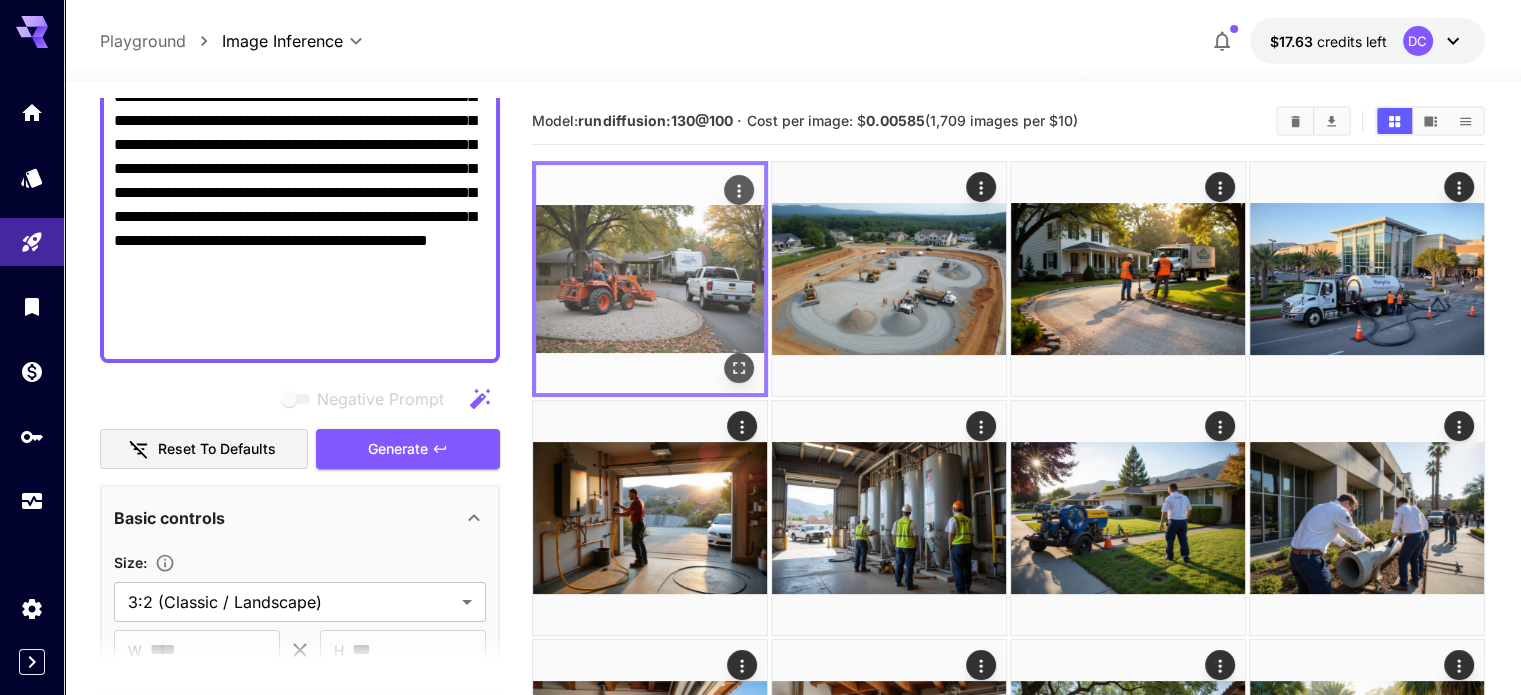 click at bounding box center [650, 279] 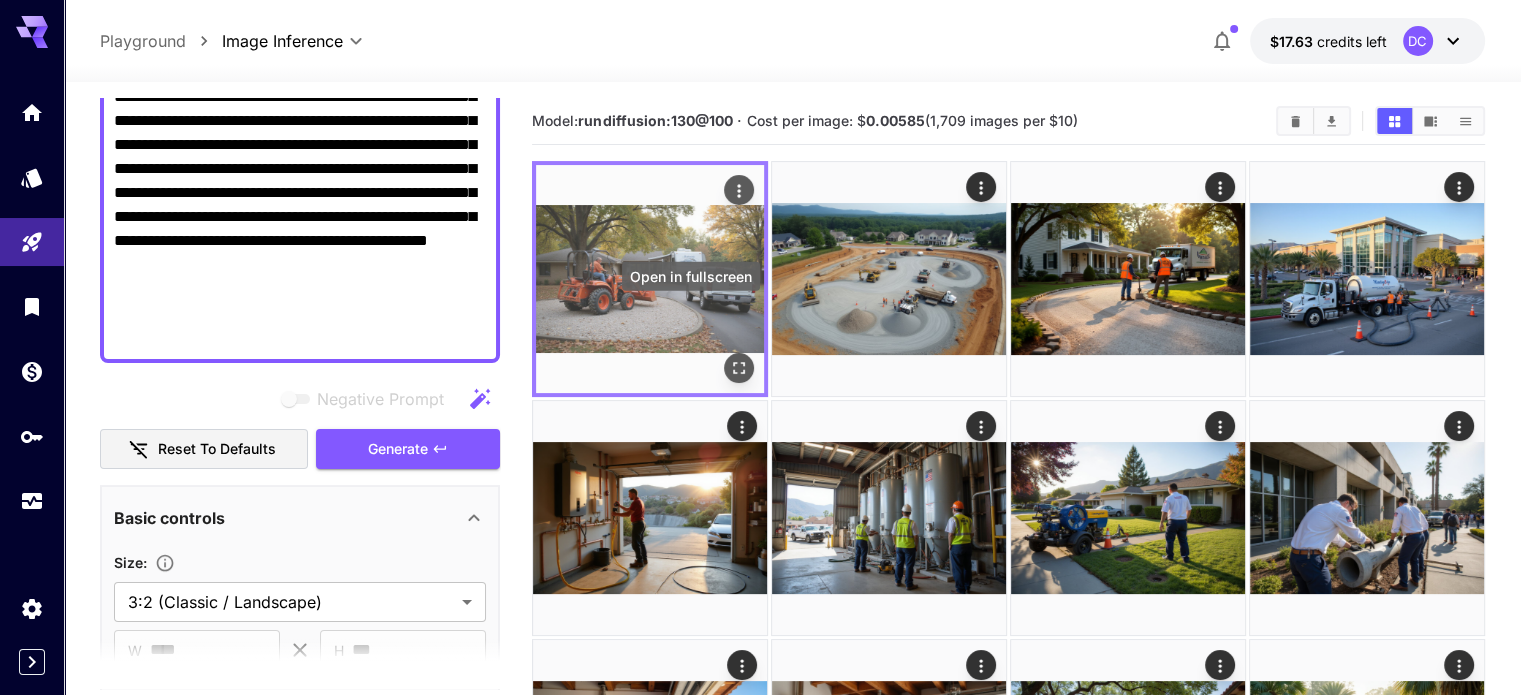 click 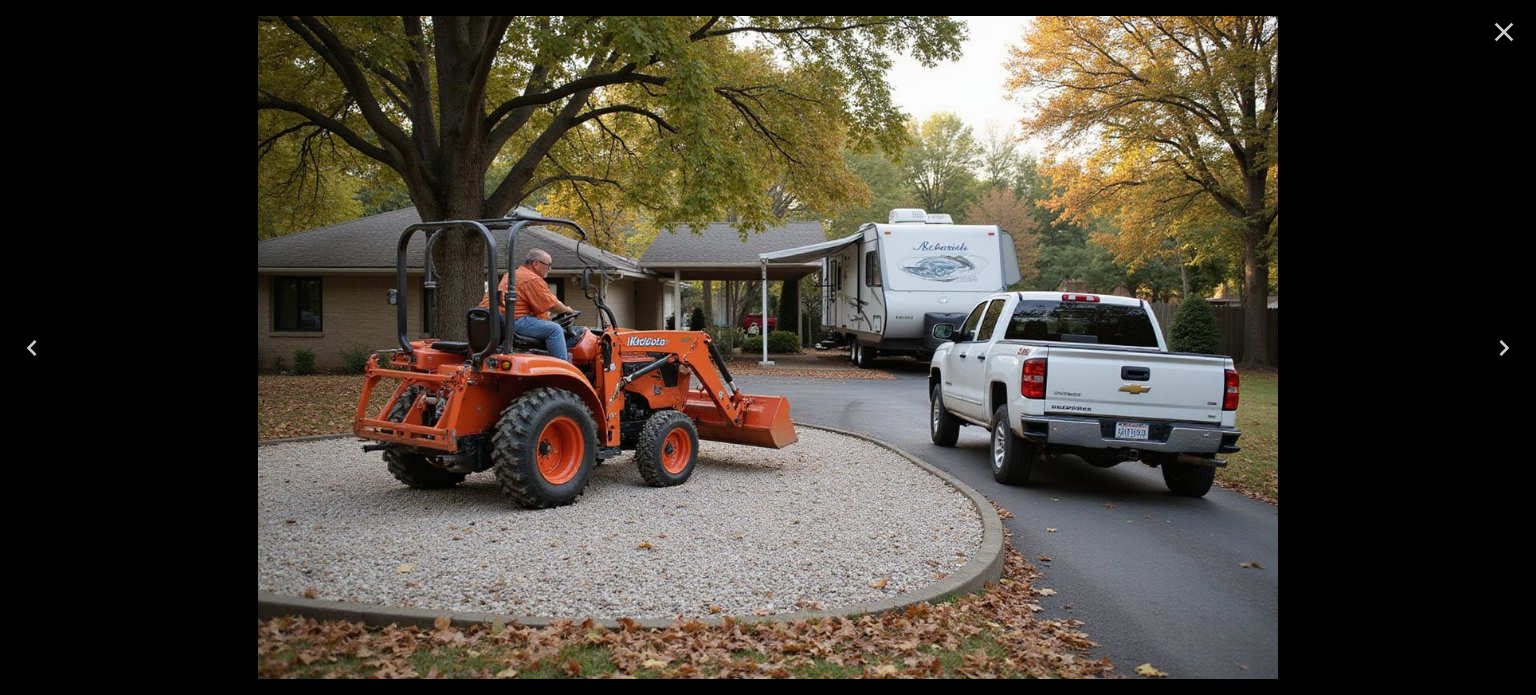 click 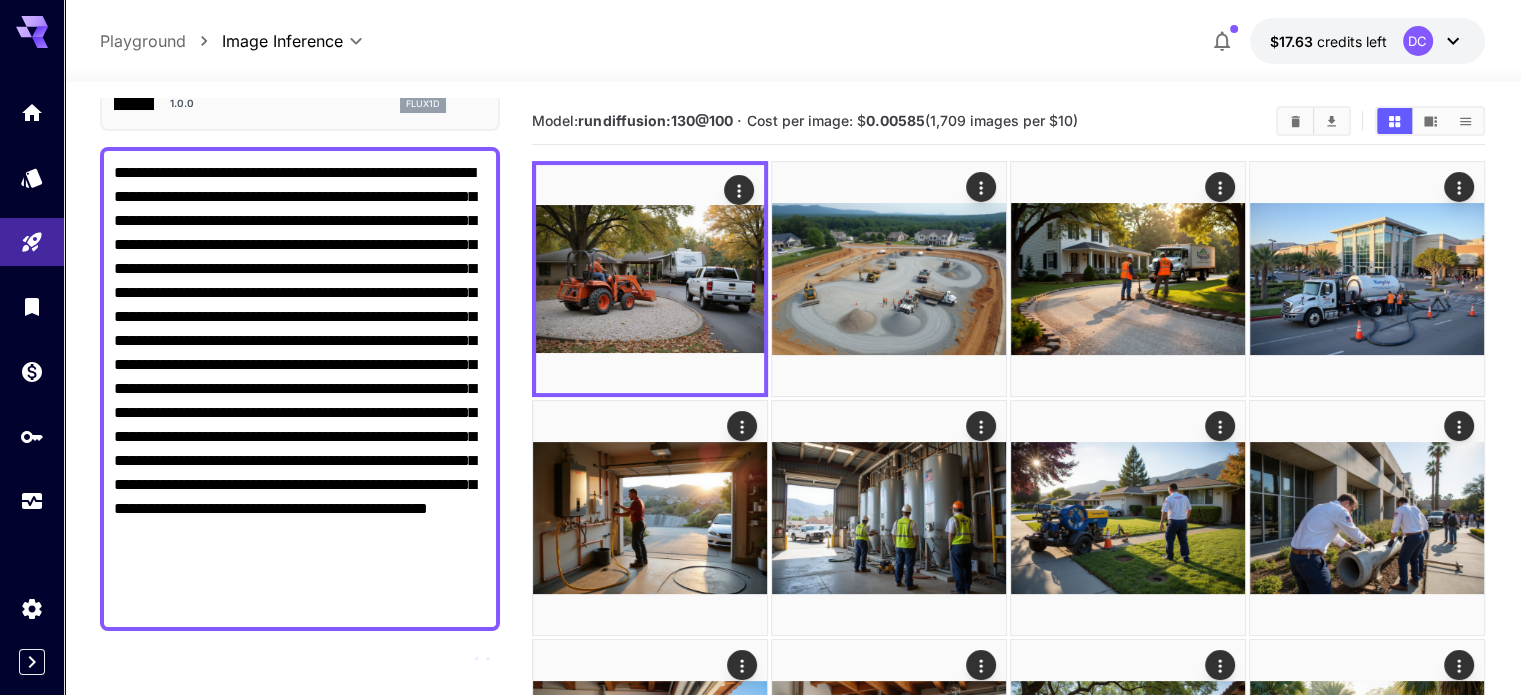 scroll, scrollTop: 87, scrollLeft: 0, axis: vertical 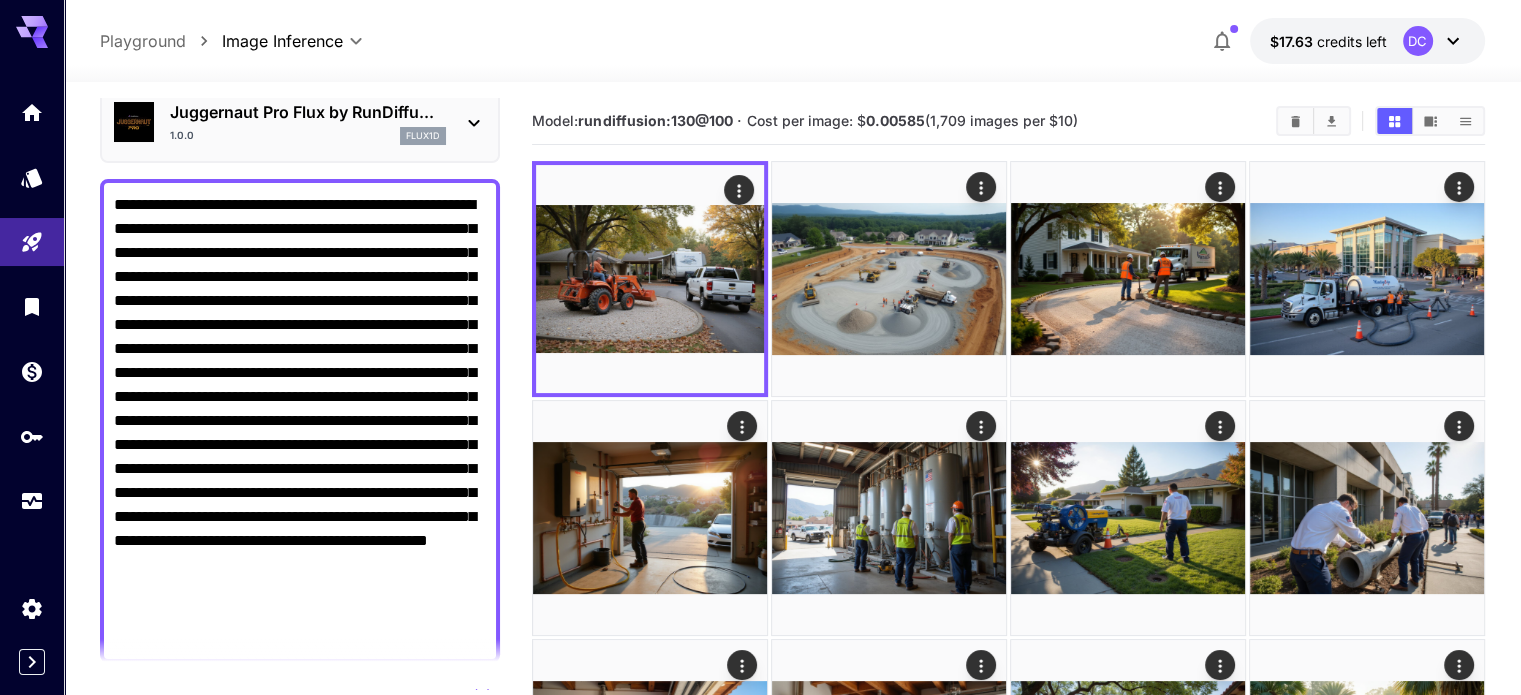 click on "**********" at bounding box center (300, 421) 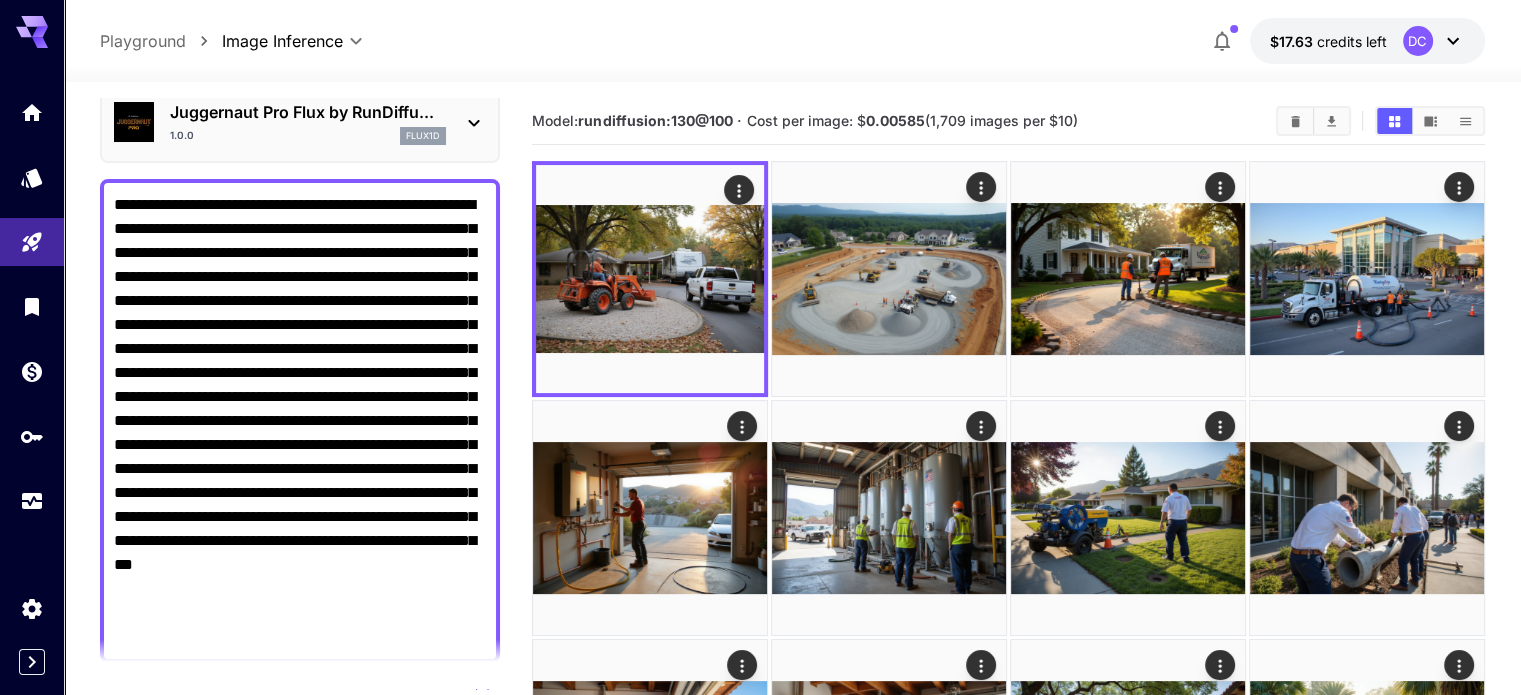 click on "**********" at bounding box center [300, 421] 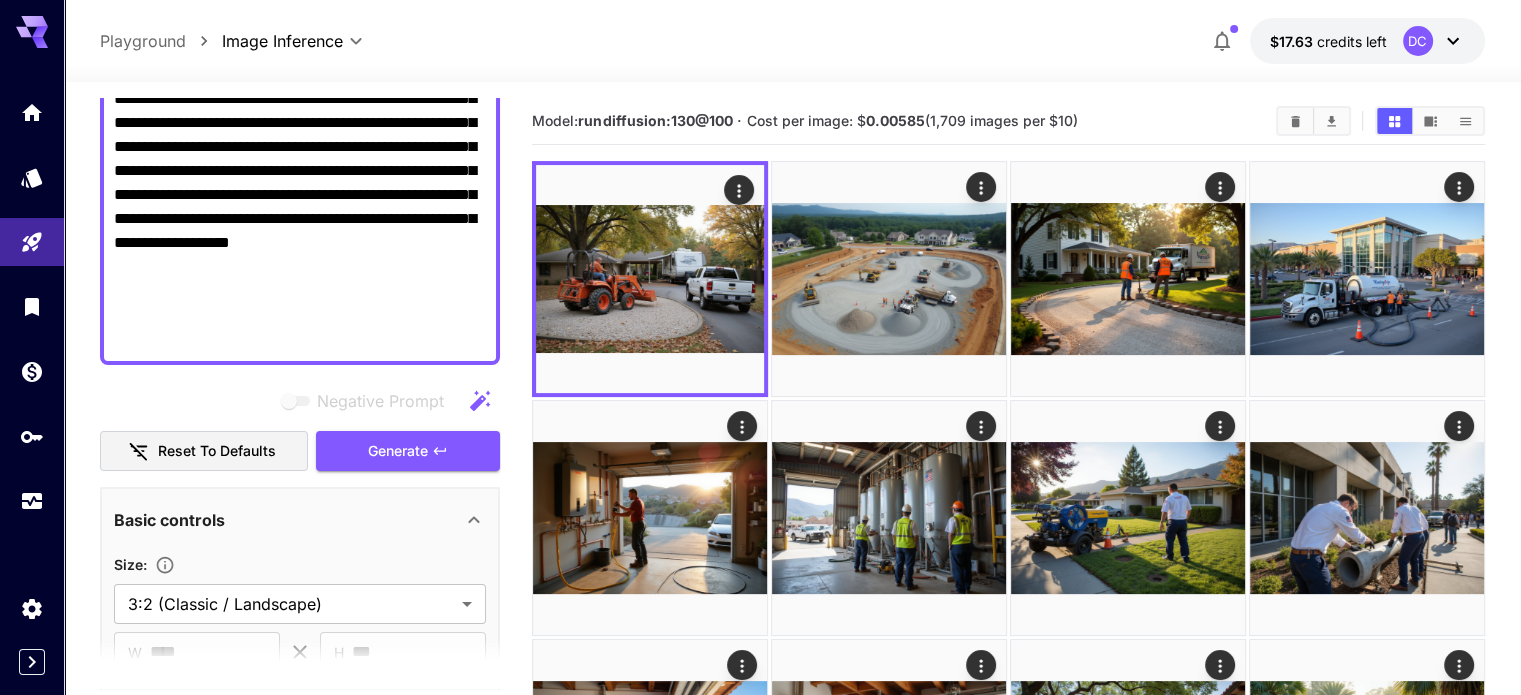 scroll, scrollTop: 487, scrollLeft: 0, axis: vertical 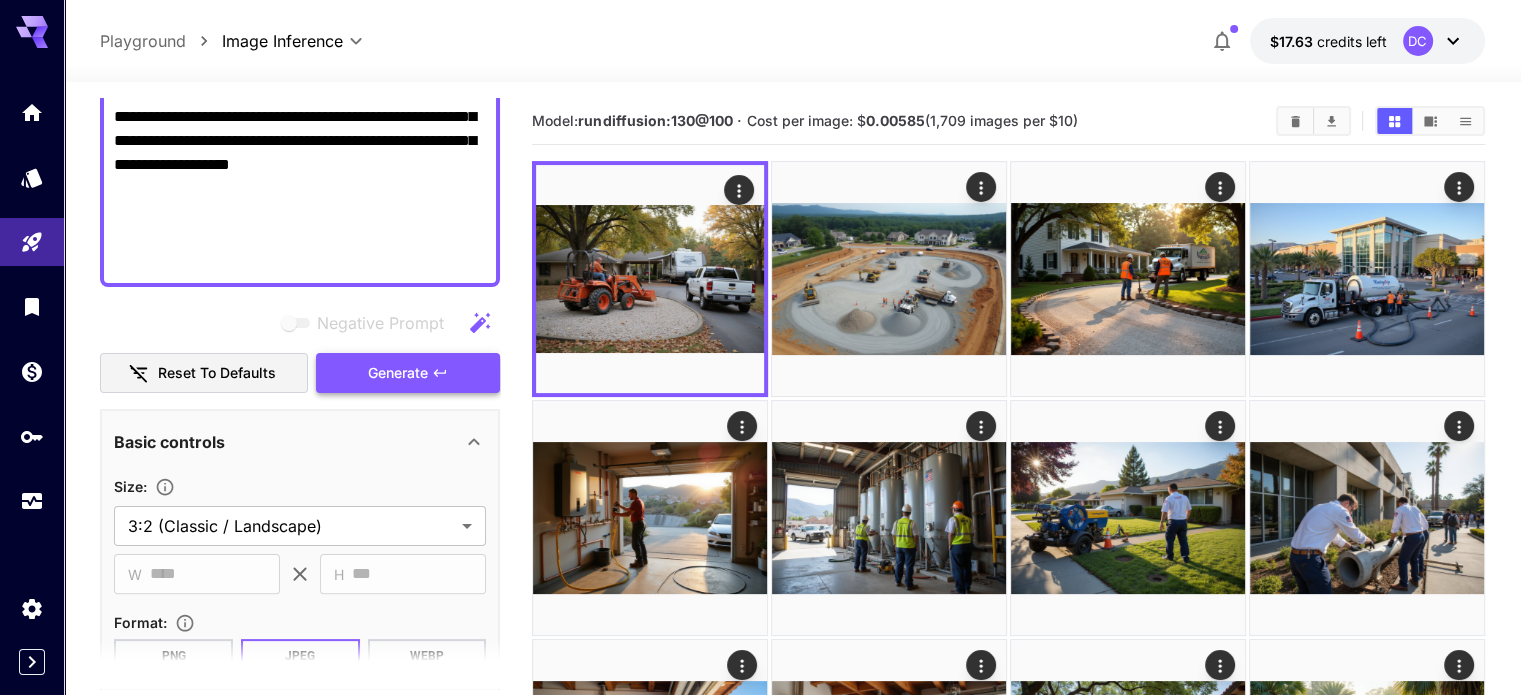 click on "Generate" at bounding box center [408, 373] 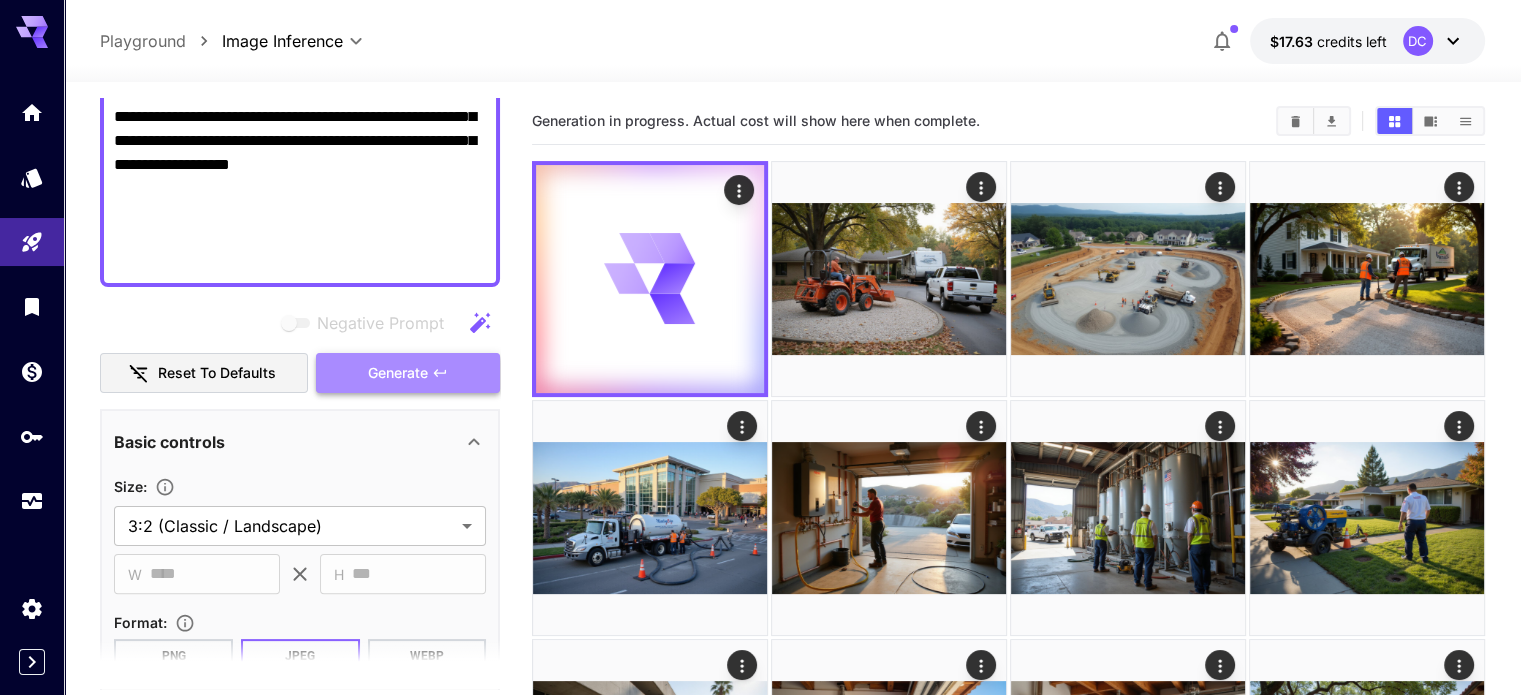 click on "Generate" at bounding box center [408, 373] 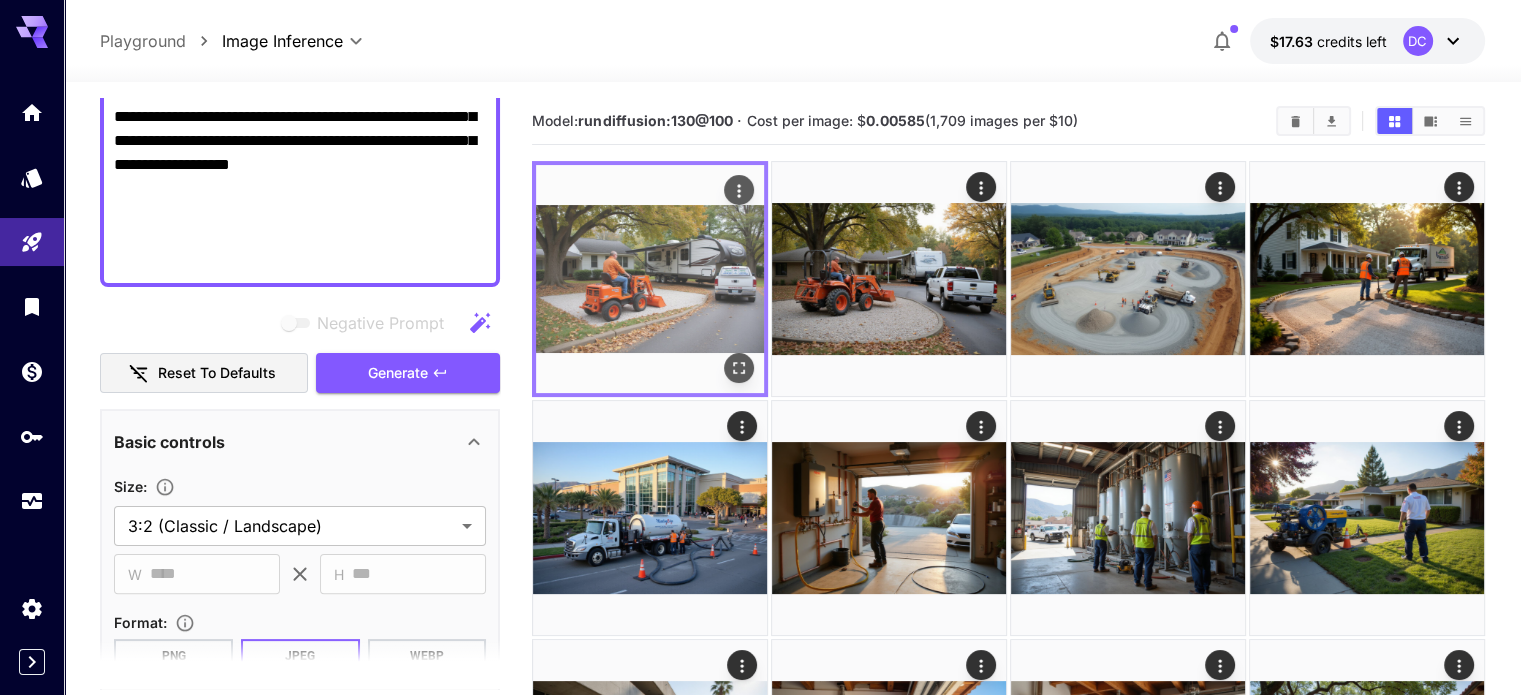 click at bounding box center [650, 279] 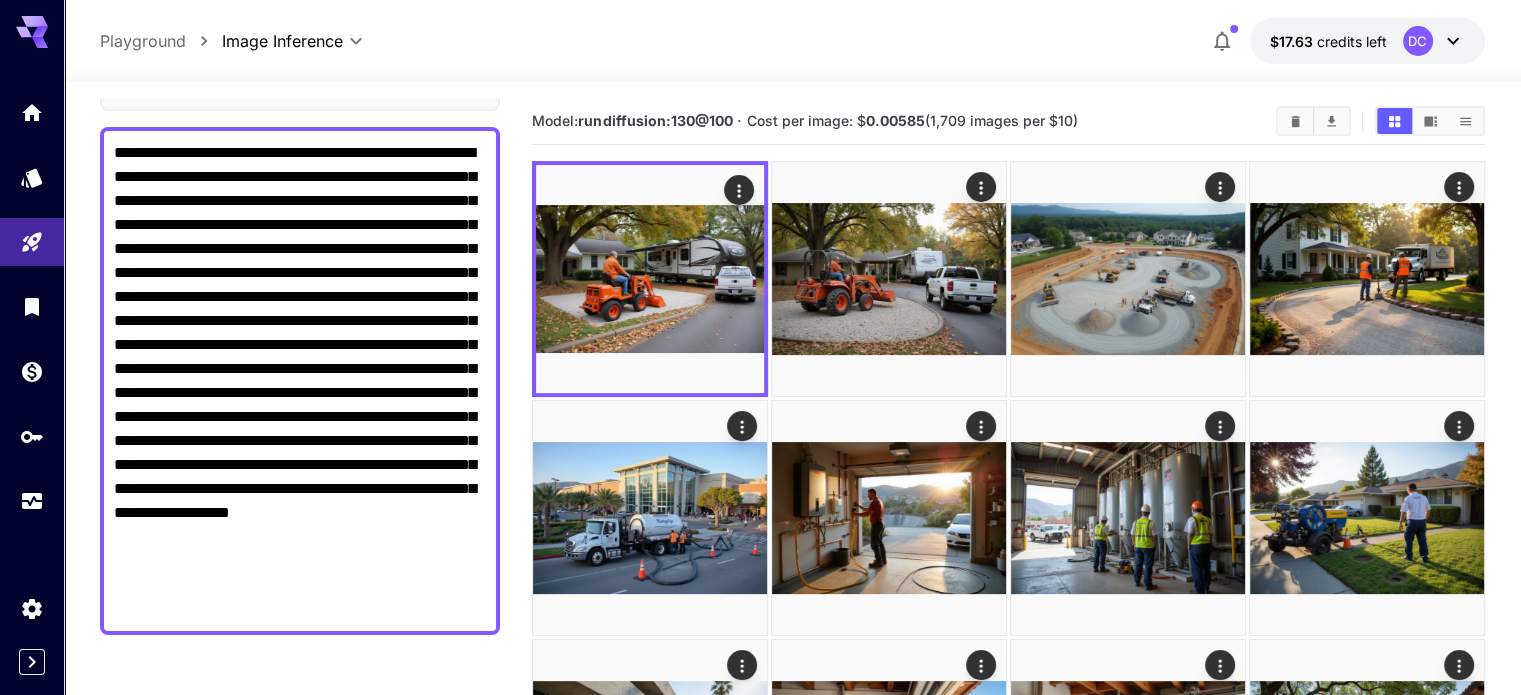 scroll, scrollTop: 200, scrollLeft: 0, axis: vertical 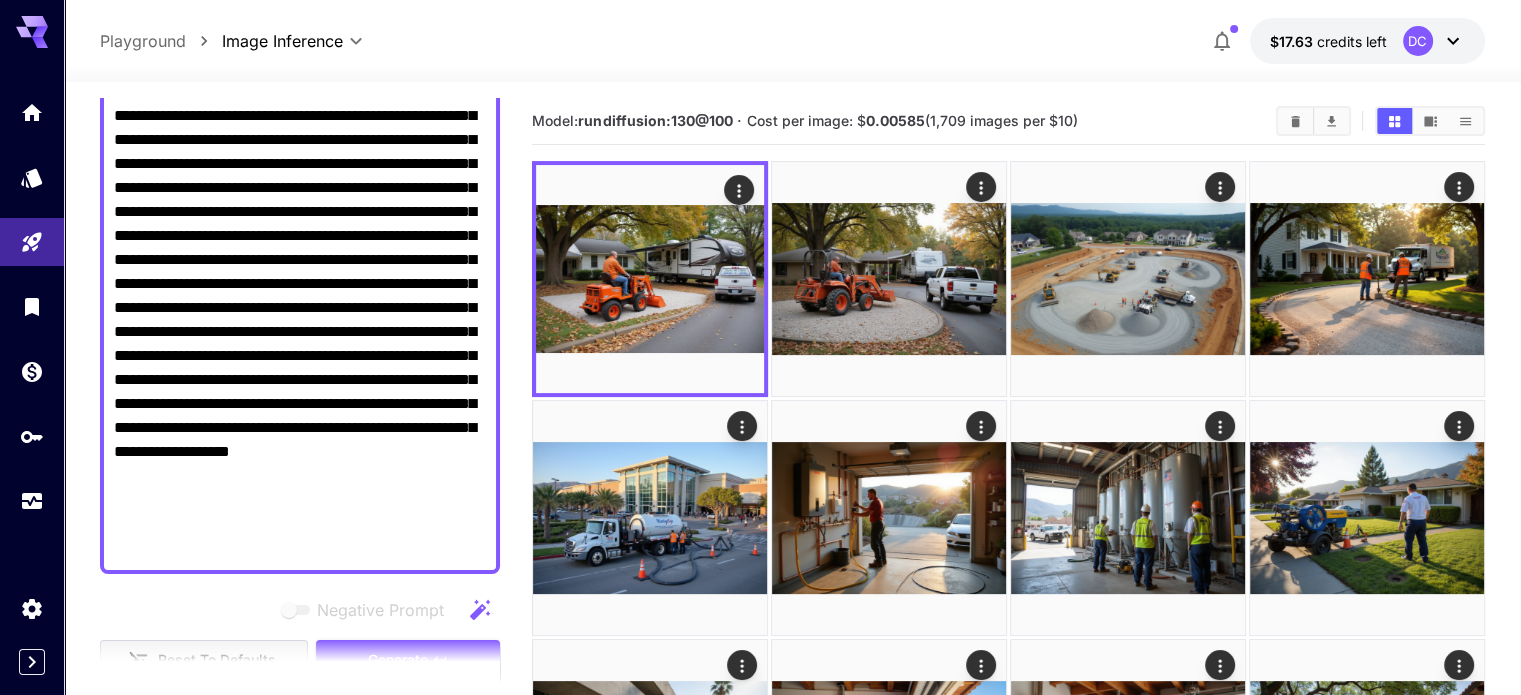 click on "**********" at bounding box center (300, 320) 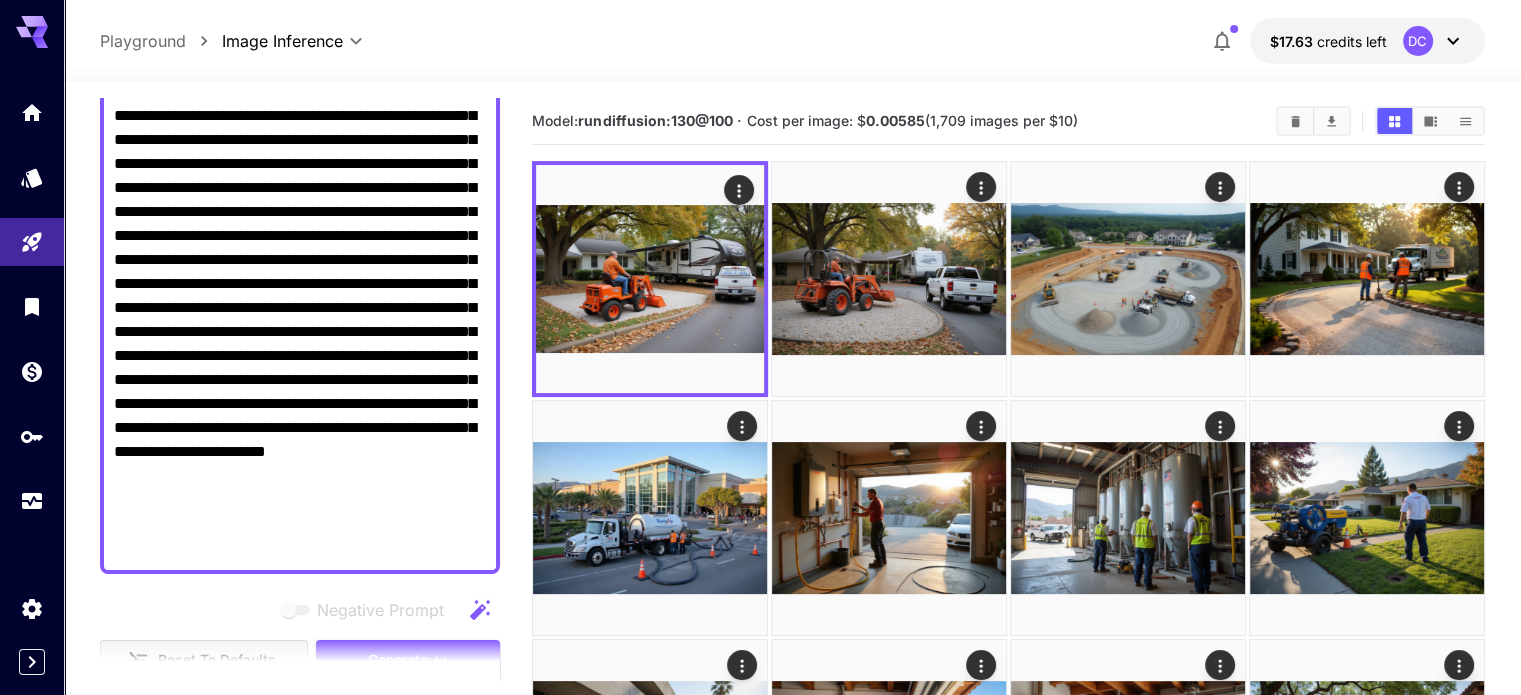 click on "**********" at bounding box center (300, 320) 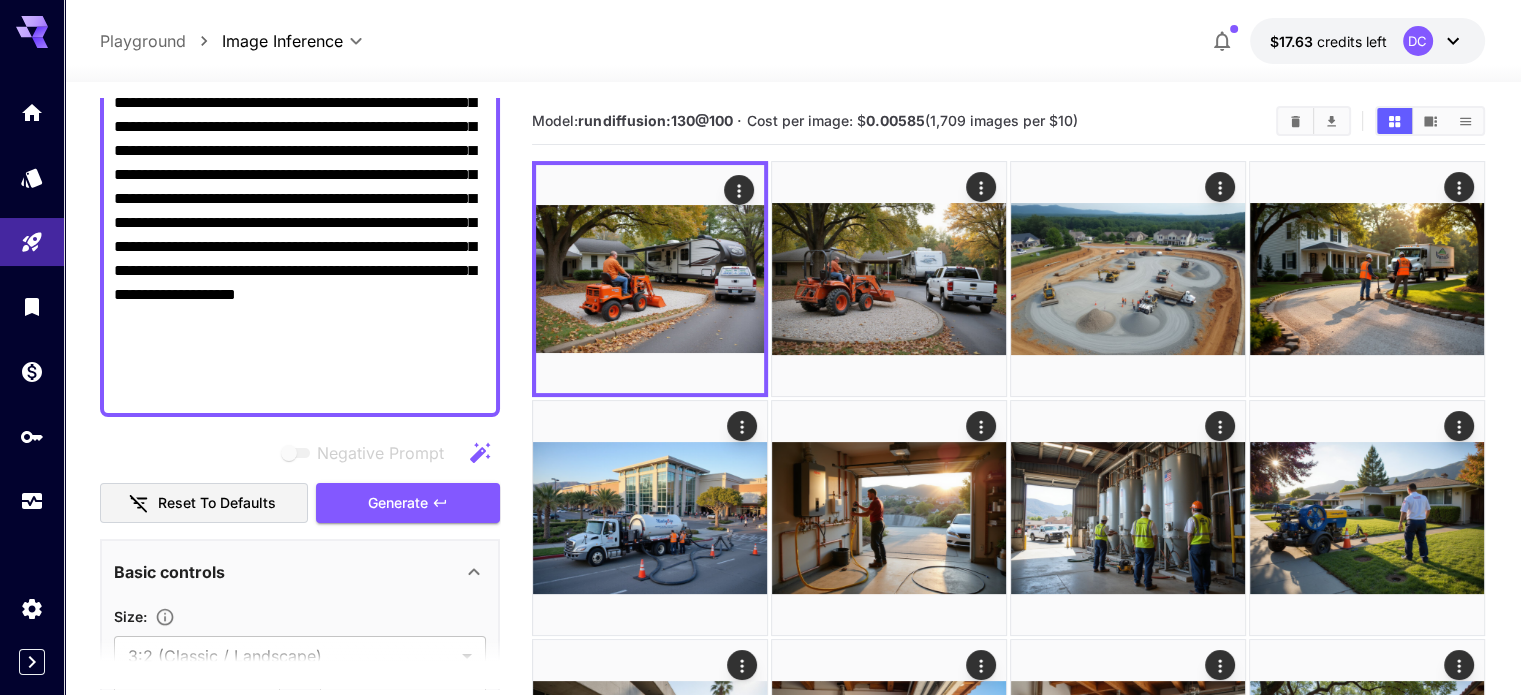 scroll, scrollTop: 400, scrollLeft: 0, axis: vertical 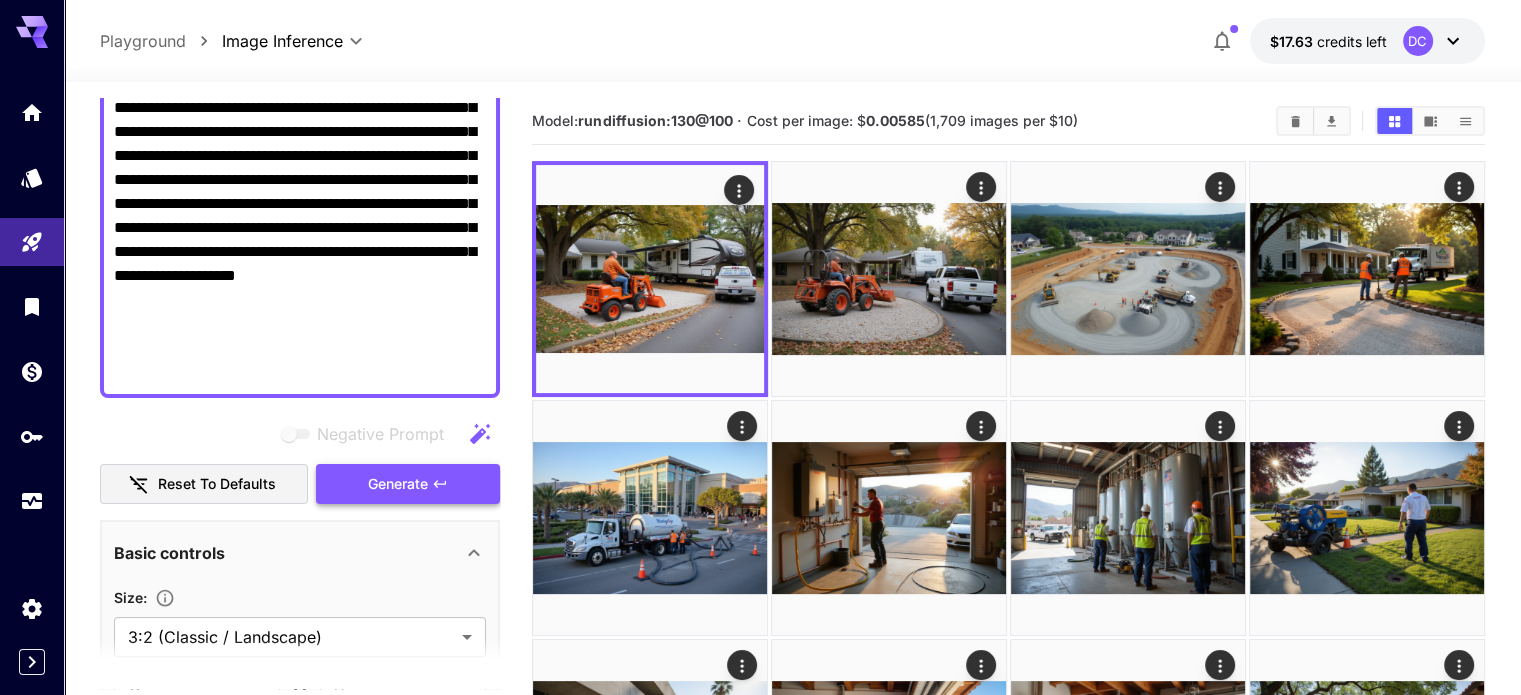 click on "Generate" at bounding box center [408, 484] 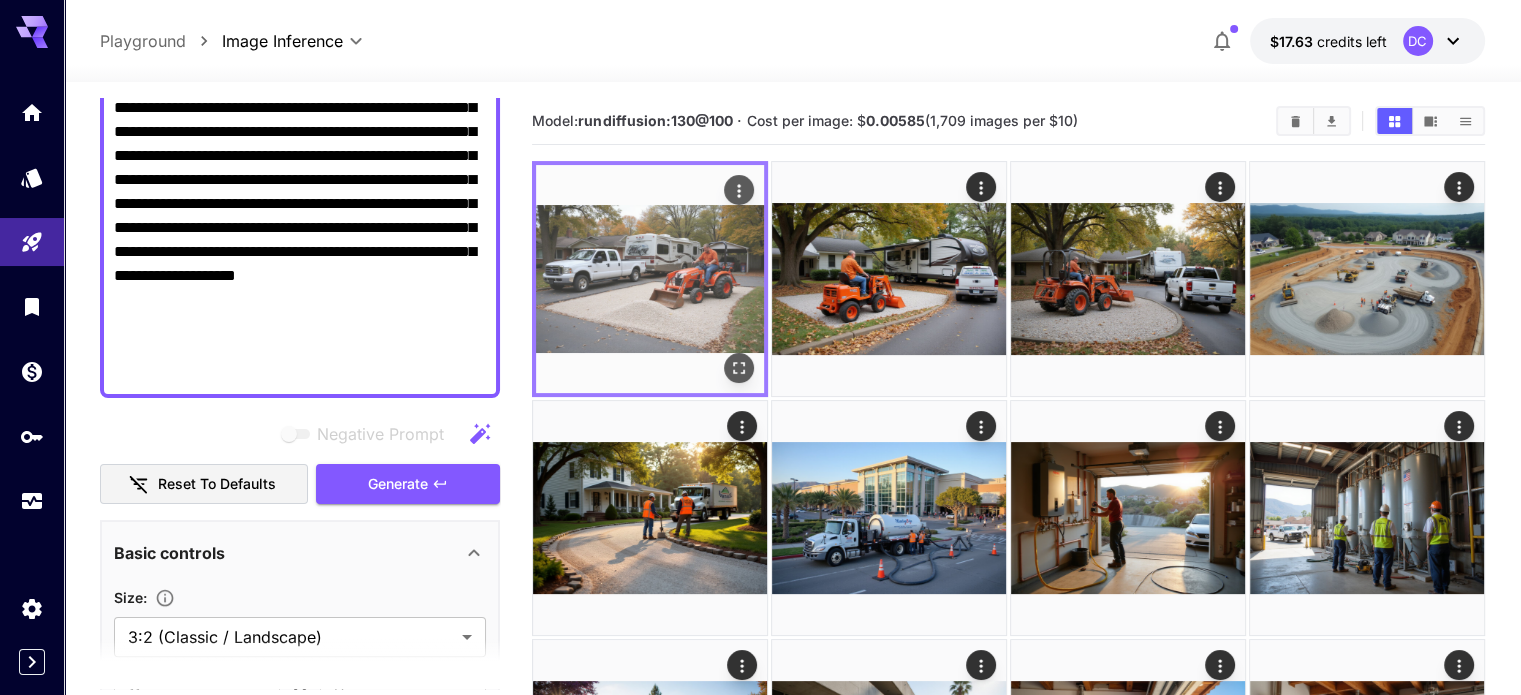 click at bounding box center (650, 279) 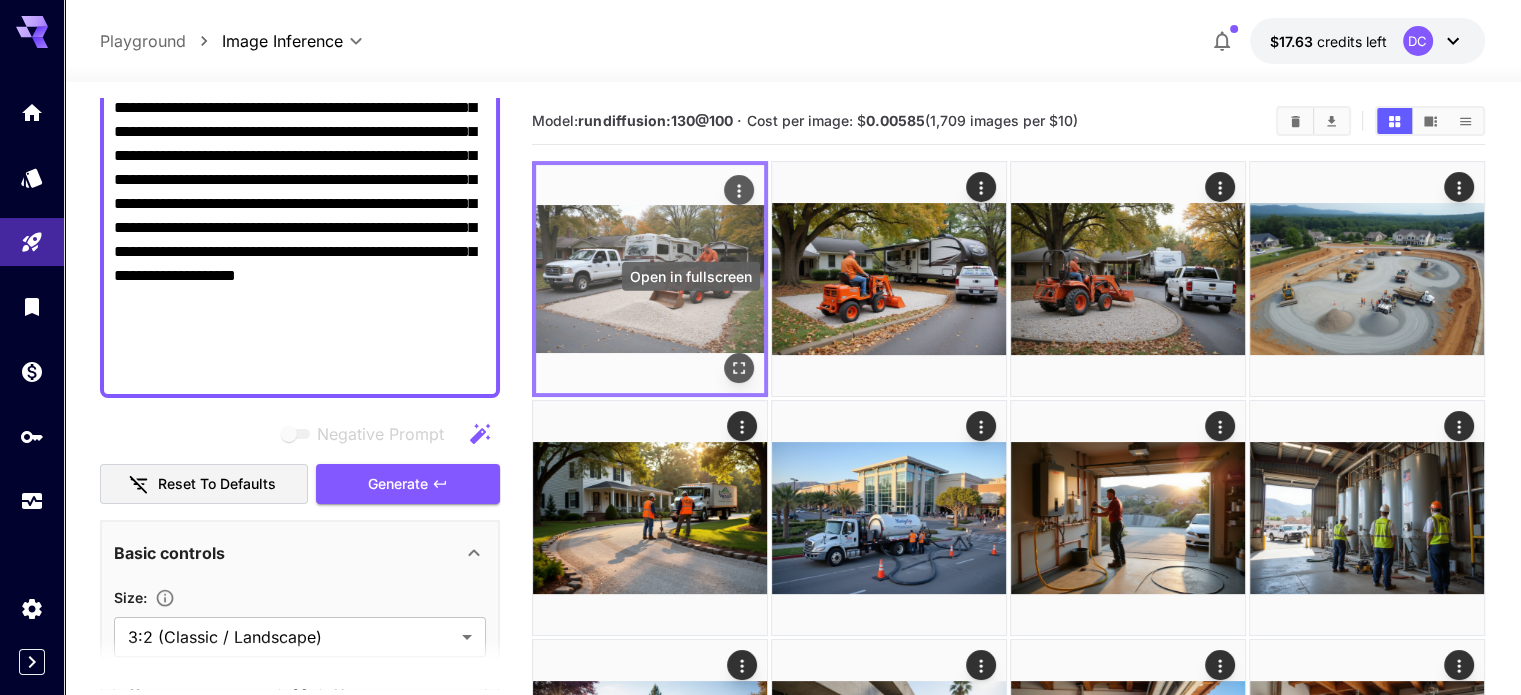 click 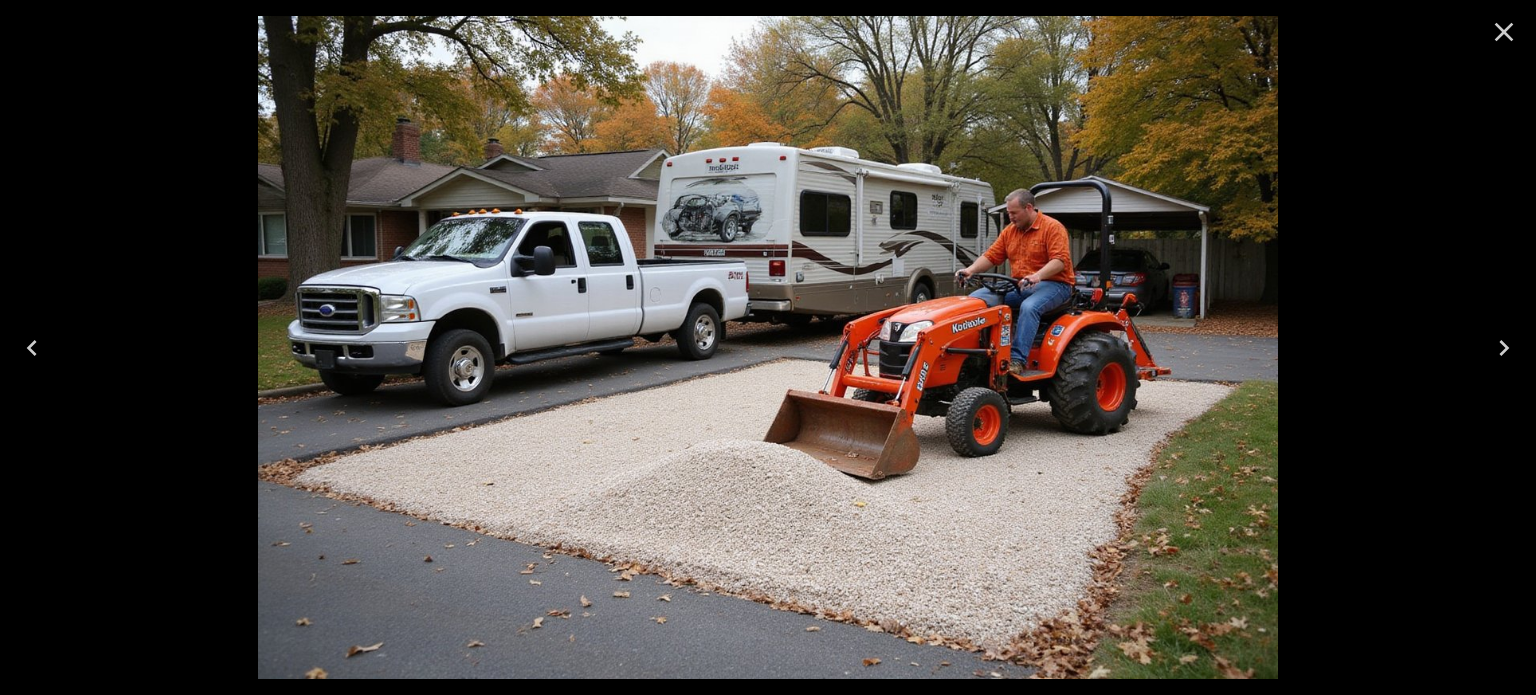click 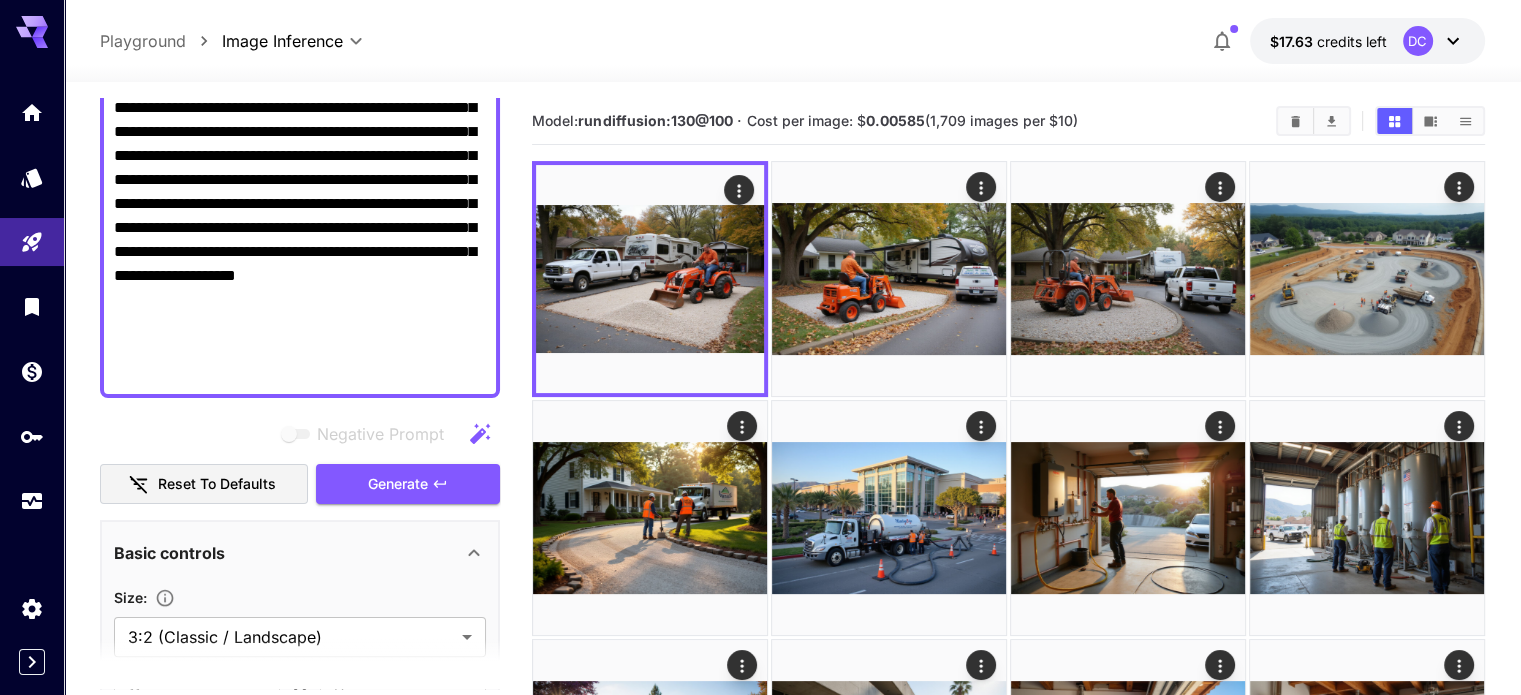 click on "**********" at bounding box center [300, 132] 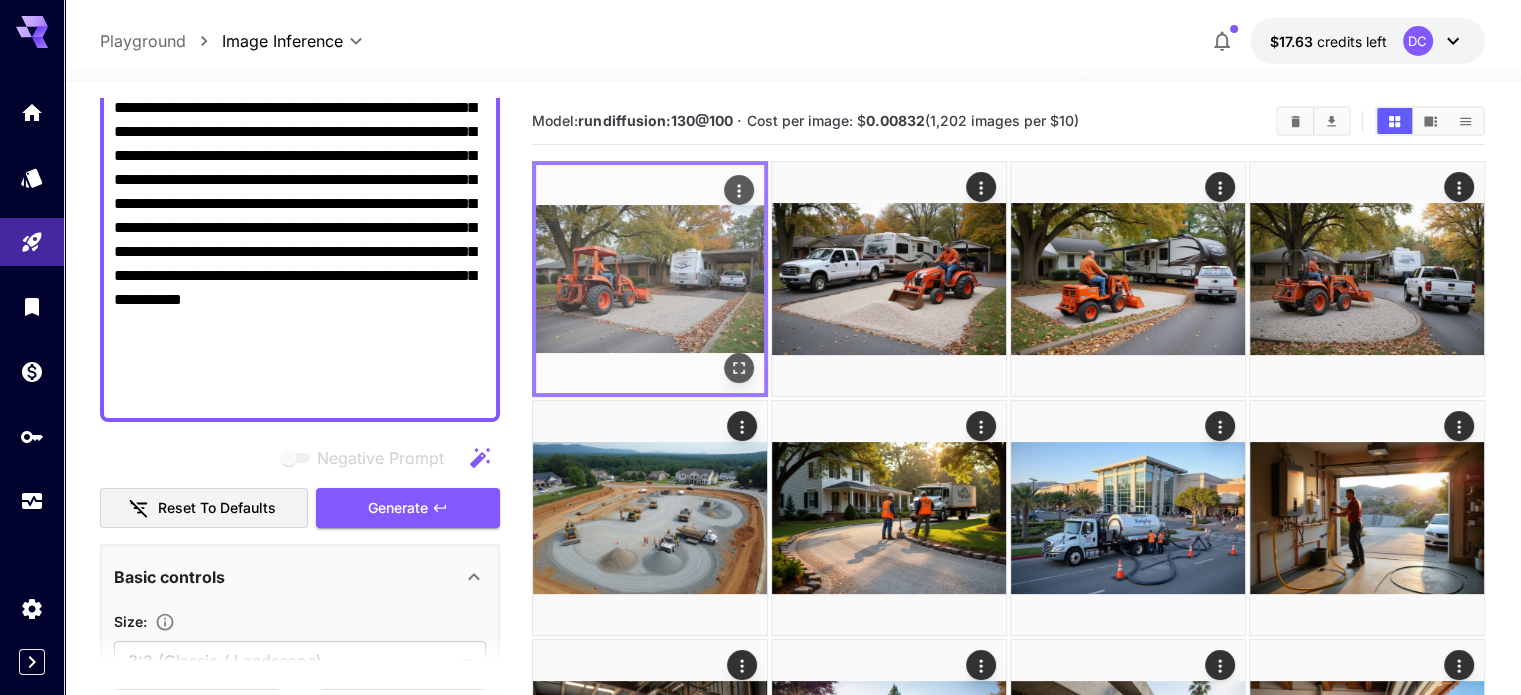 click at bounding box center [650, 279] 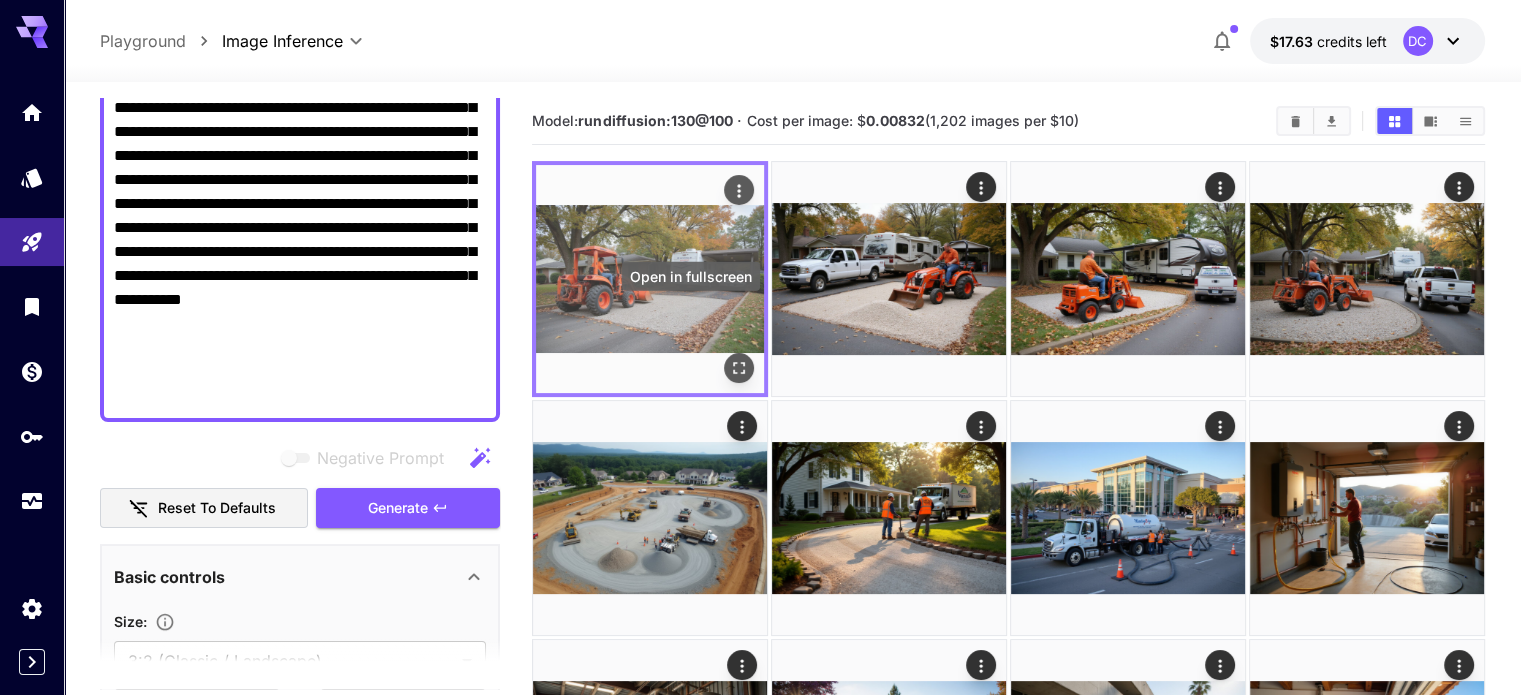 click 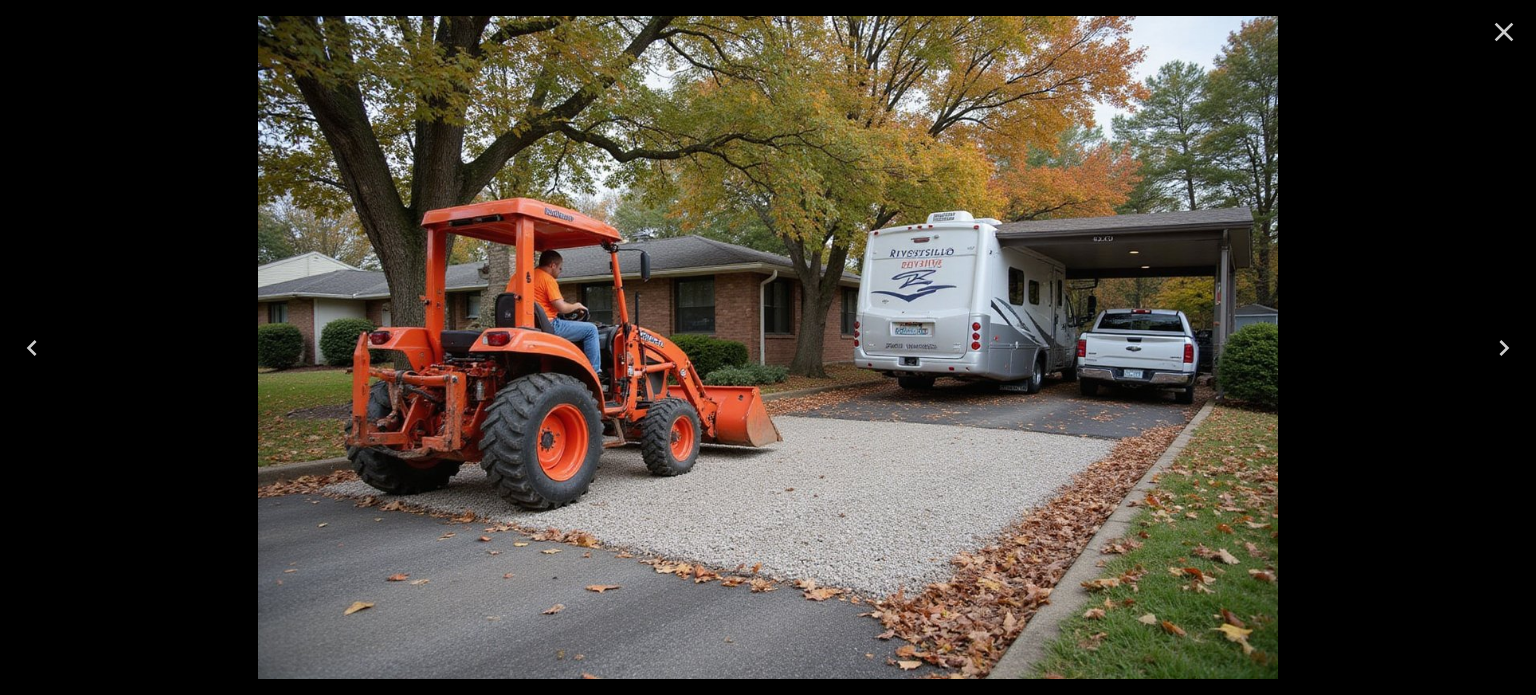 click 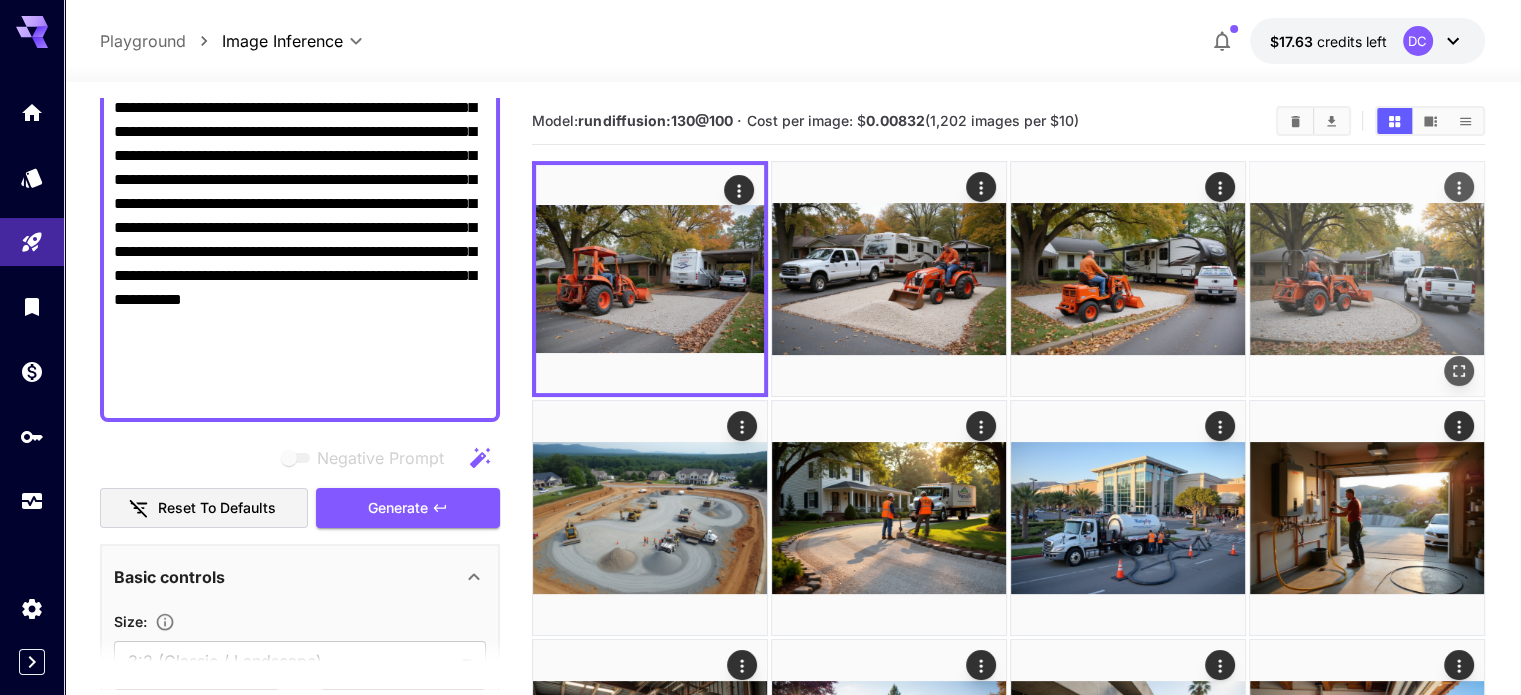 click at bounding box center (1367, 279) 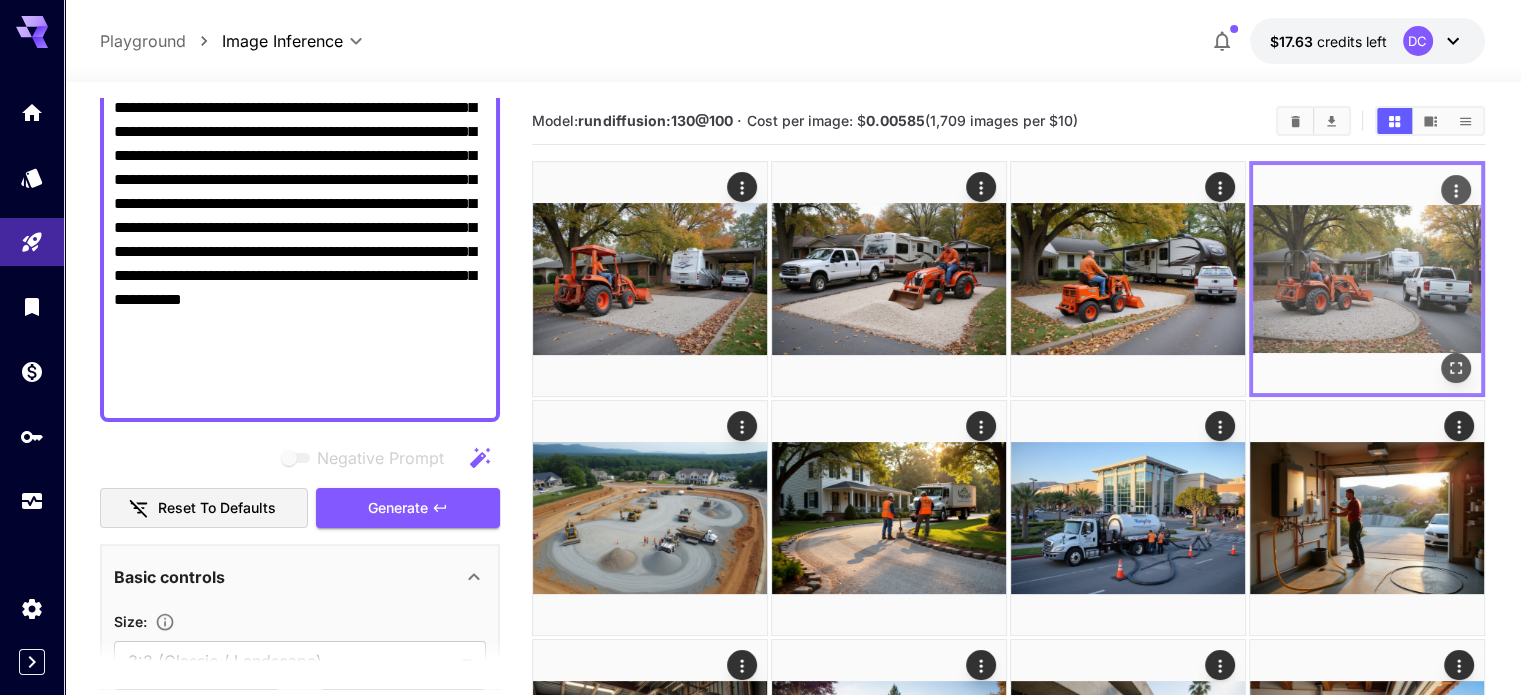 click at bounding box center (1367, 279) 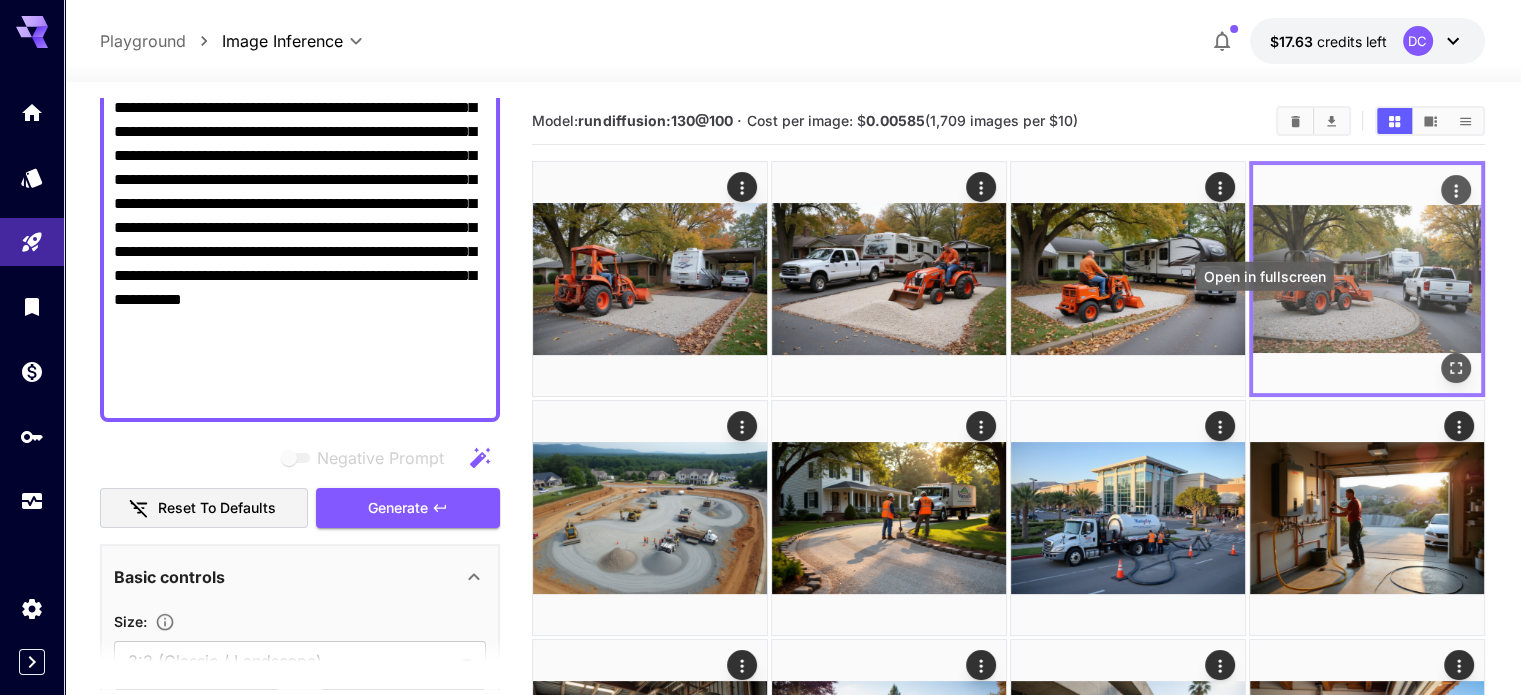click 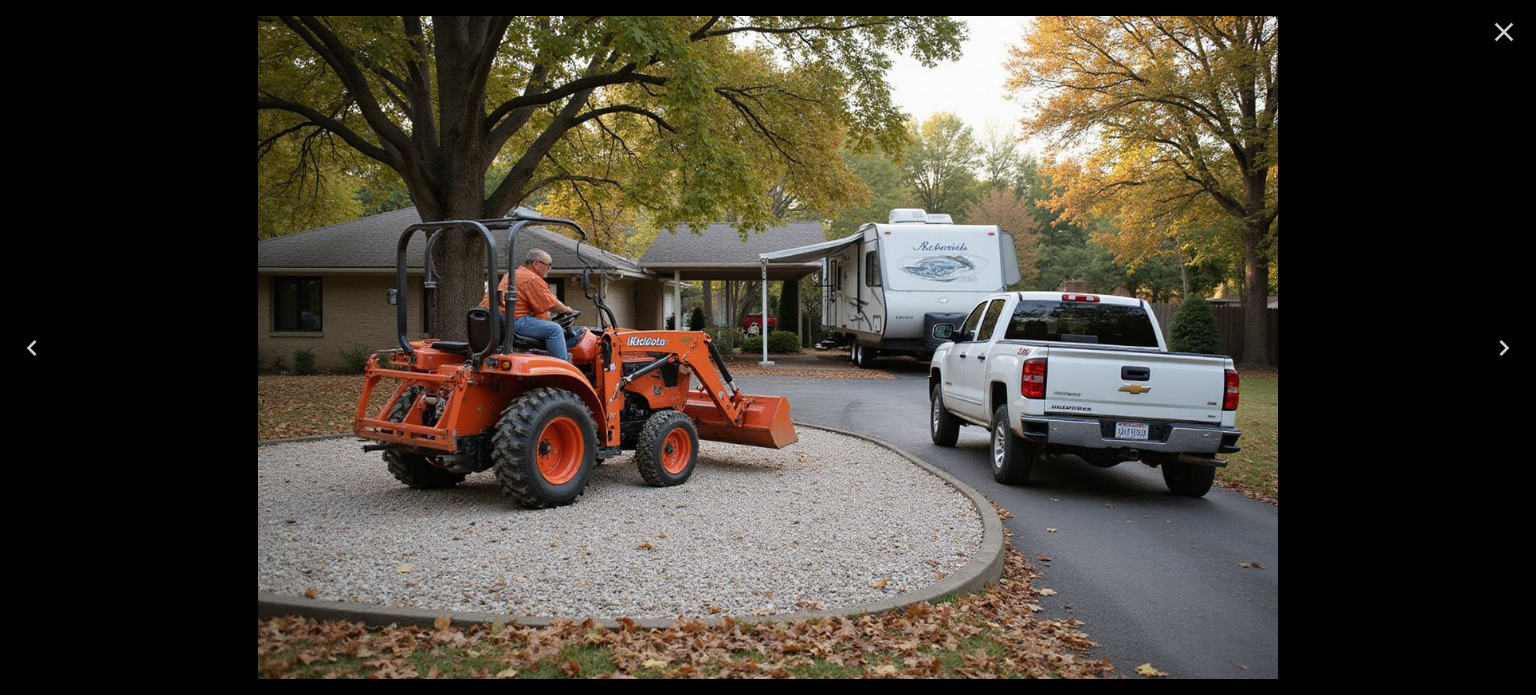 click 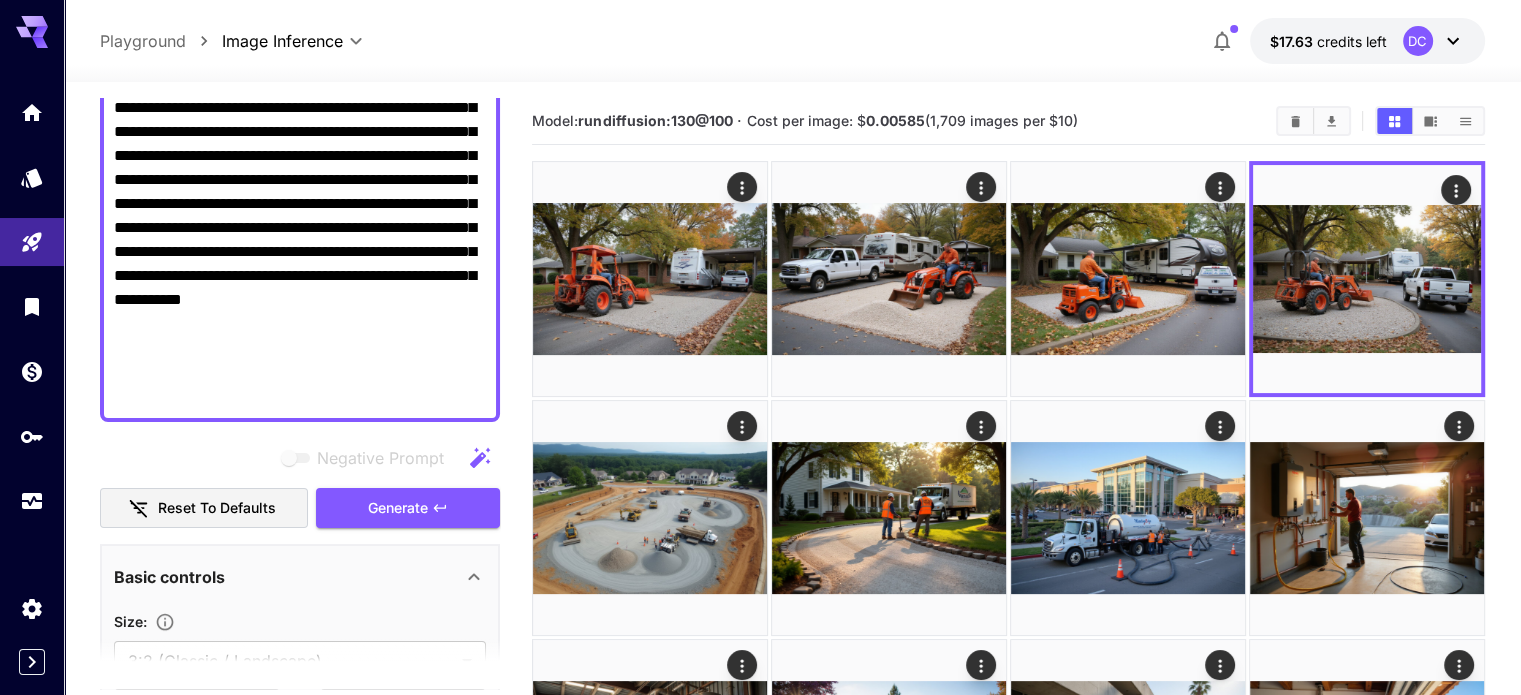 click on "Negative Prompt" at bounding box center [300, 144] 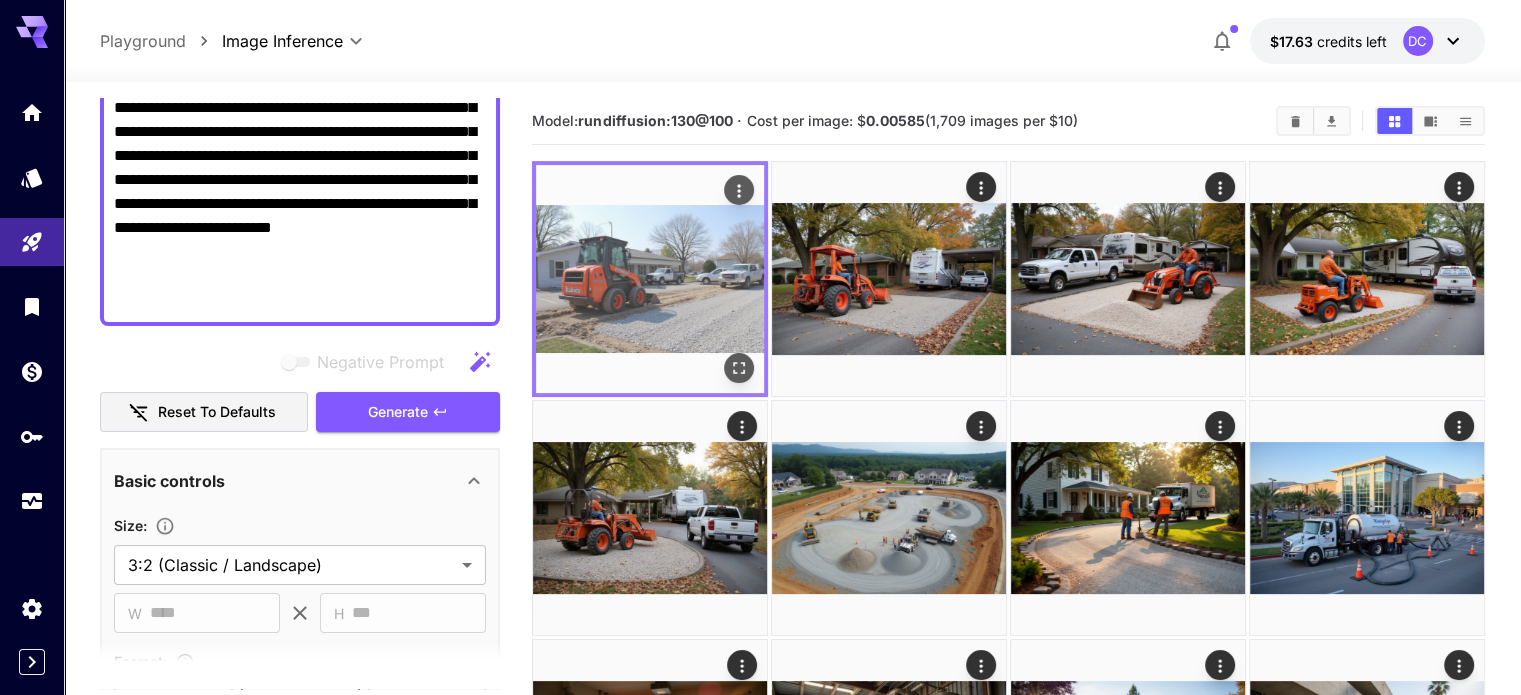 click at bounding box center [650, 279] 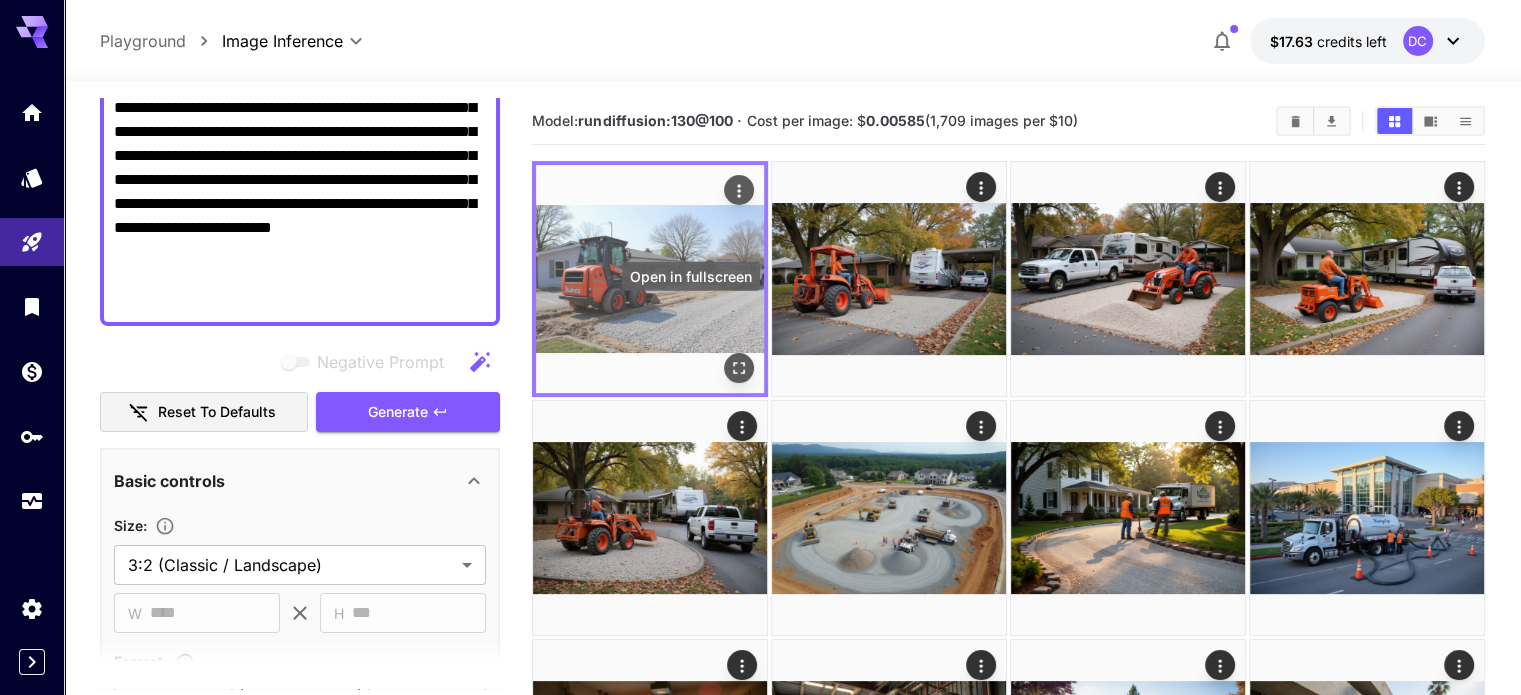 click 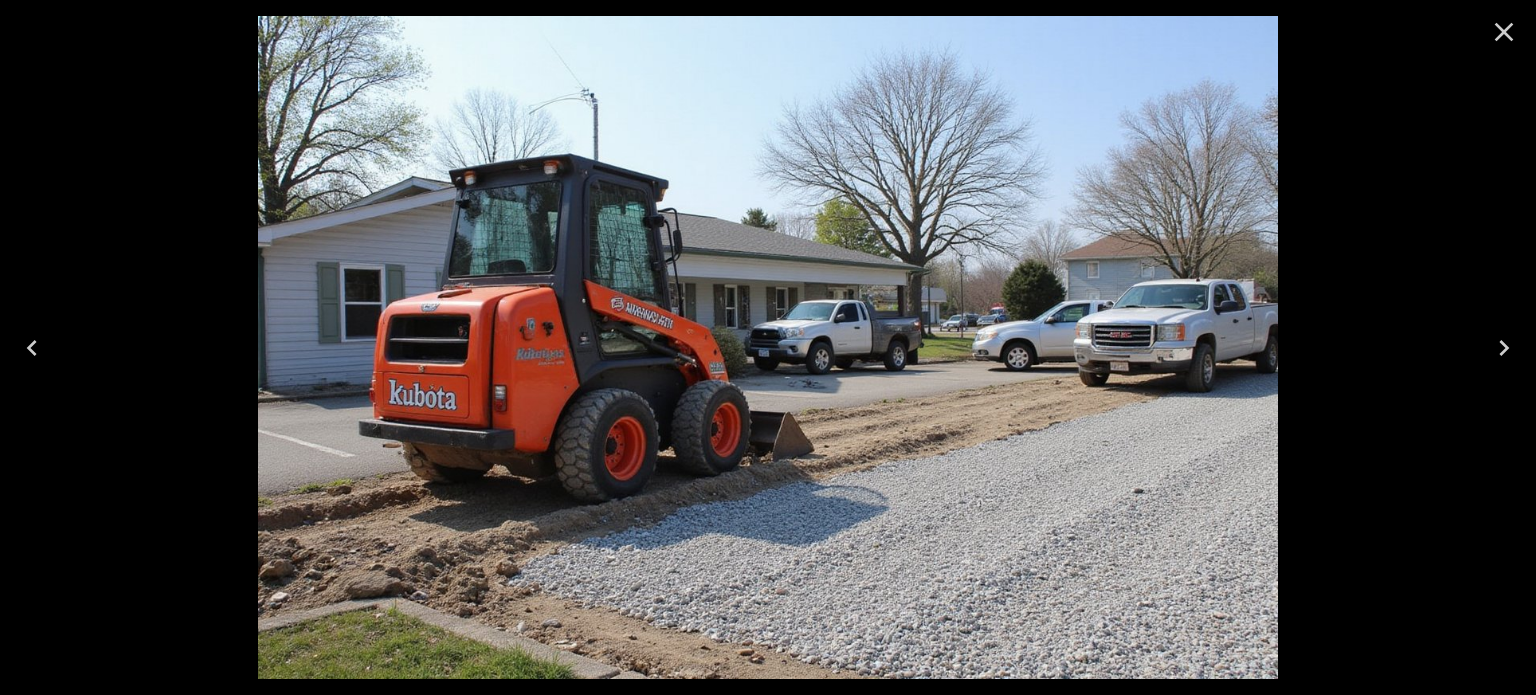 click 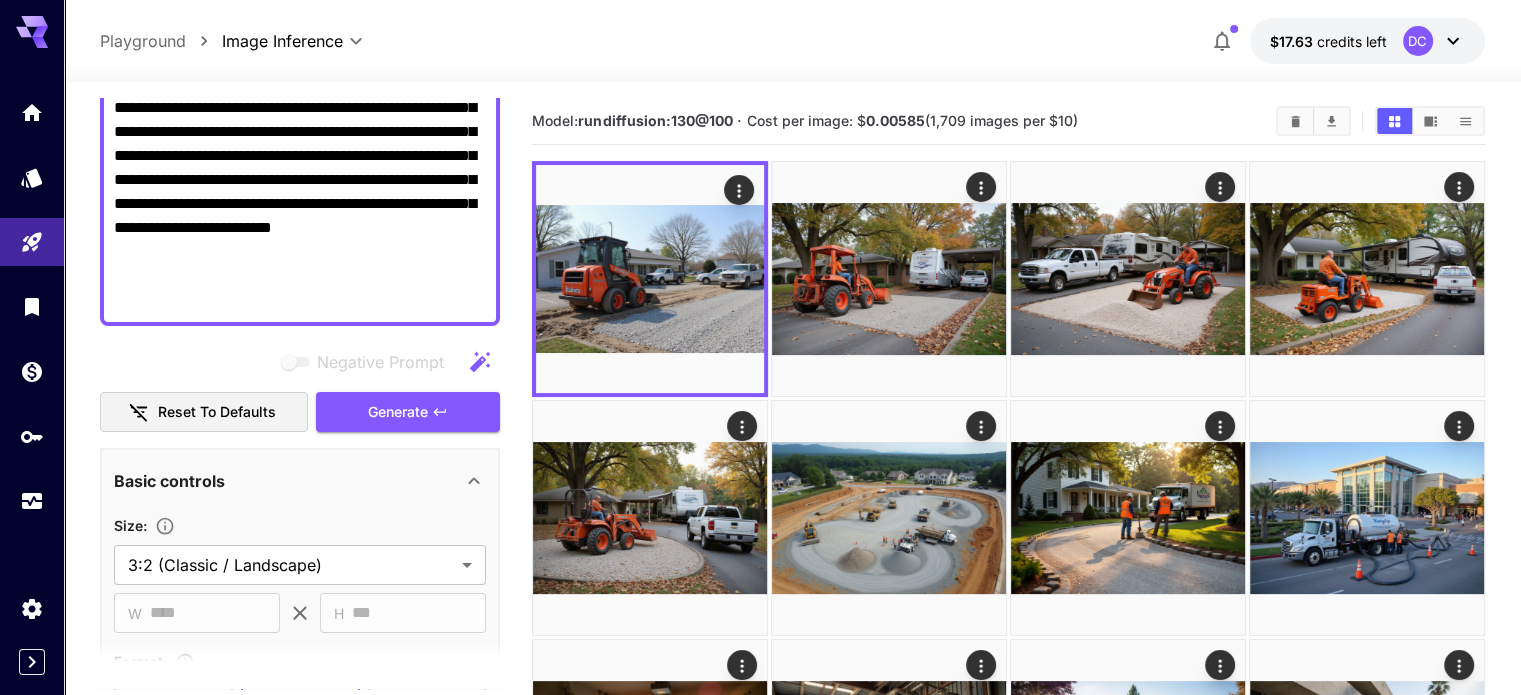 click on "**********" at bounding box center [300, 96] 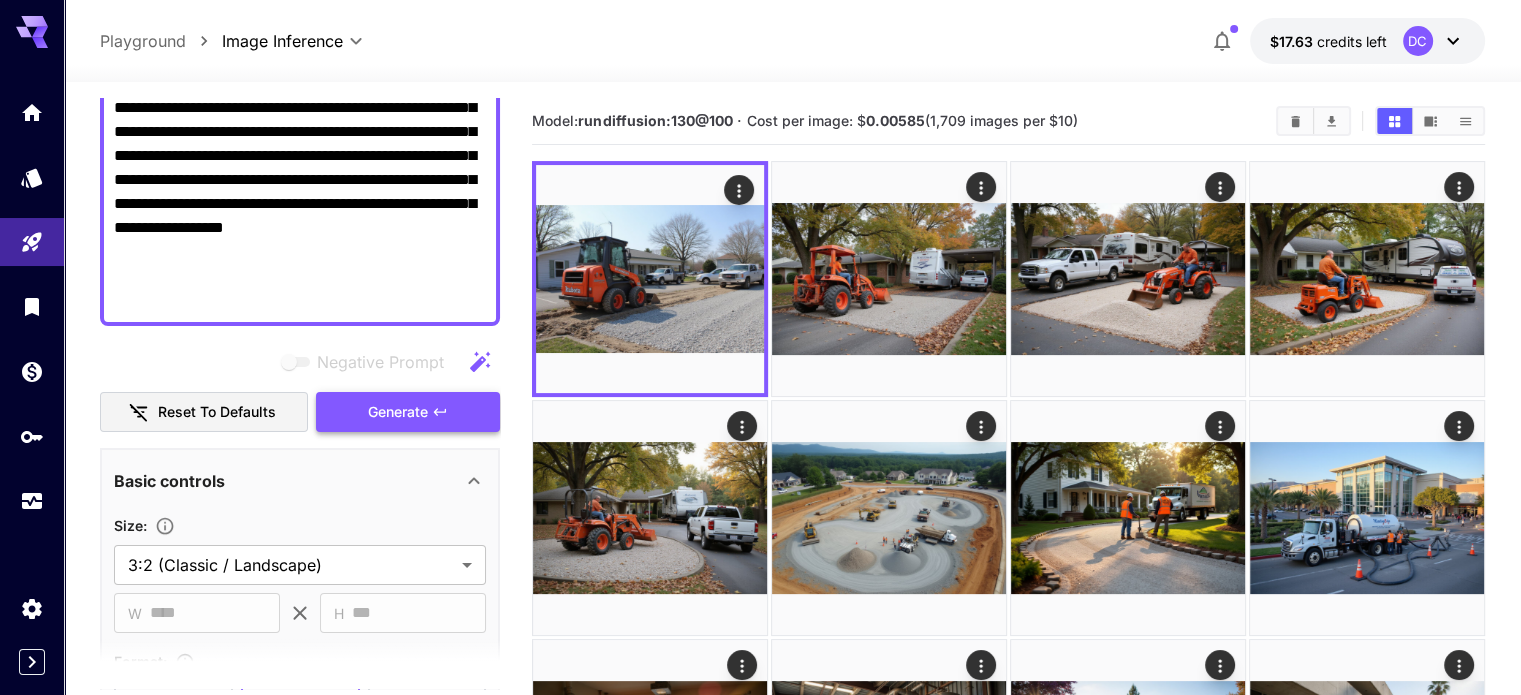 click on "Generate" at bounding box center [408, 412] 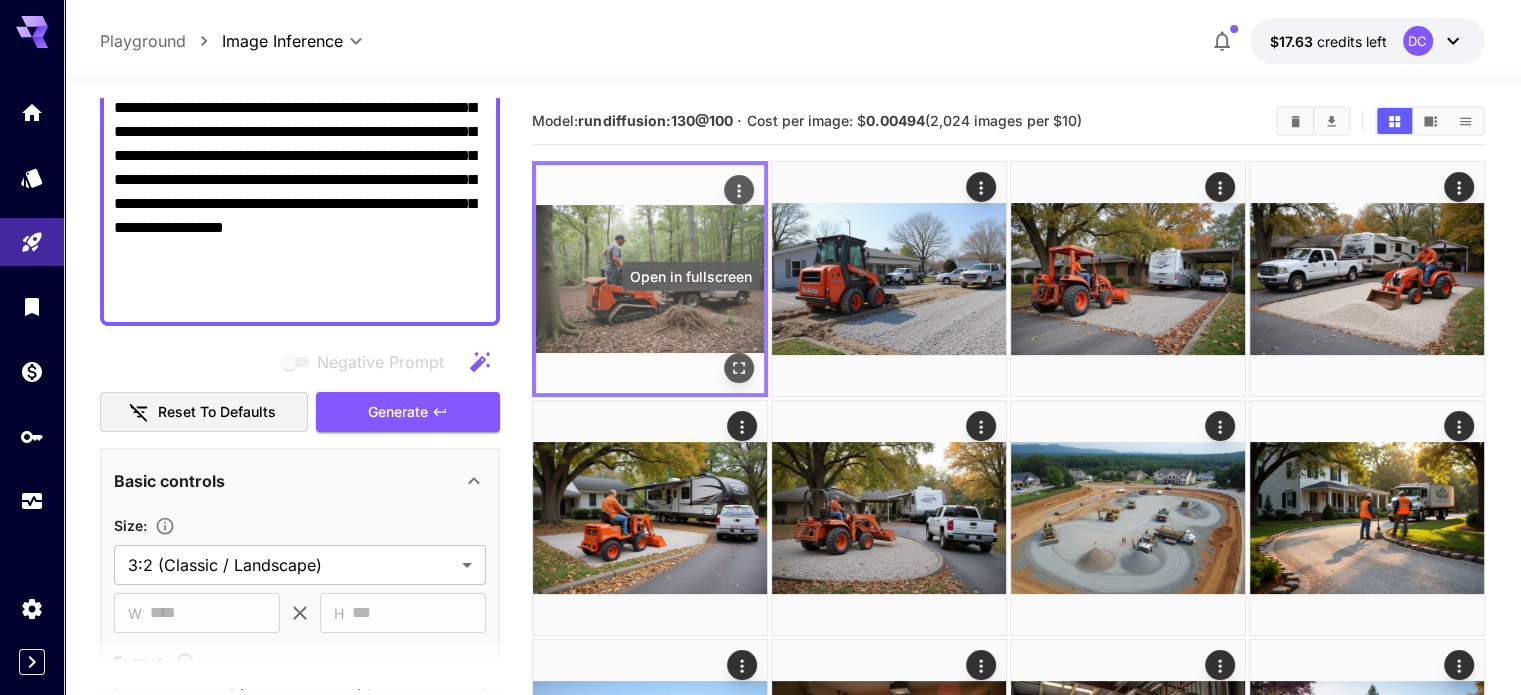 click 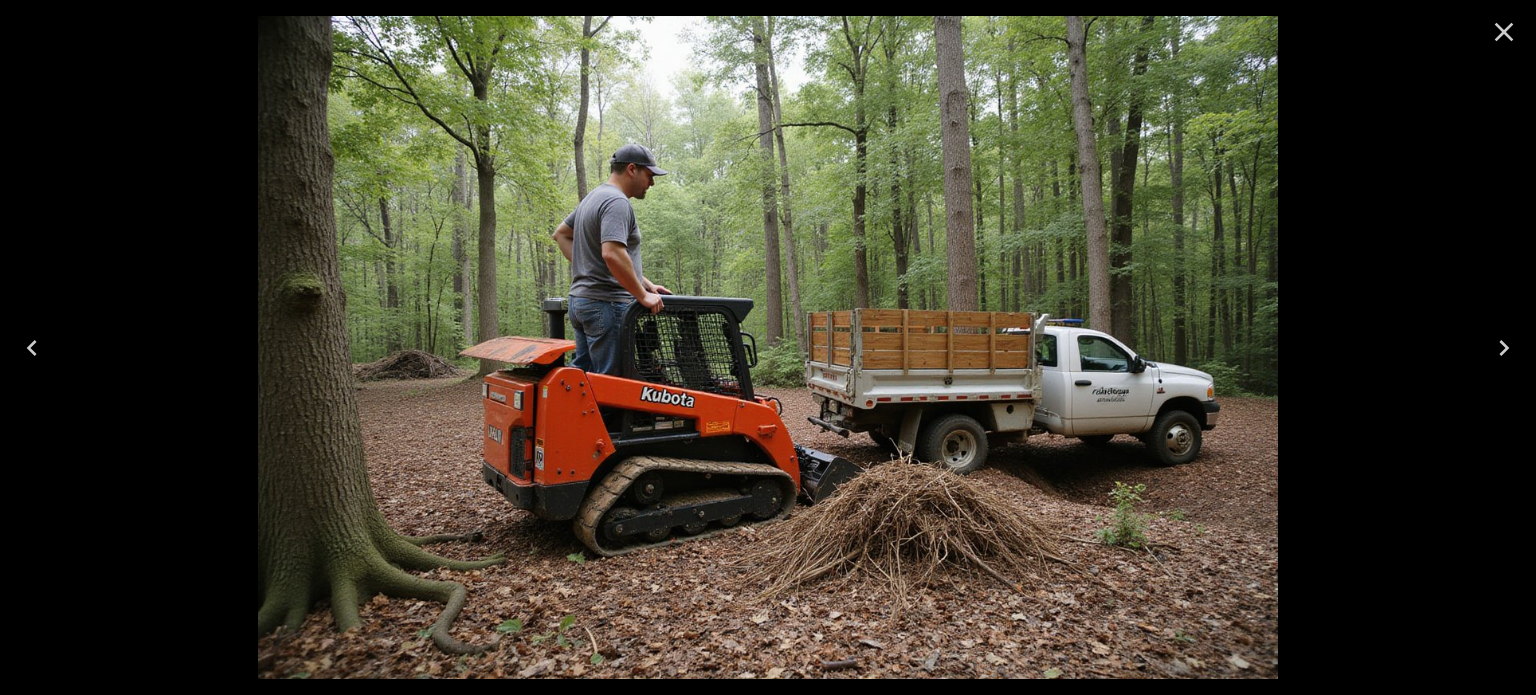 click 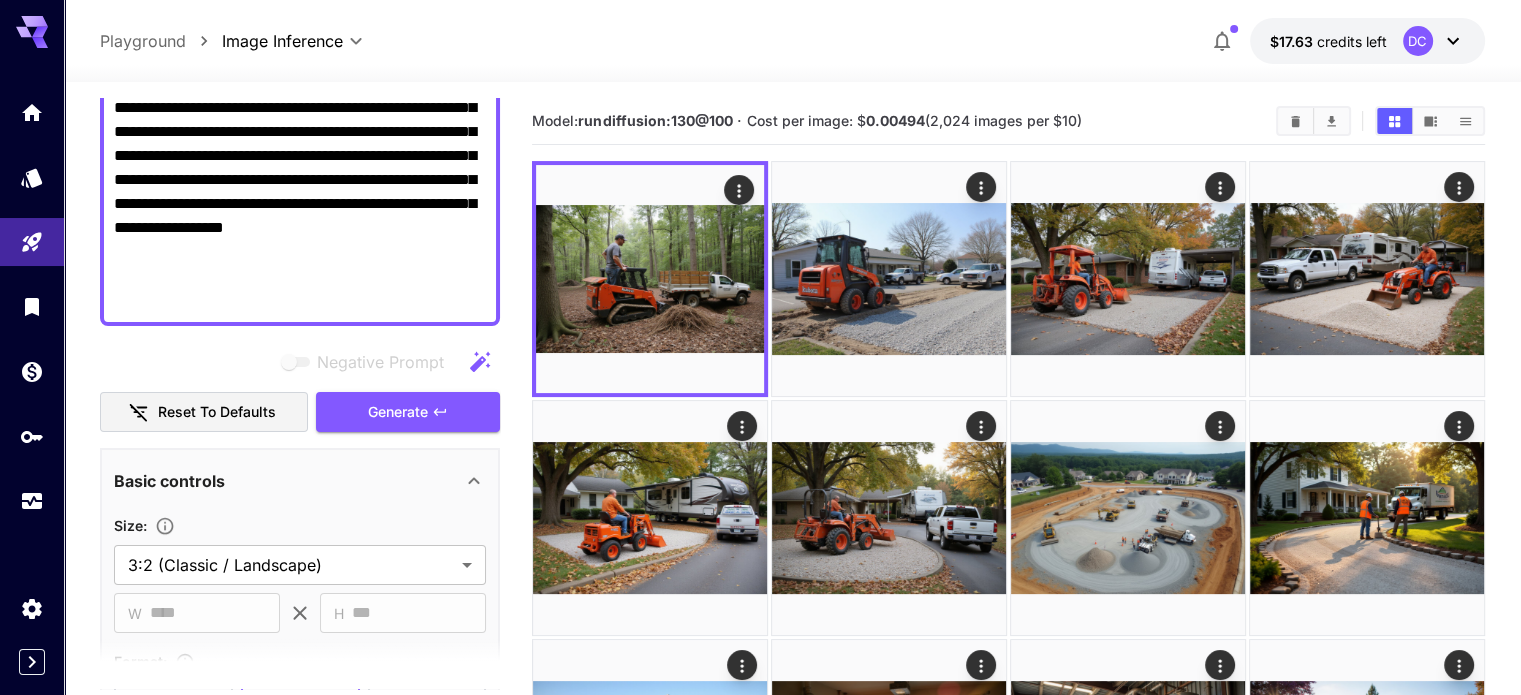 click on "**********" at bounding box center [300, 96] 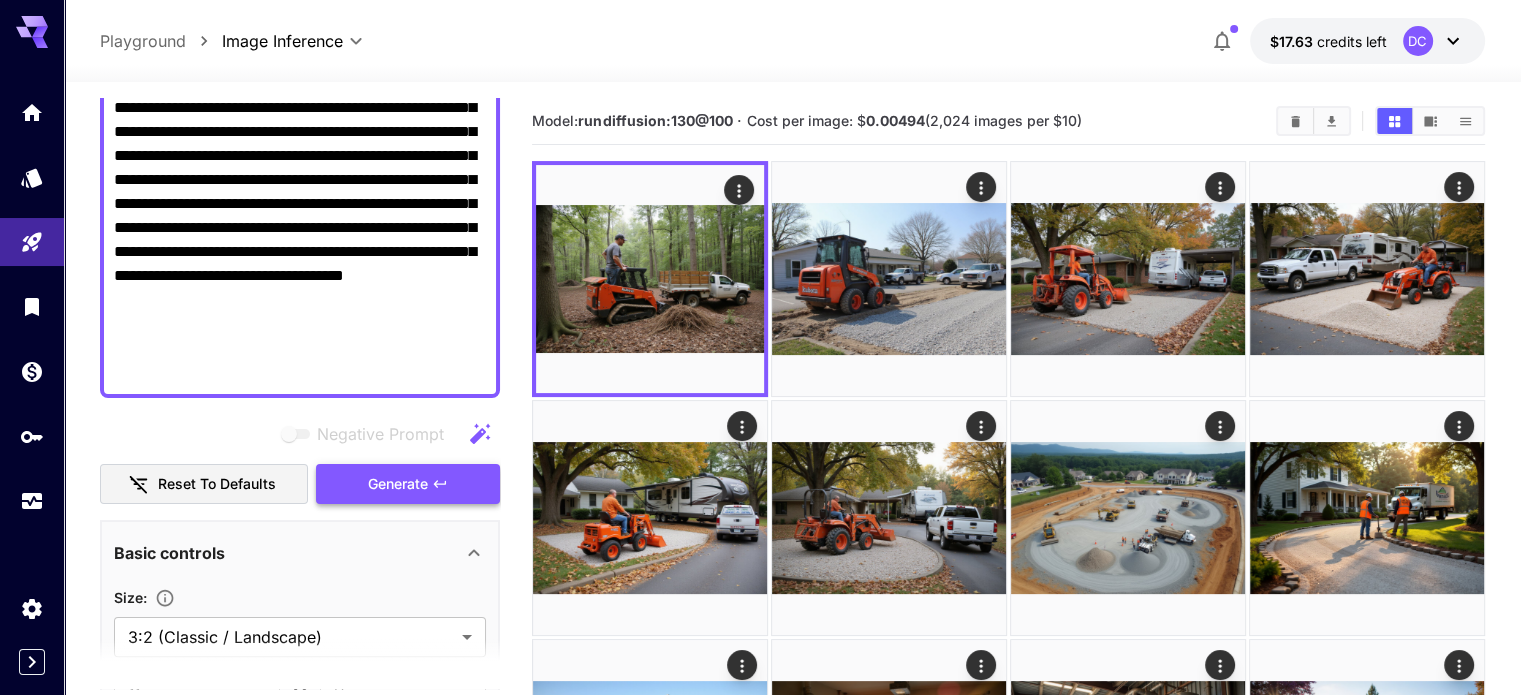type on "**********" 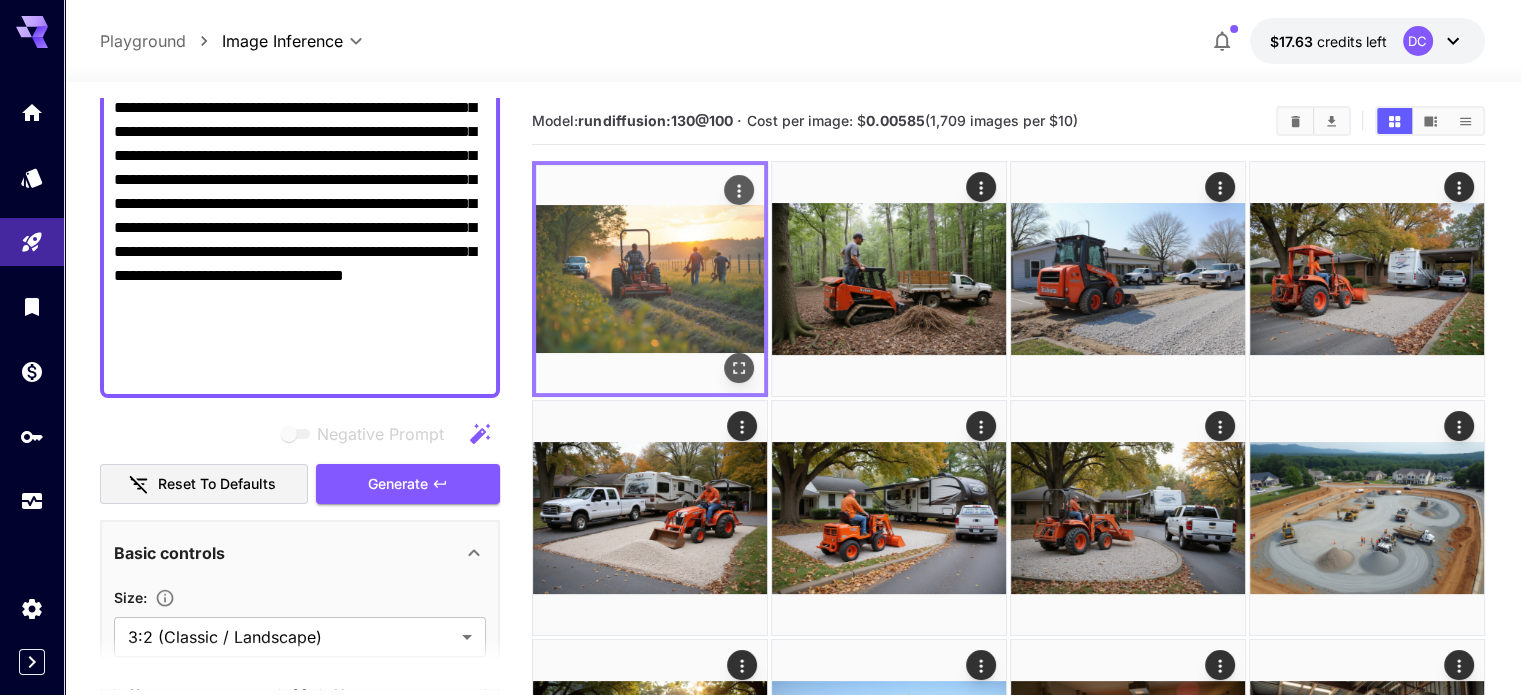 click at bounding box center [650, 279] 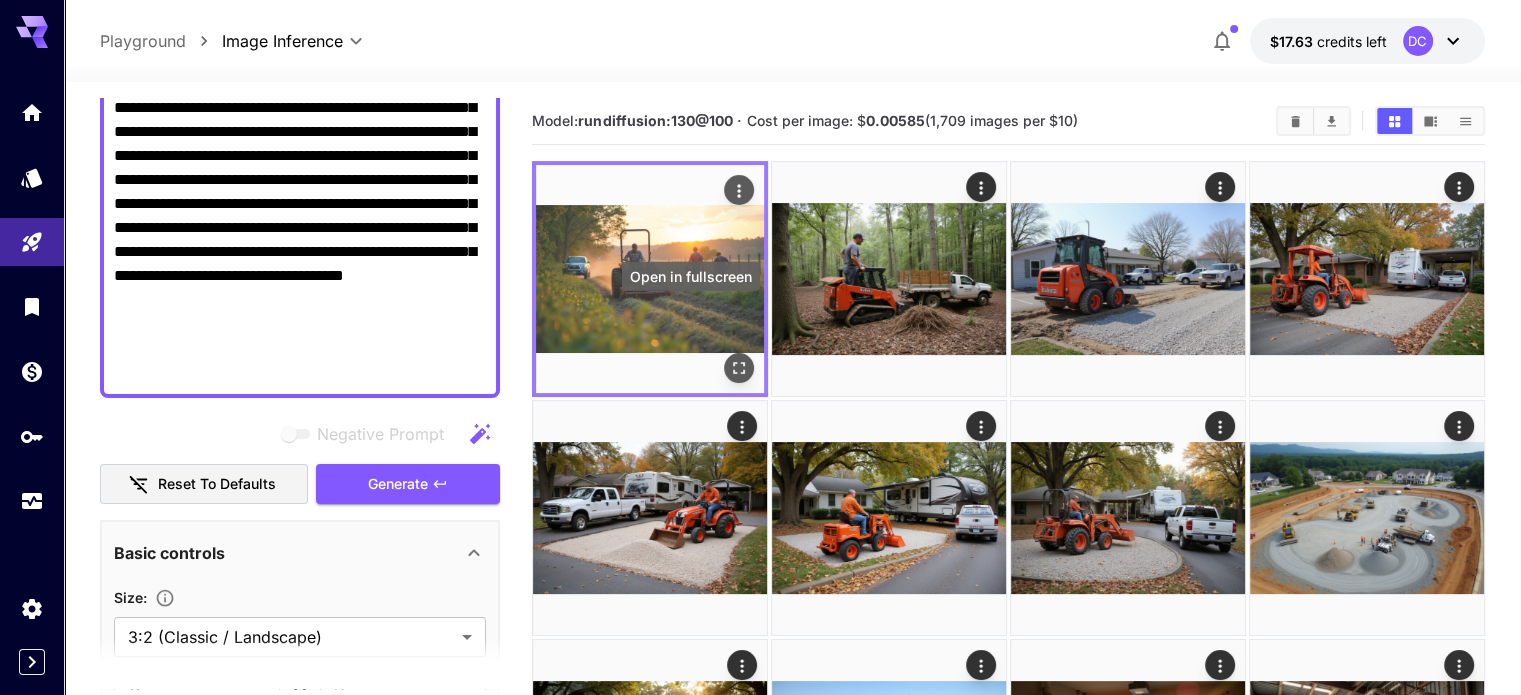 click 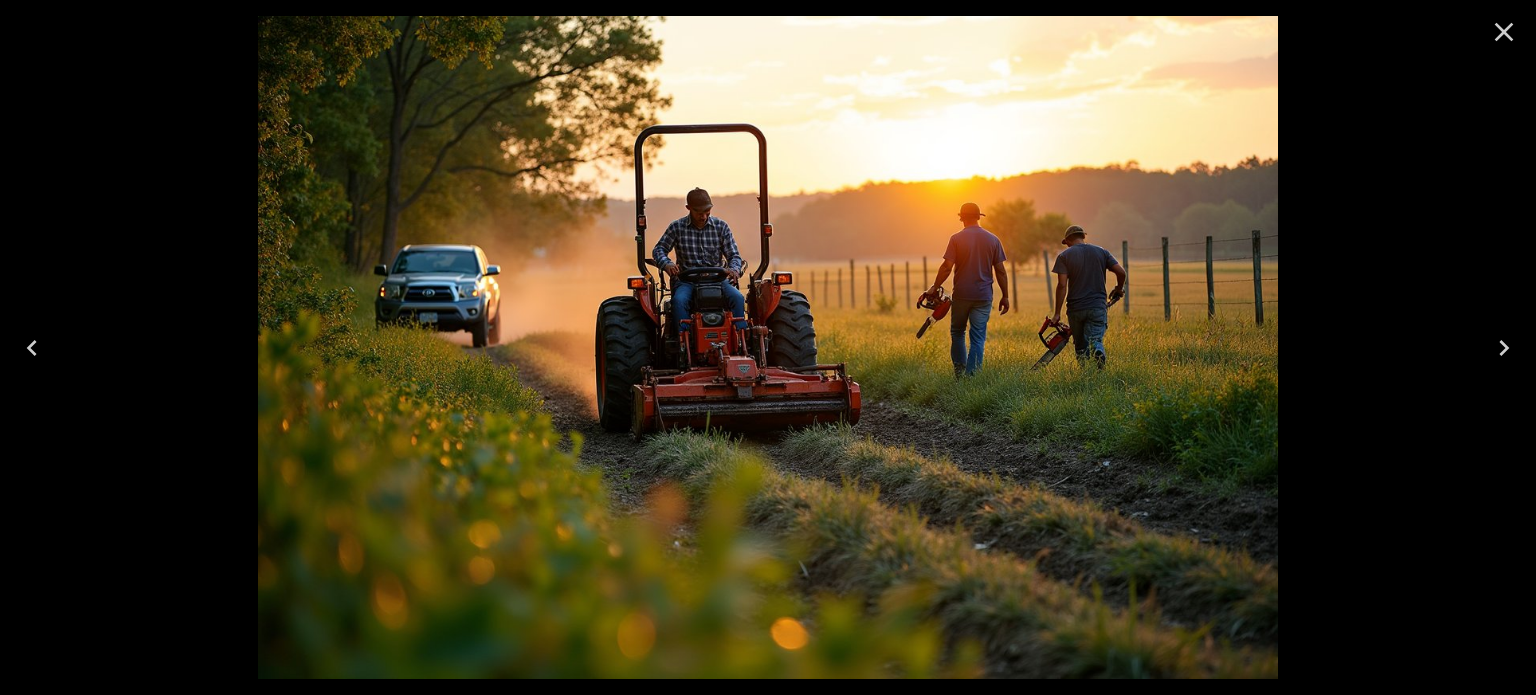click 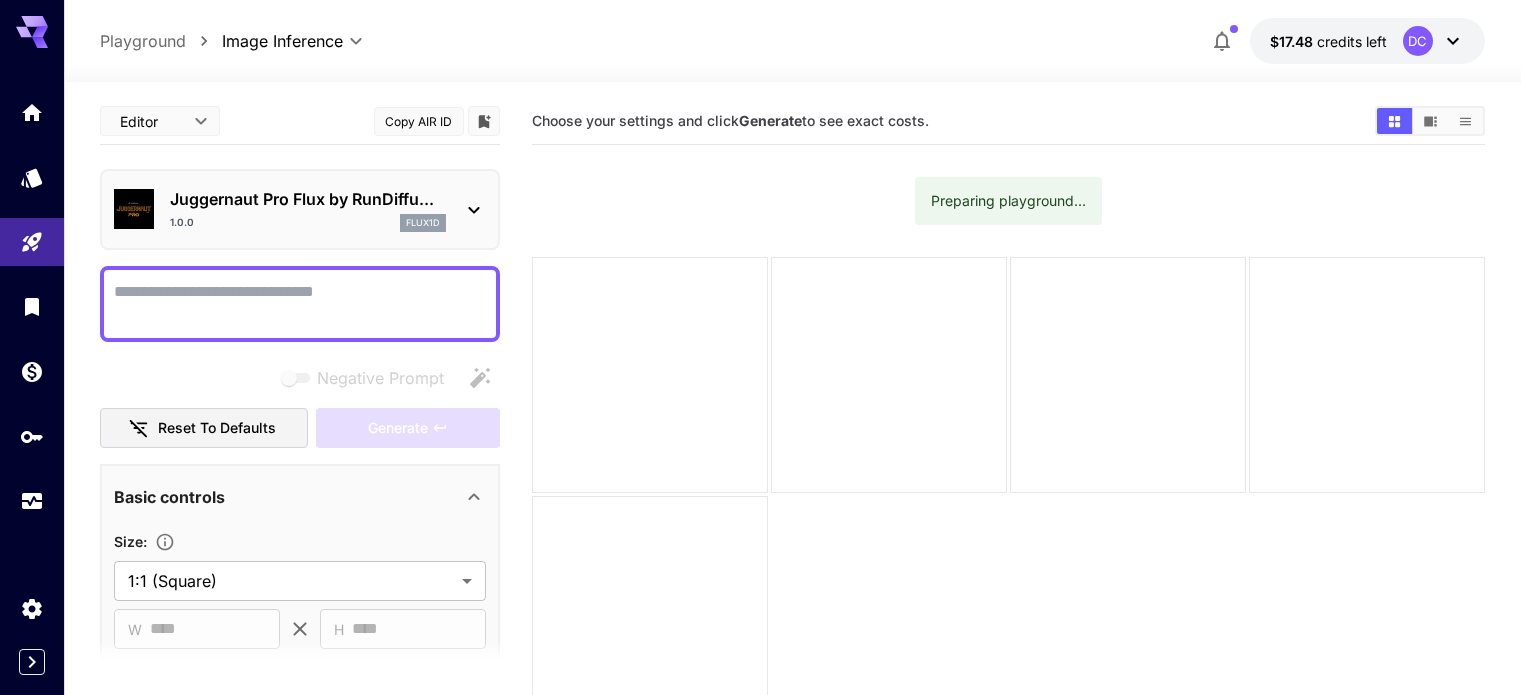 scroll, scrollTop: 0, scrollLeft: 0, axis: both 